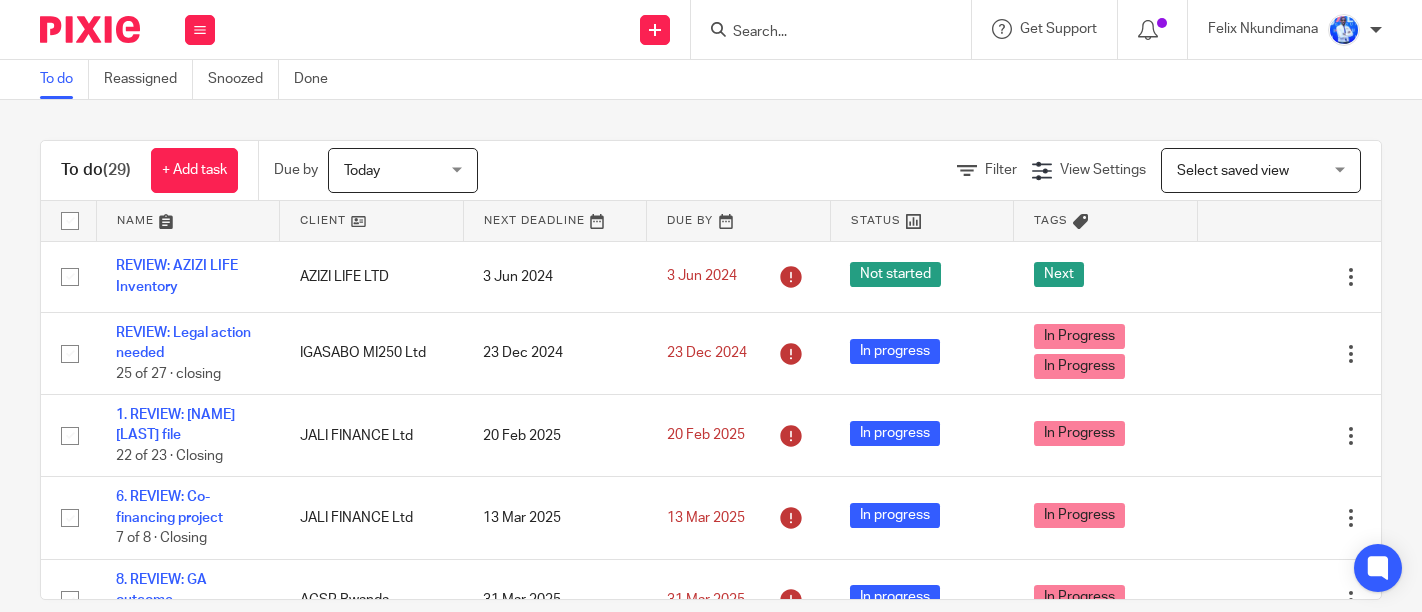 scroll, scrollTop: 0, scrollLeft: 0, axis: both 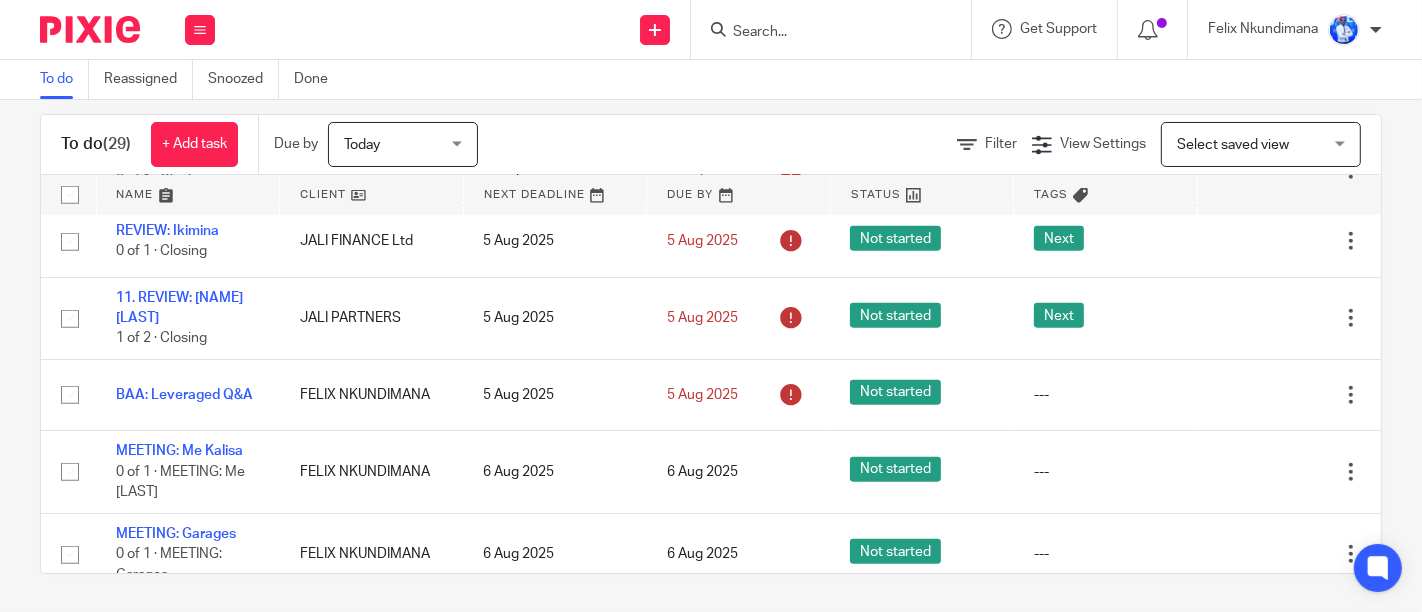 click on "Work
Email
Clients
Team
Reports
Settings" at bounding box center [200, 29] 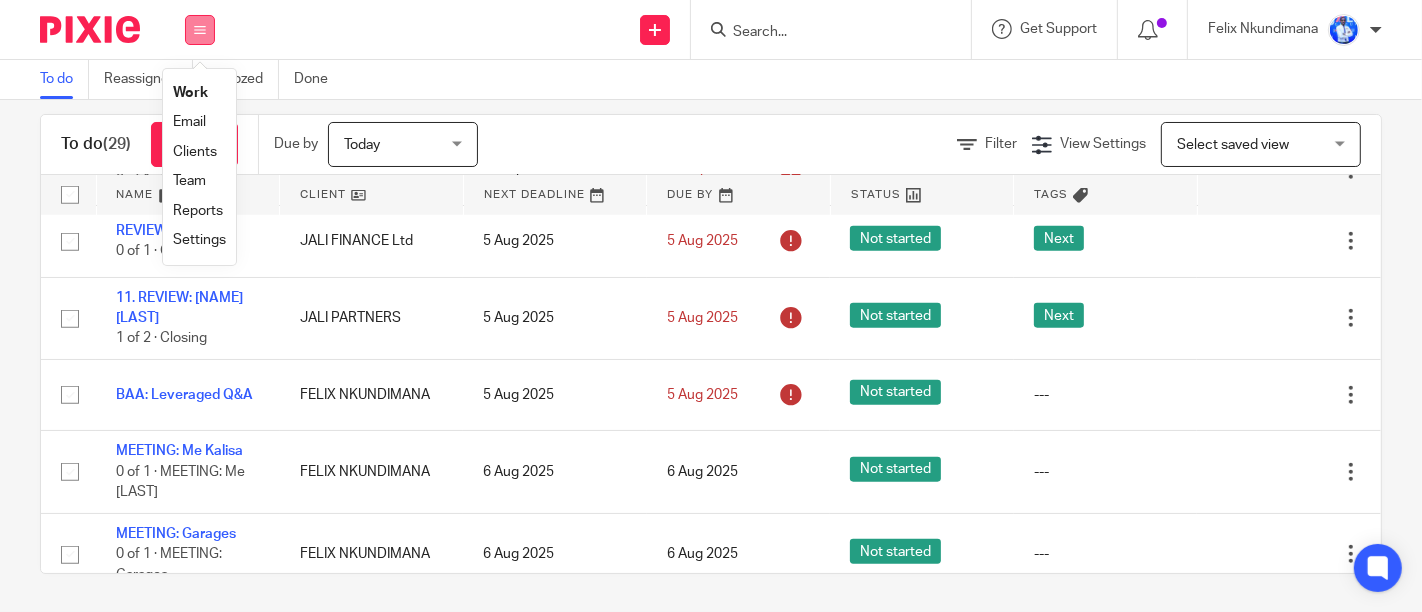 click at bounding box center [200, 30] 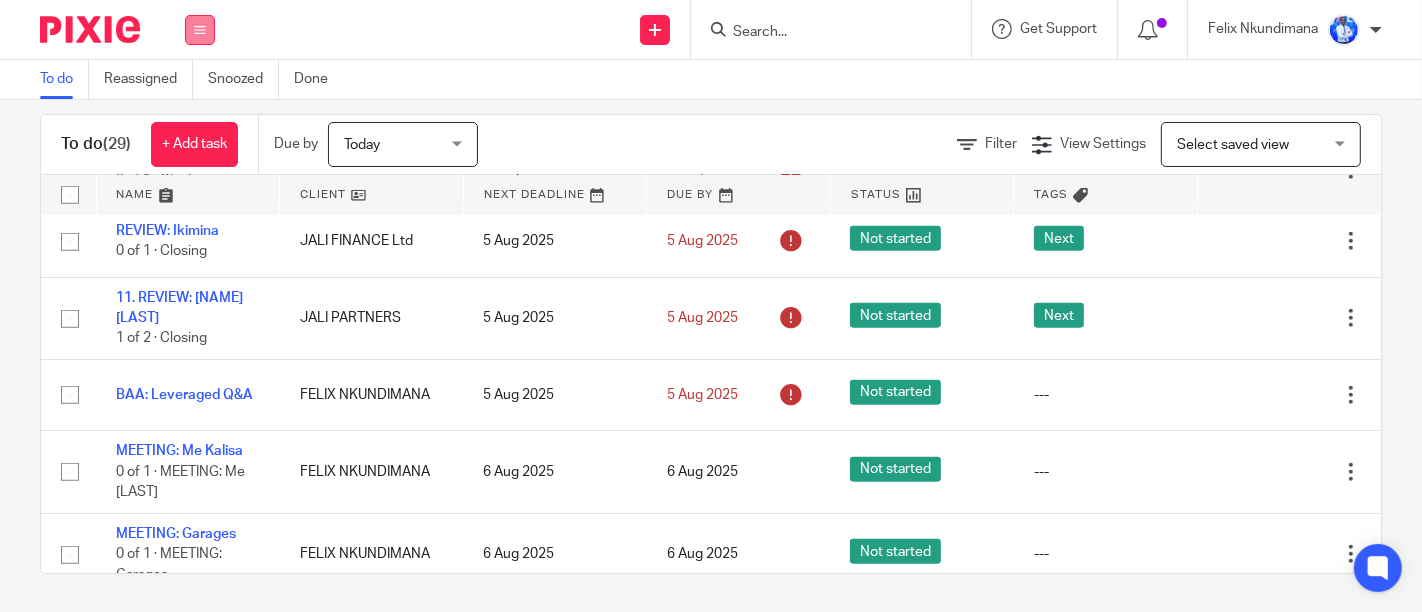 click at bounding box center (200, 30) 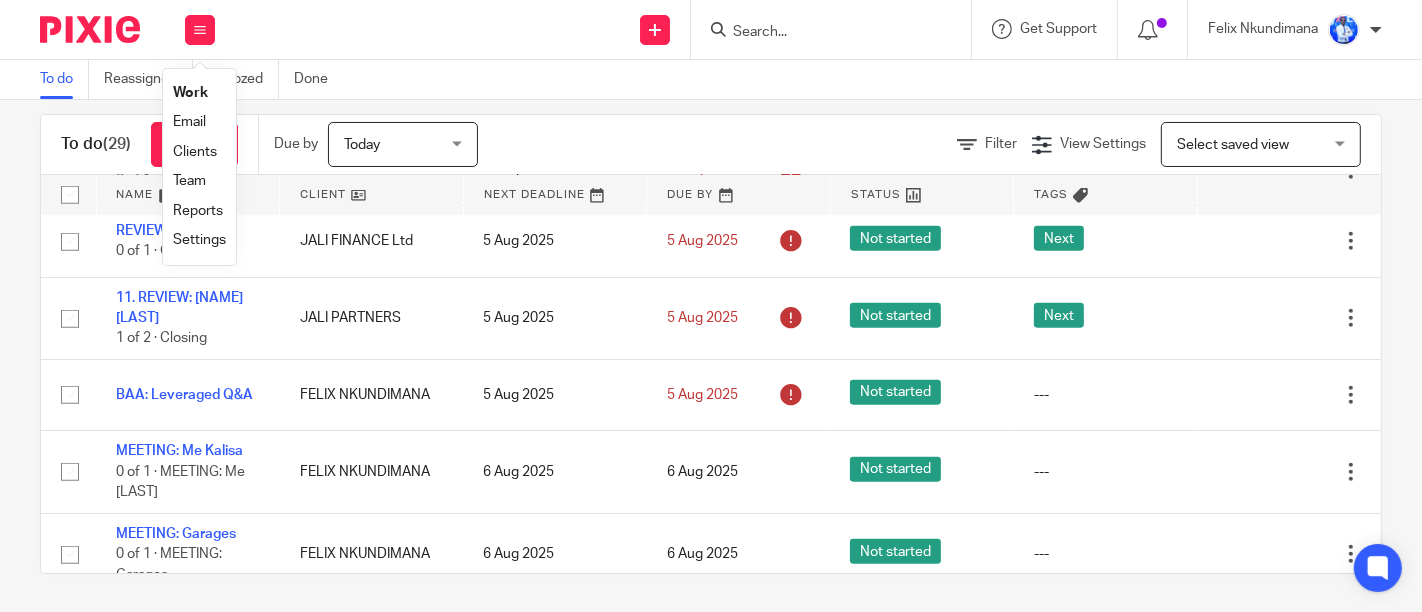 click on "Email" at bounding box center (189, 122) 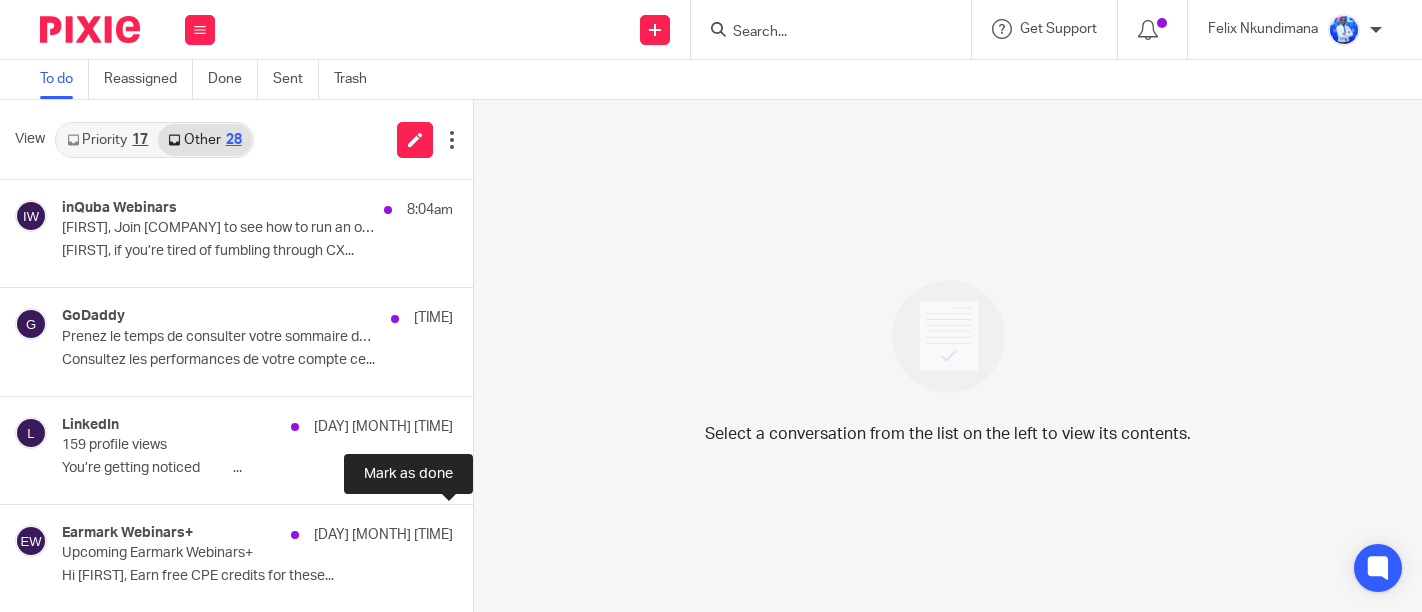 scroll, scrollTop: 0, scrollLeft: 0, axis: both 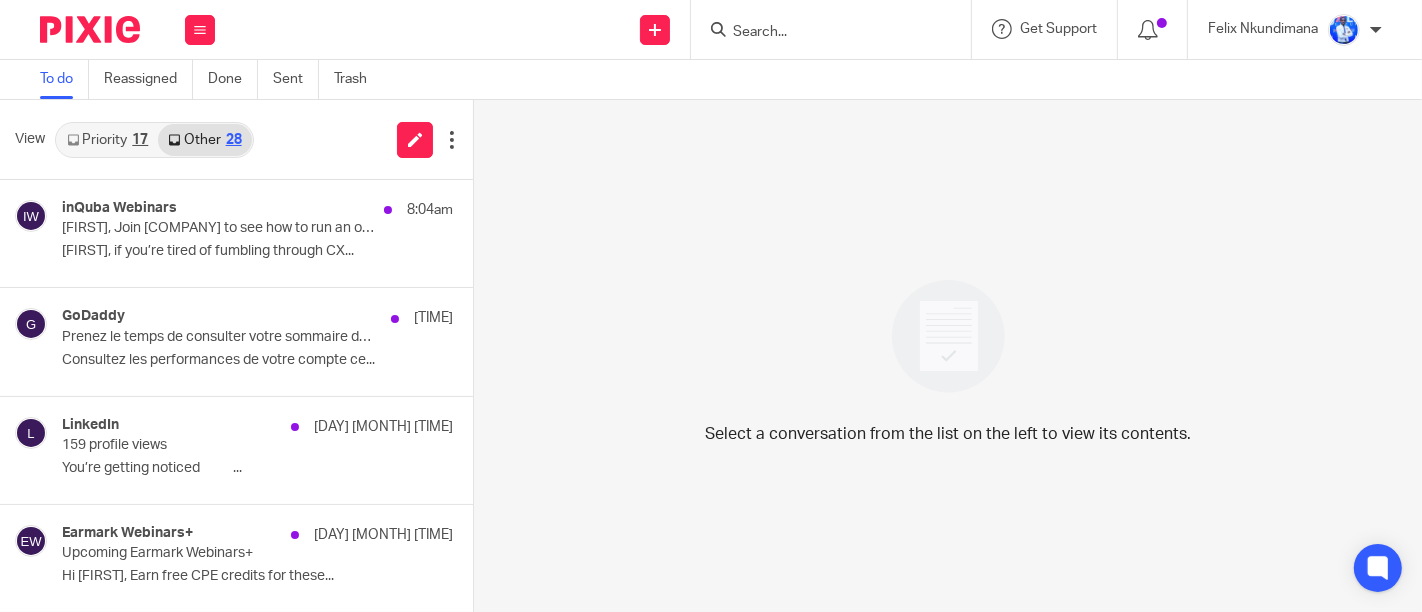 click on "Select a conversation from the list on the left to view its contents." at bounding box center [948, 356] 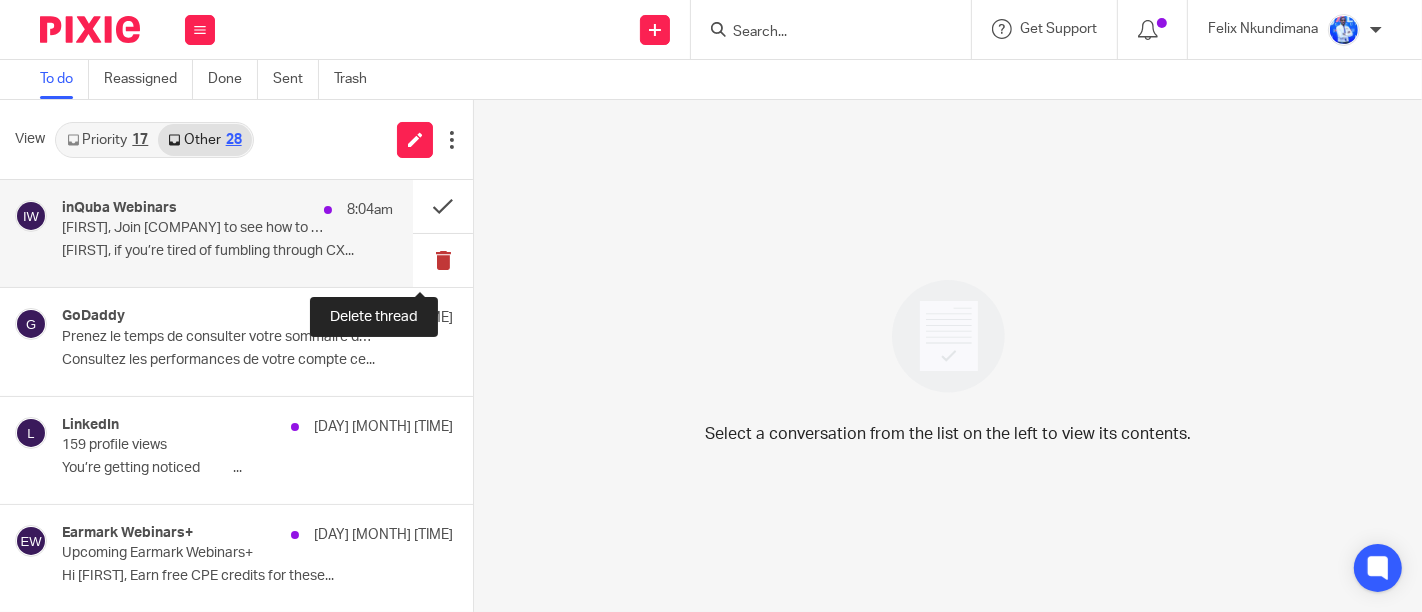 click at bounding box center [443, 260] 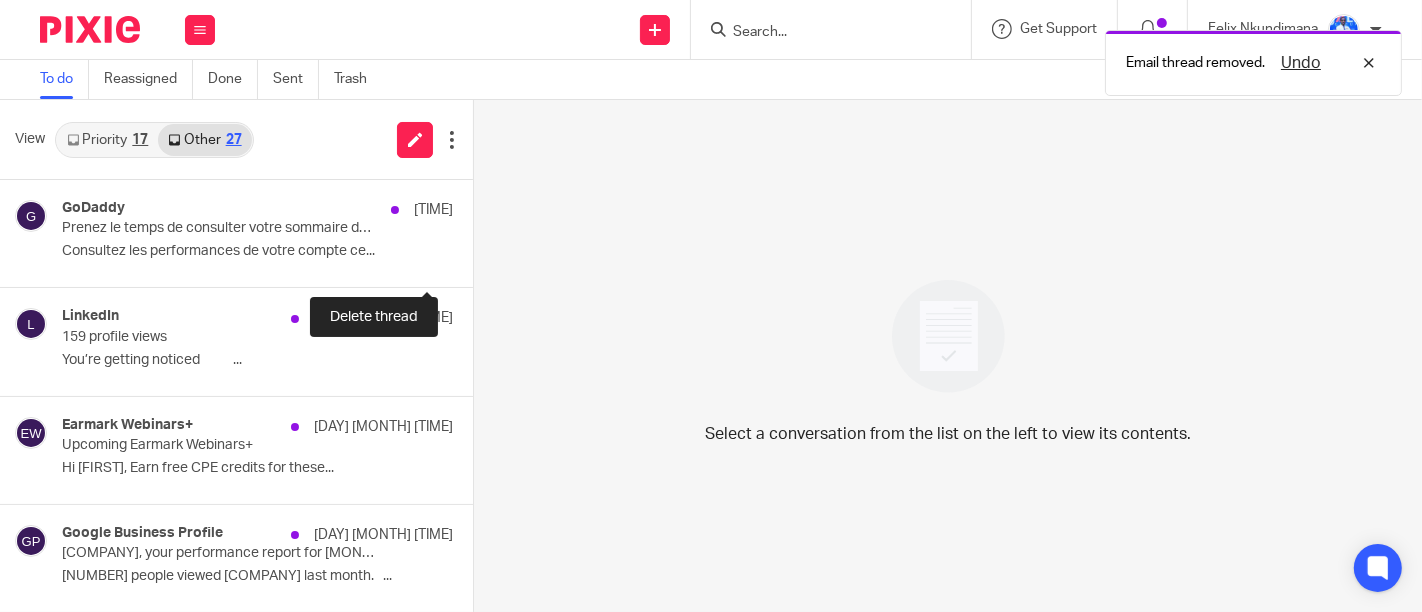 click at bounding box center [481, 260] 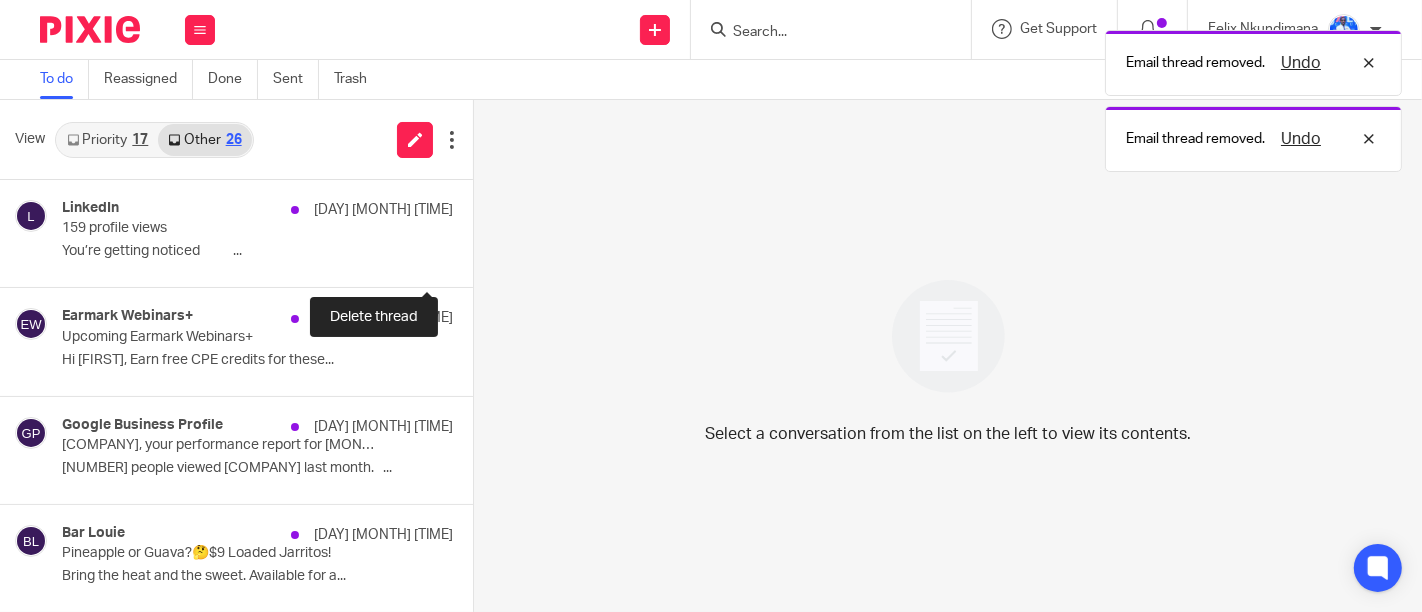 click at bounding box center (481, 260) 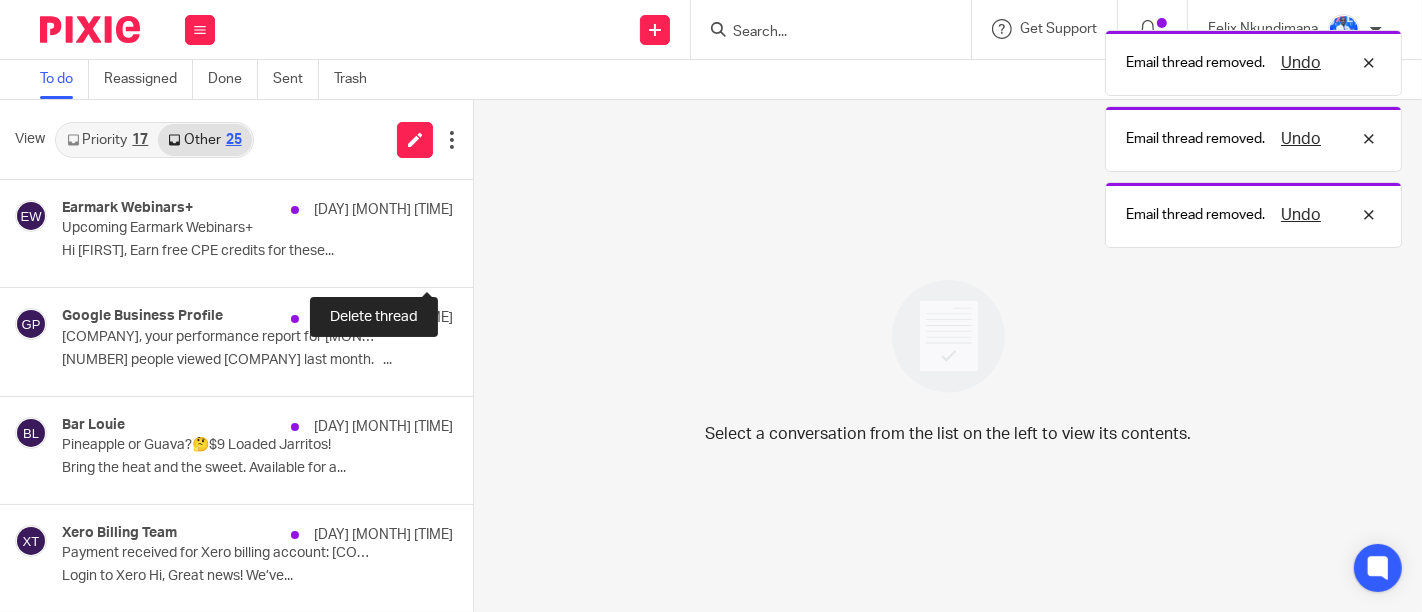 click at bounding box center (481, 260) 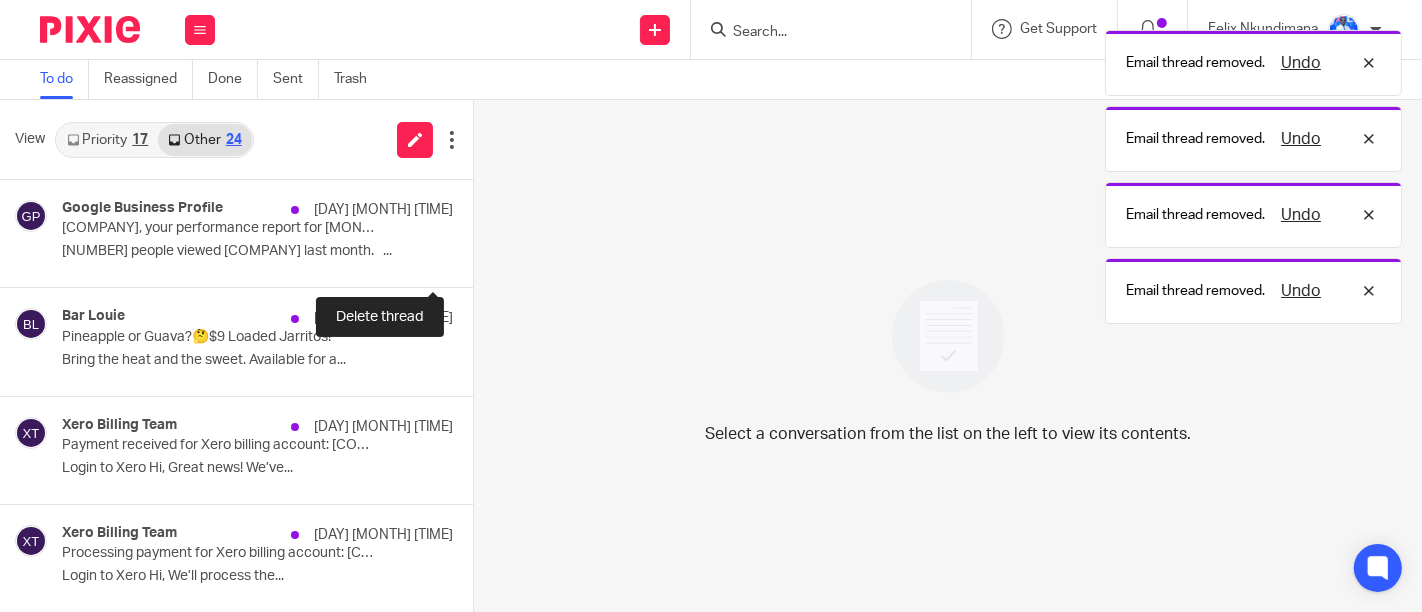 click at bounding box center (481, 260) 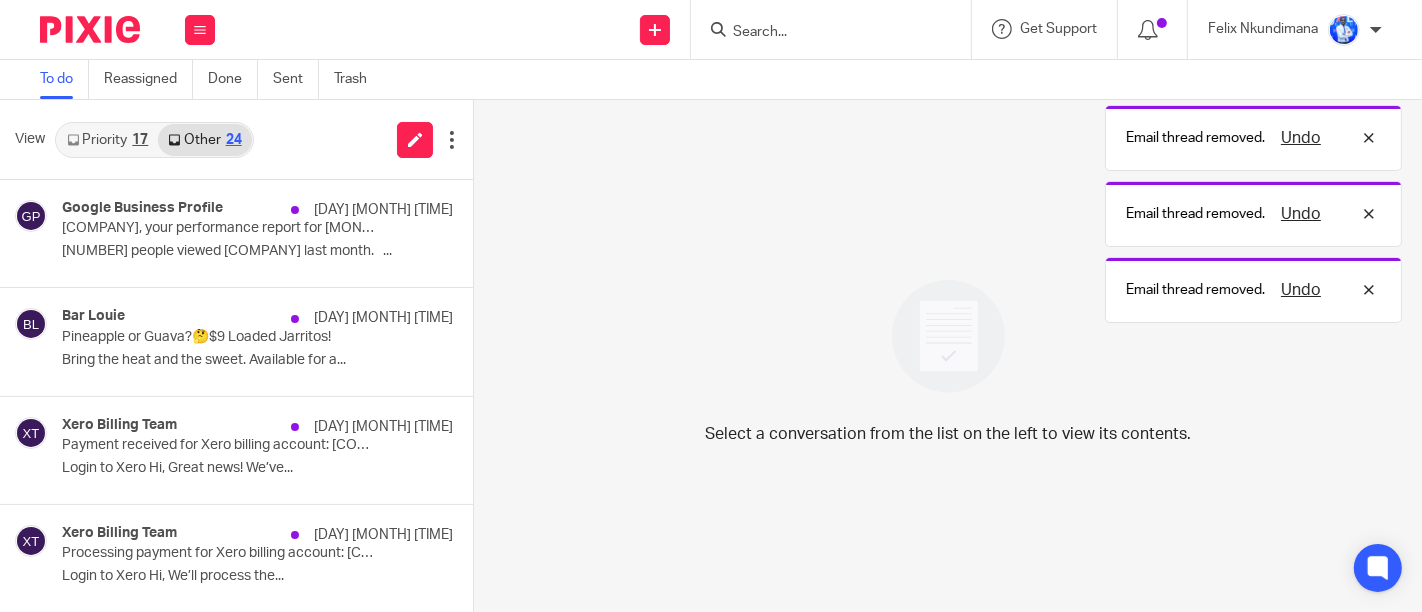click at bounding box center (481, 260) 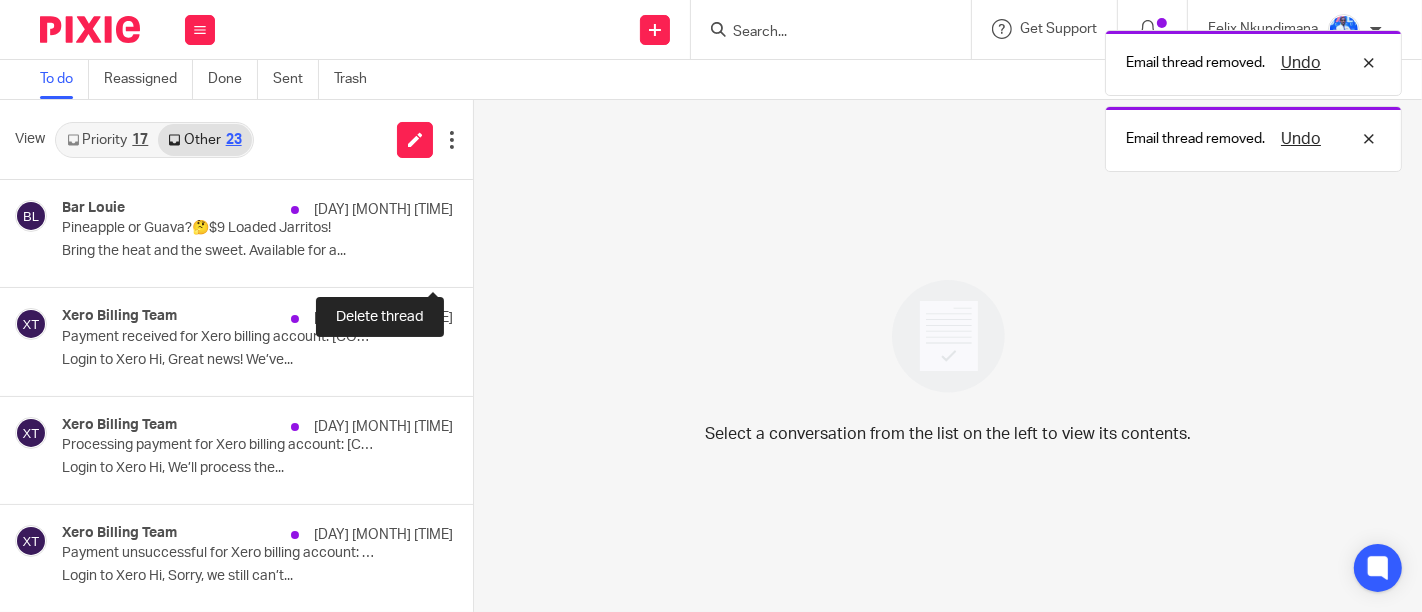 click at bounding box center [481, 260] 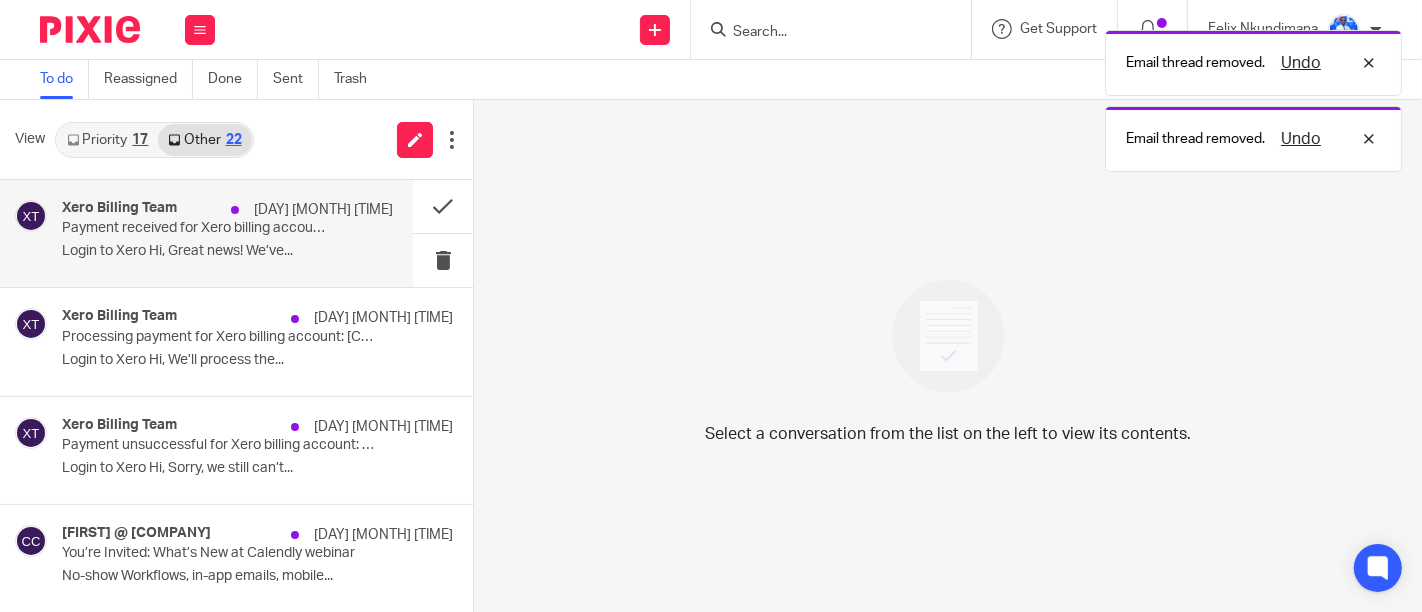 click on "Xero Billing Team
6 Aug 6:44pm   Payment received for Xero billing account: JALI PARTNERS BUSINESS   Login to Xero      Hi,    Great news! We’ve..." at bounding box center (227, 233) 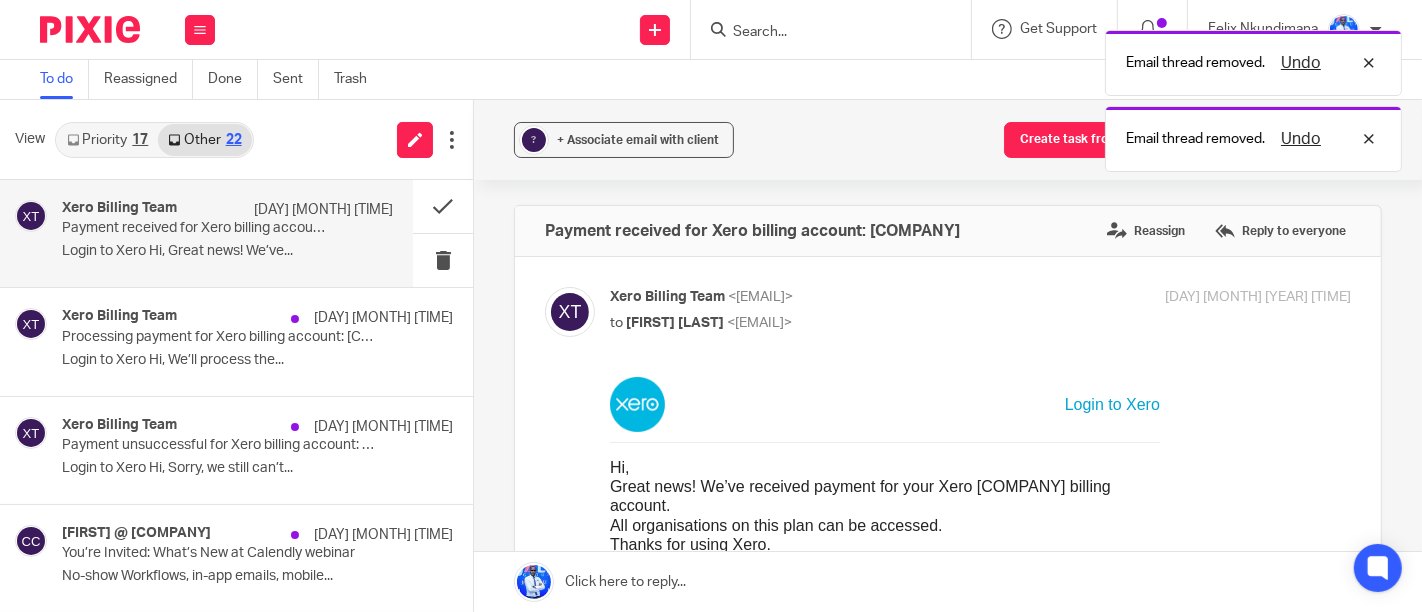 scroll, scrollTop: 0, scrollLeft: 0, axis: both 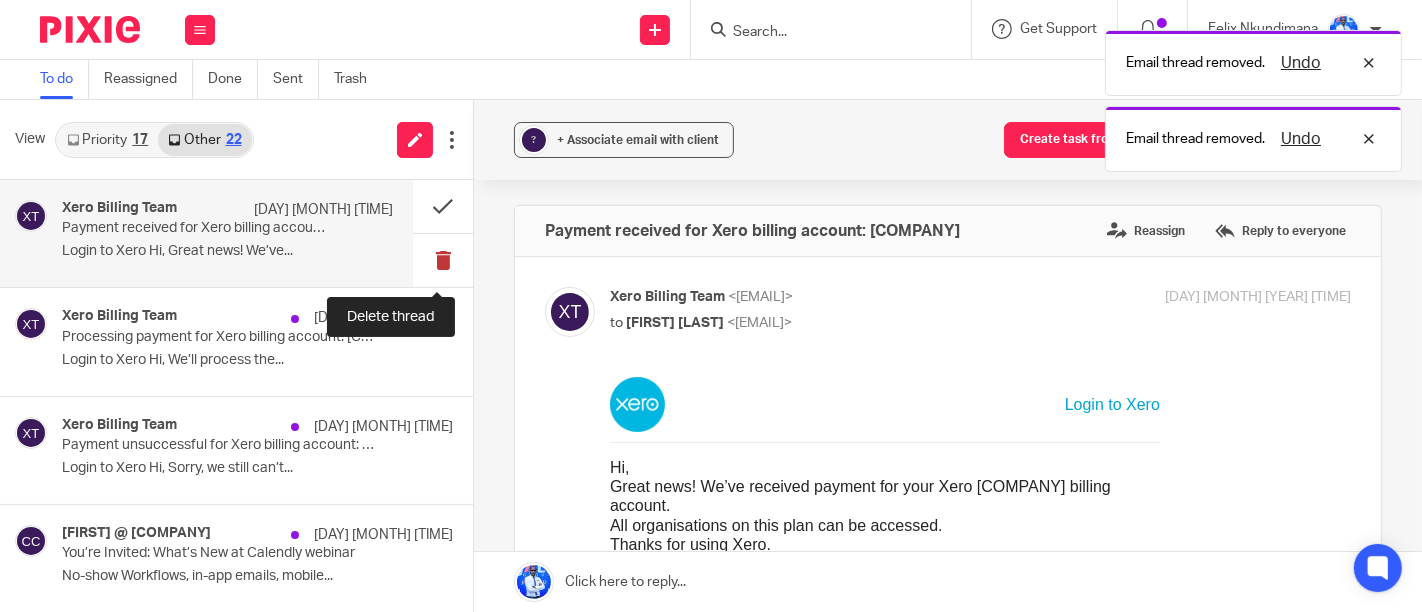 click at bounding box center [443, 260] 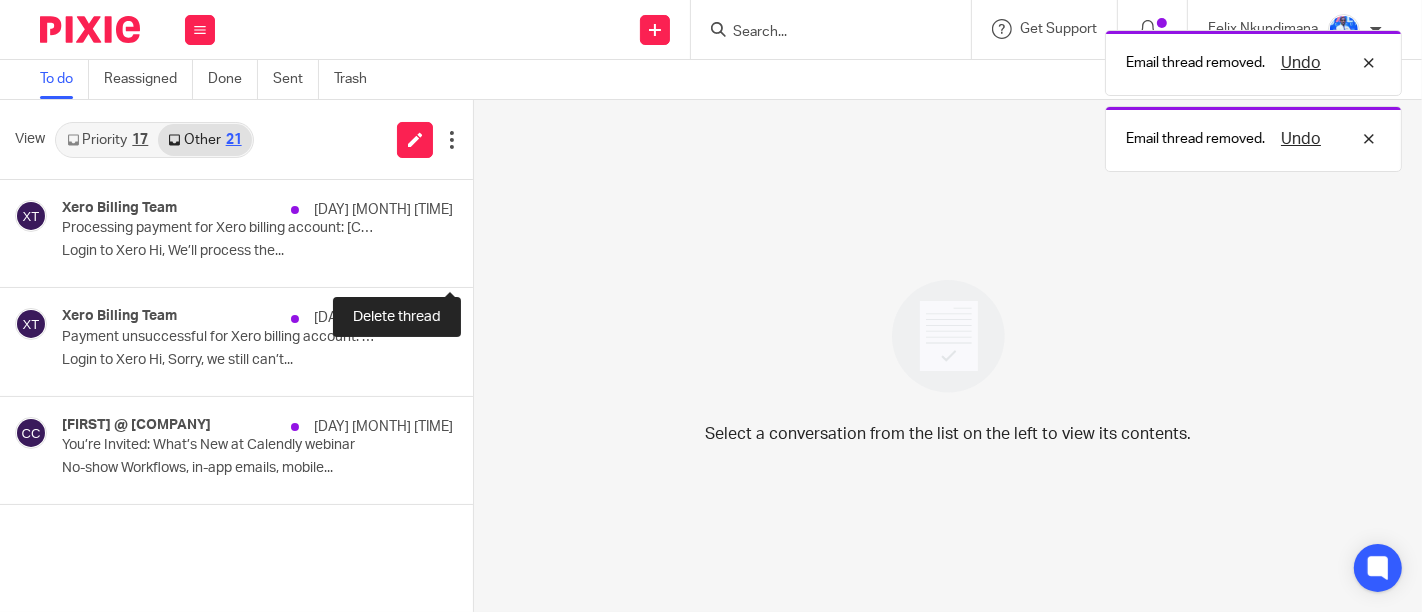click at bounding box center [481, 260] 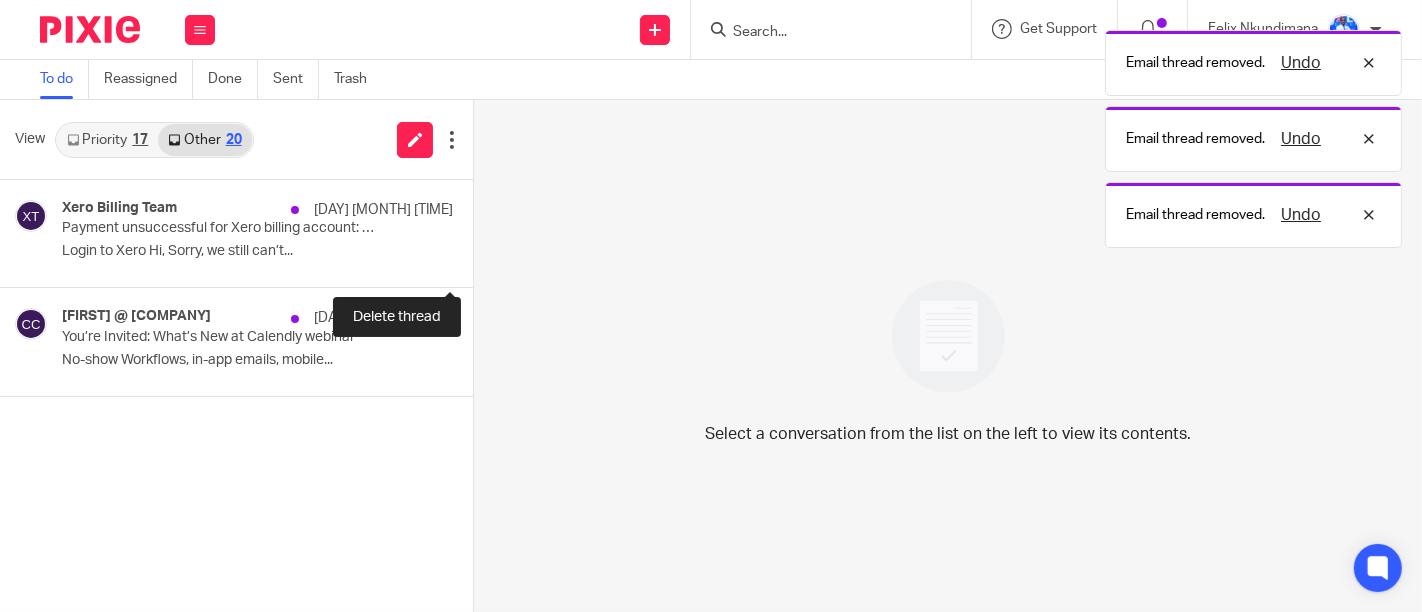 click at bounding box center (481, 260) 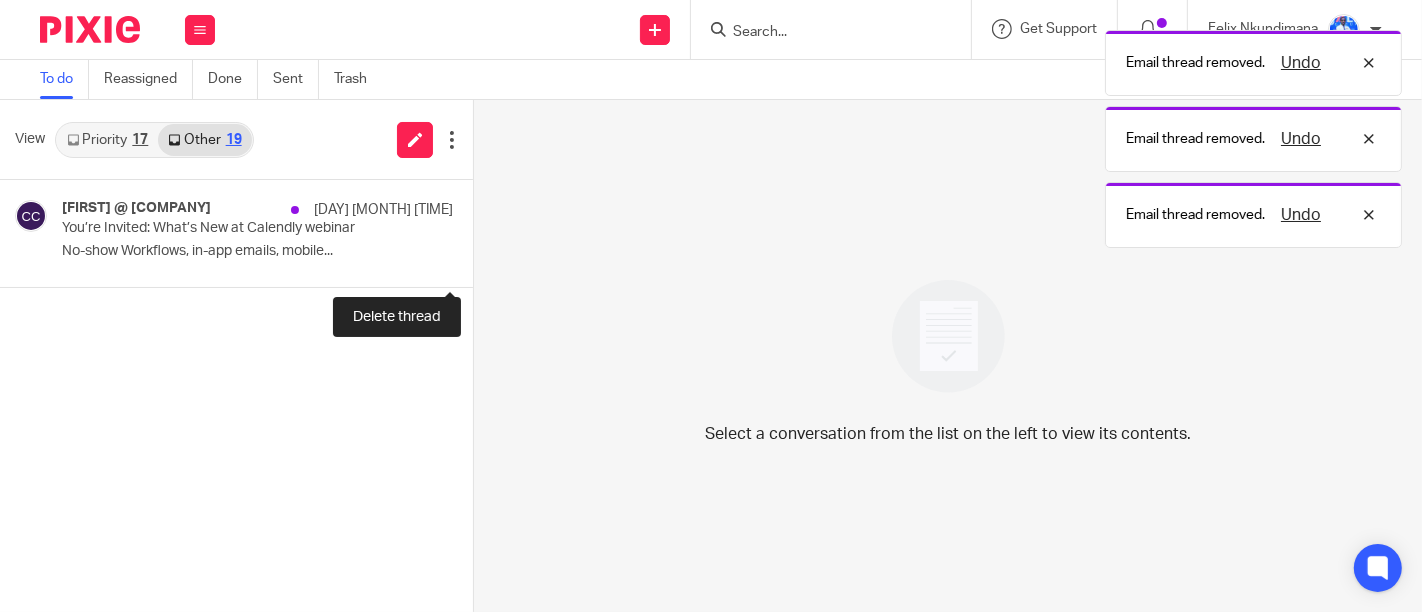 click at bounding box center (481, 260) 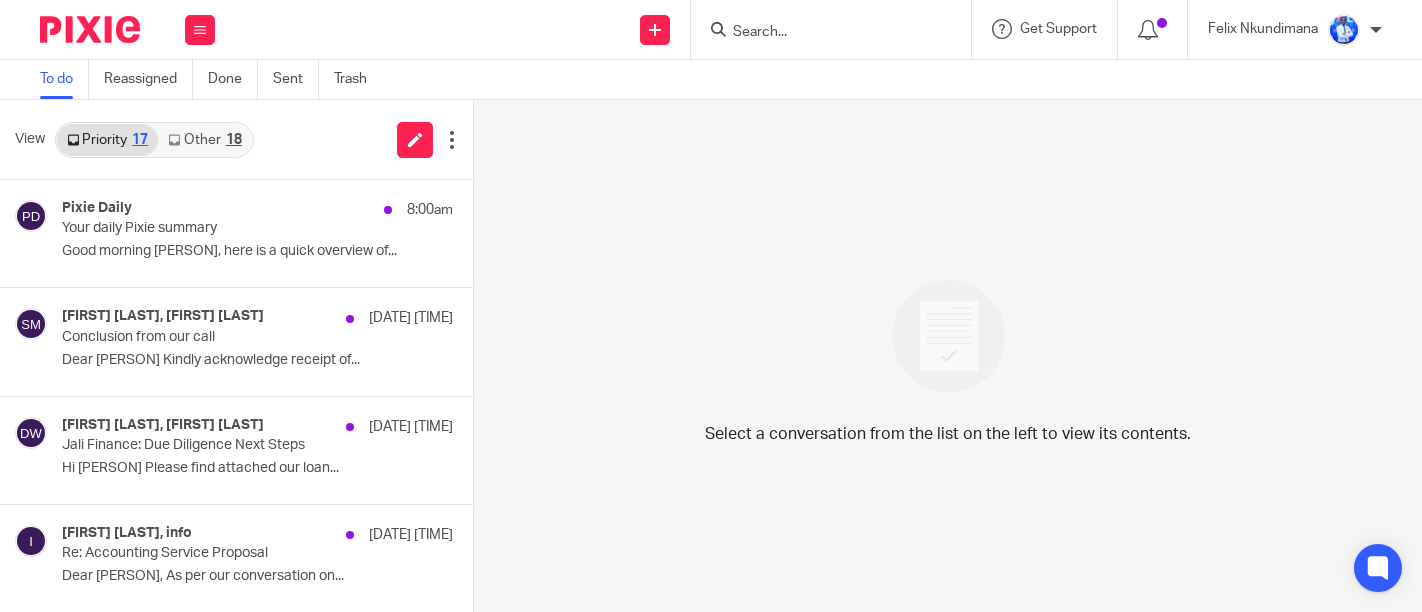 scroll, scrollTop: 0, scrollLeft: 0, axis: both 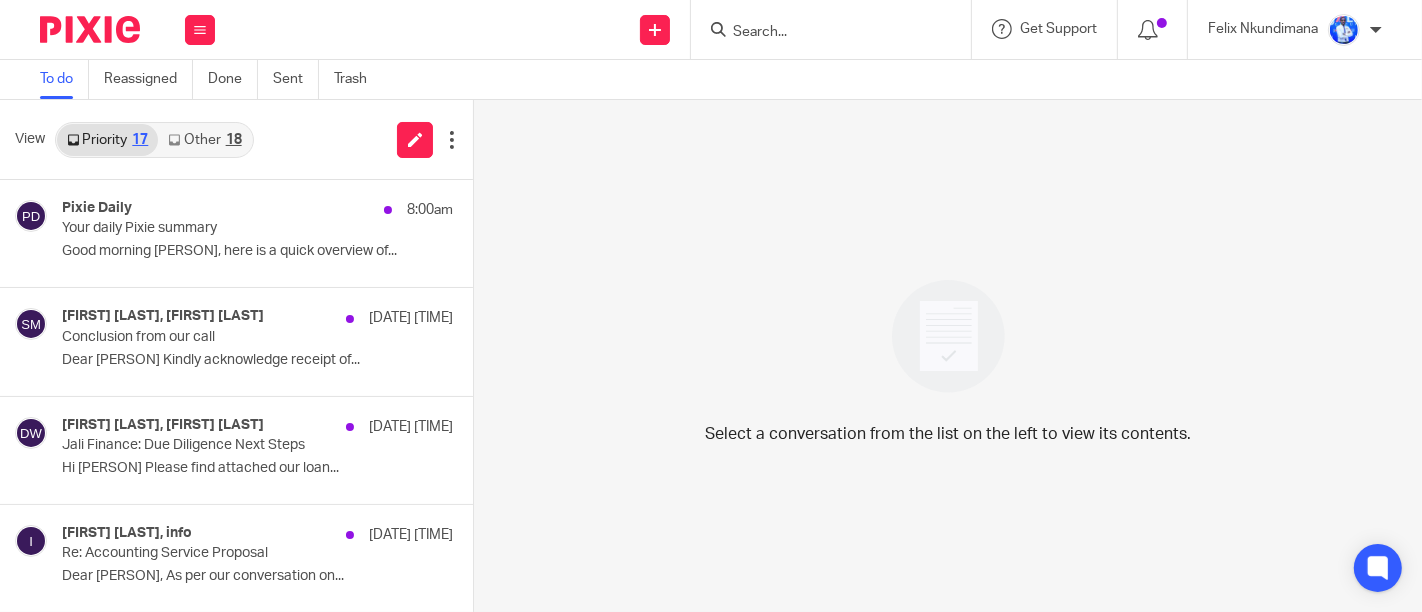 click on "Other
18" at bounding box center (204, 140) 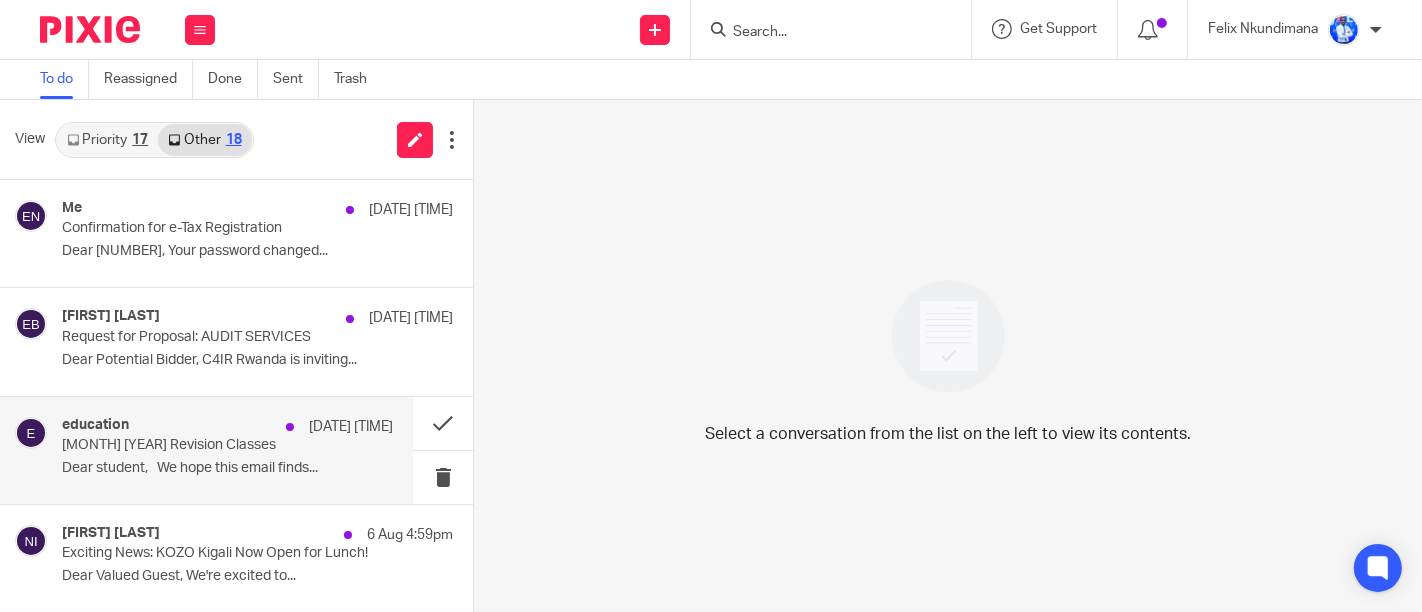click on "Dear student,     We hope this email finds..." at bounding box center (227, 468) 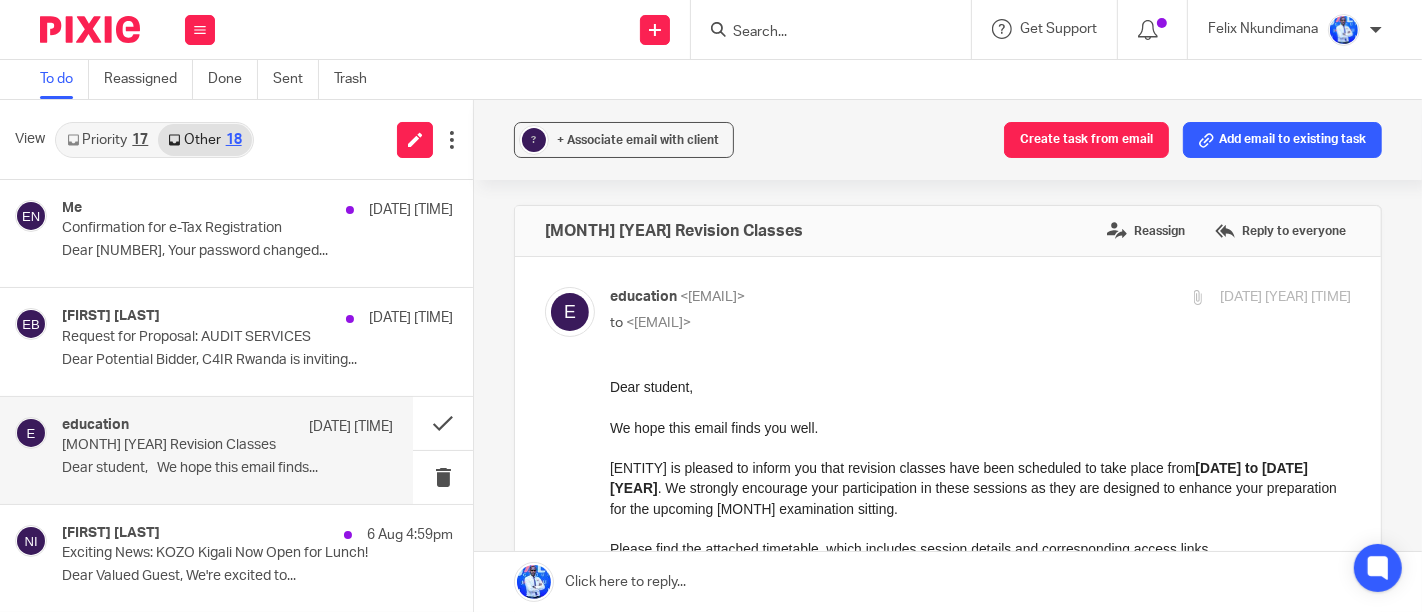 scroll, scrollTop: 0, scrollLeft: 0, axis: both 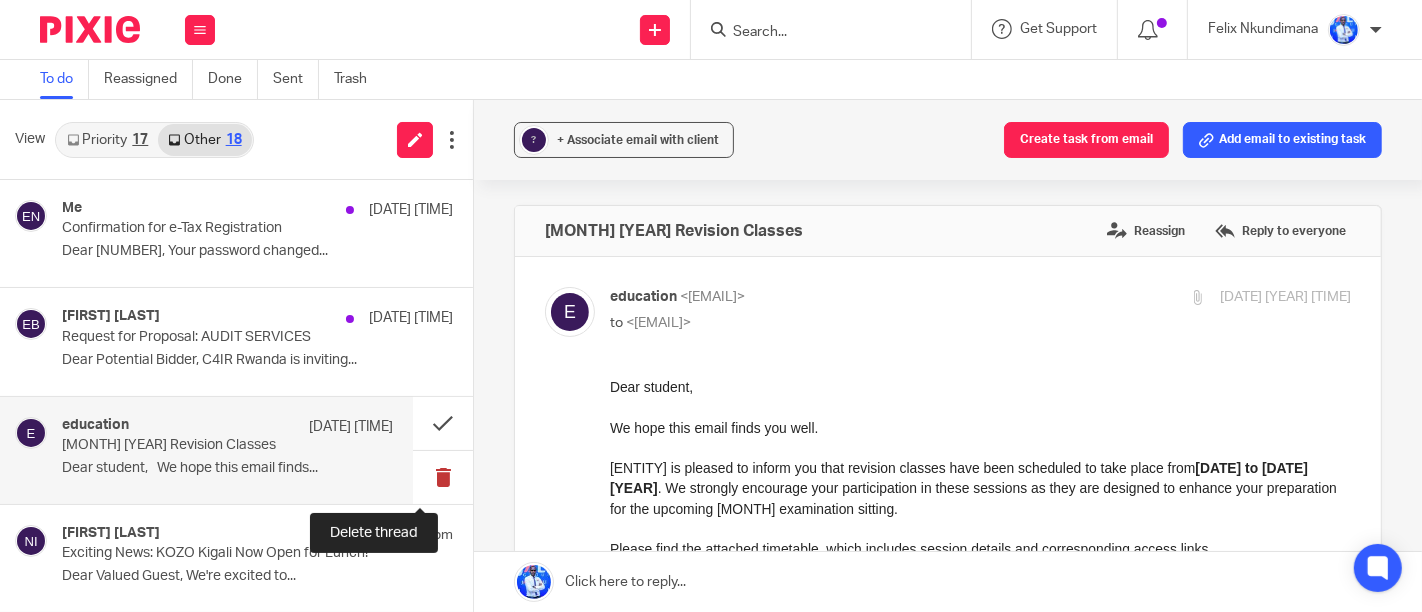 click at bounding box center (443, 477) 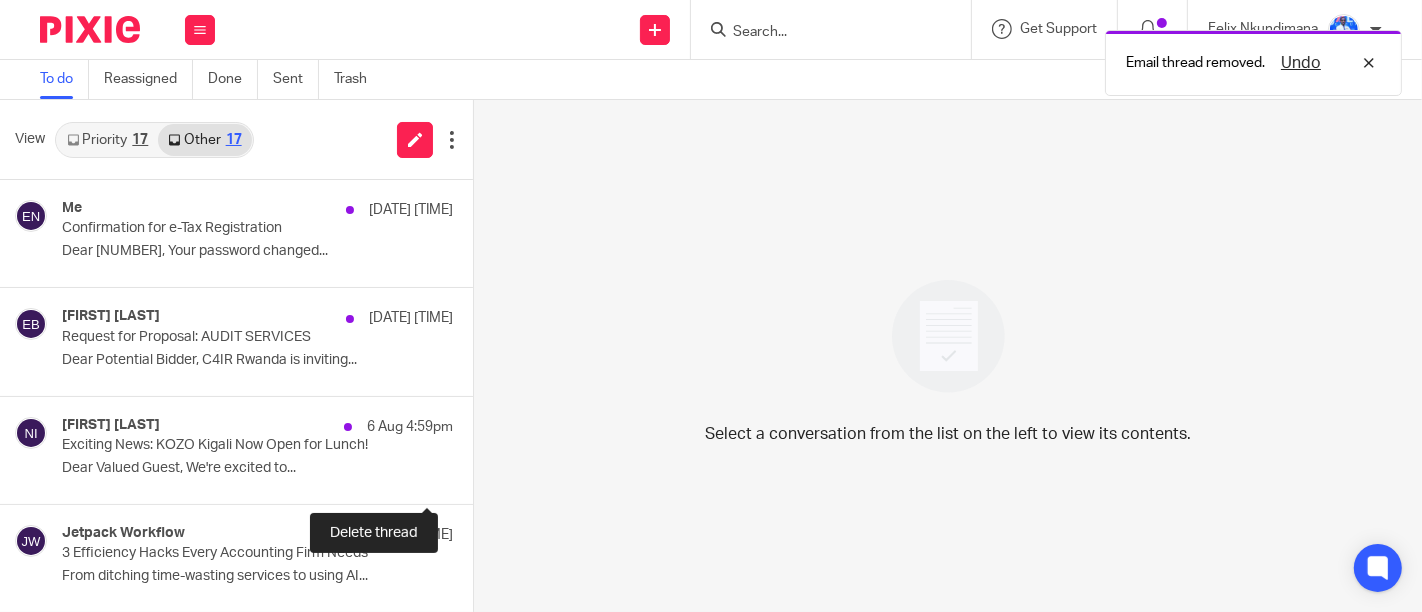 click at bounding box center [481, 477] 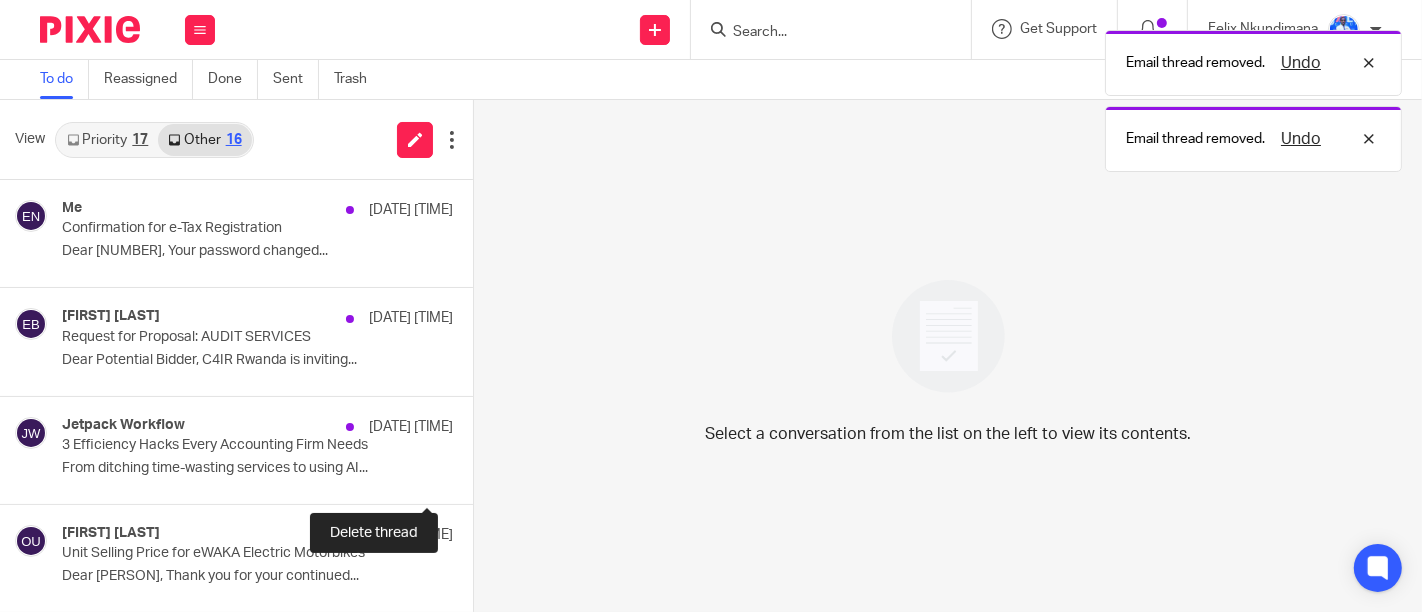 click at bounding box center [481, 477] 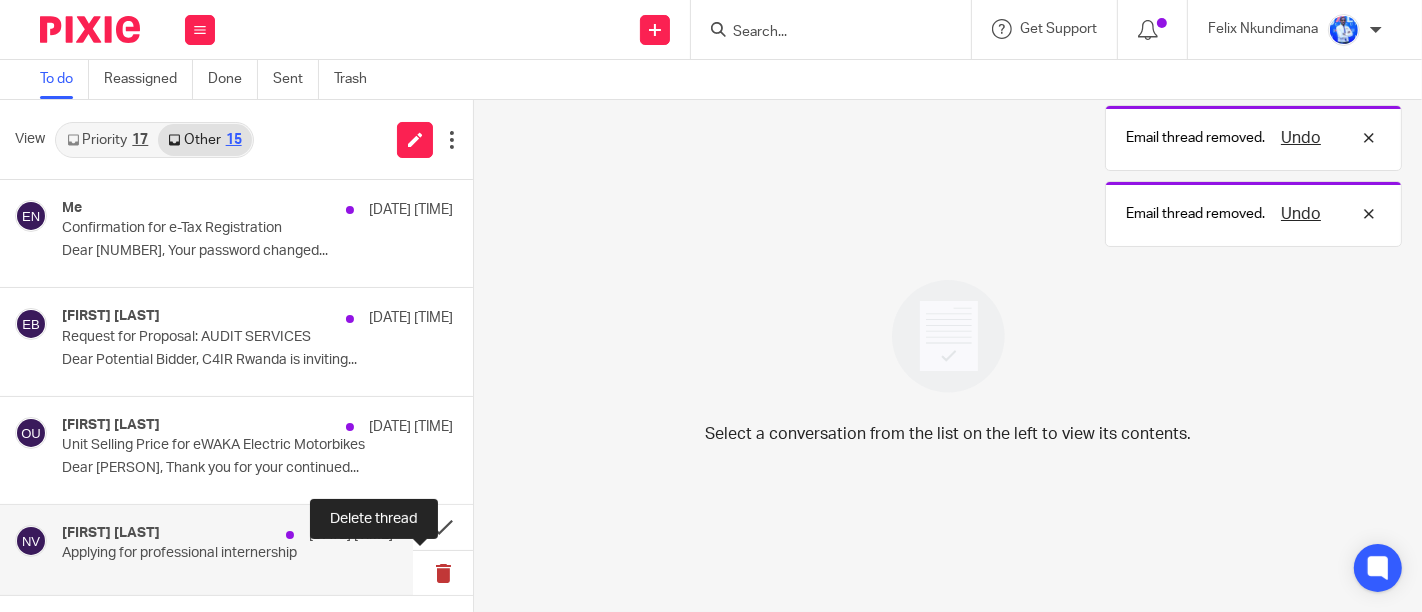 click at bounding box center (443, 573) 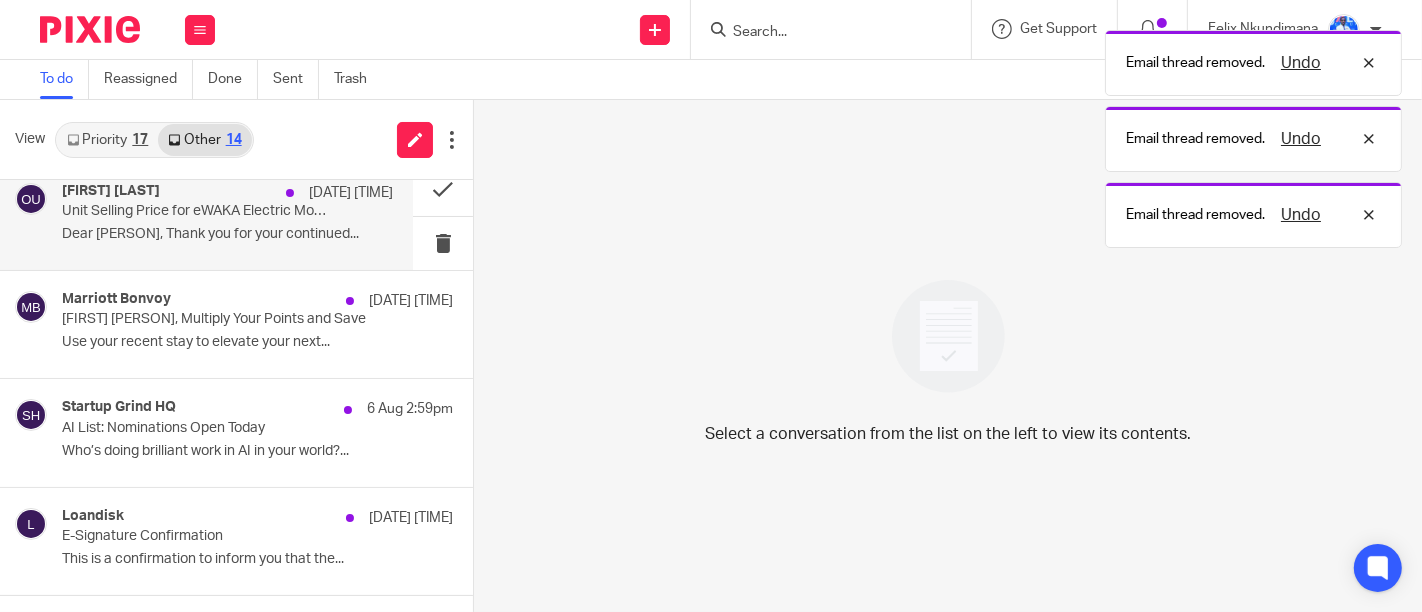 scroll, scrollTop: 235, scrollLeft: 0, axis: vertical 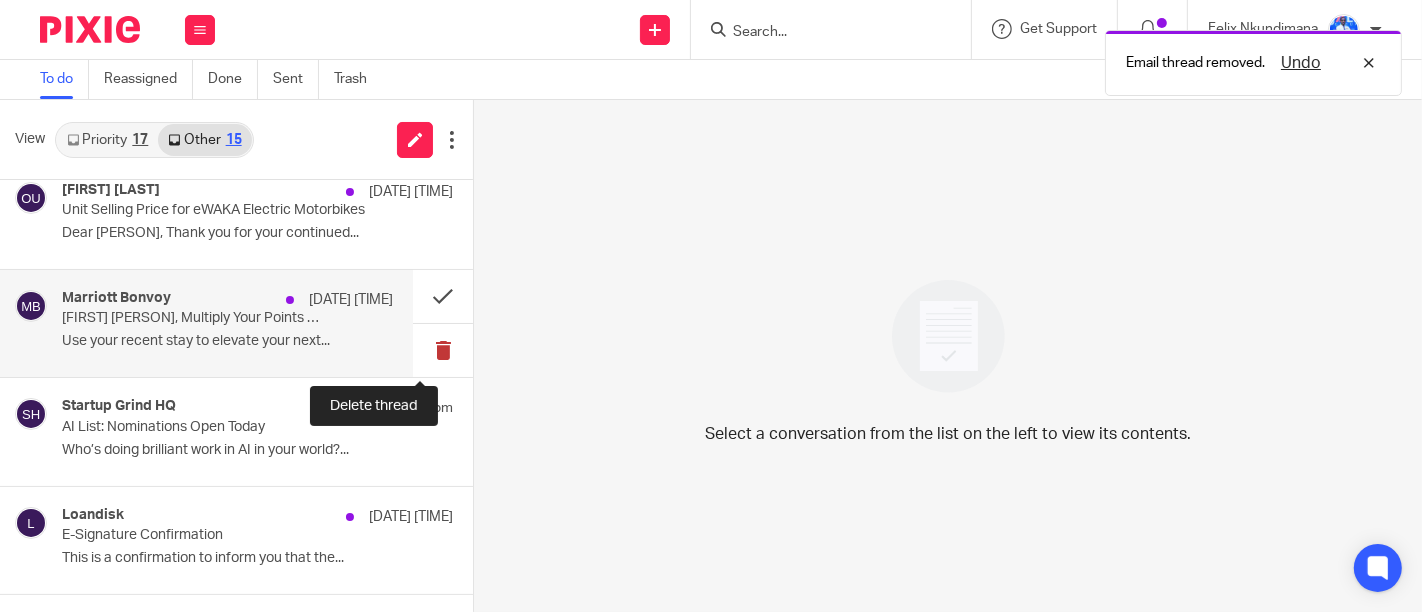 click at bounding box center [443, 350] 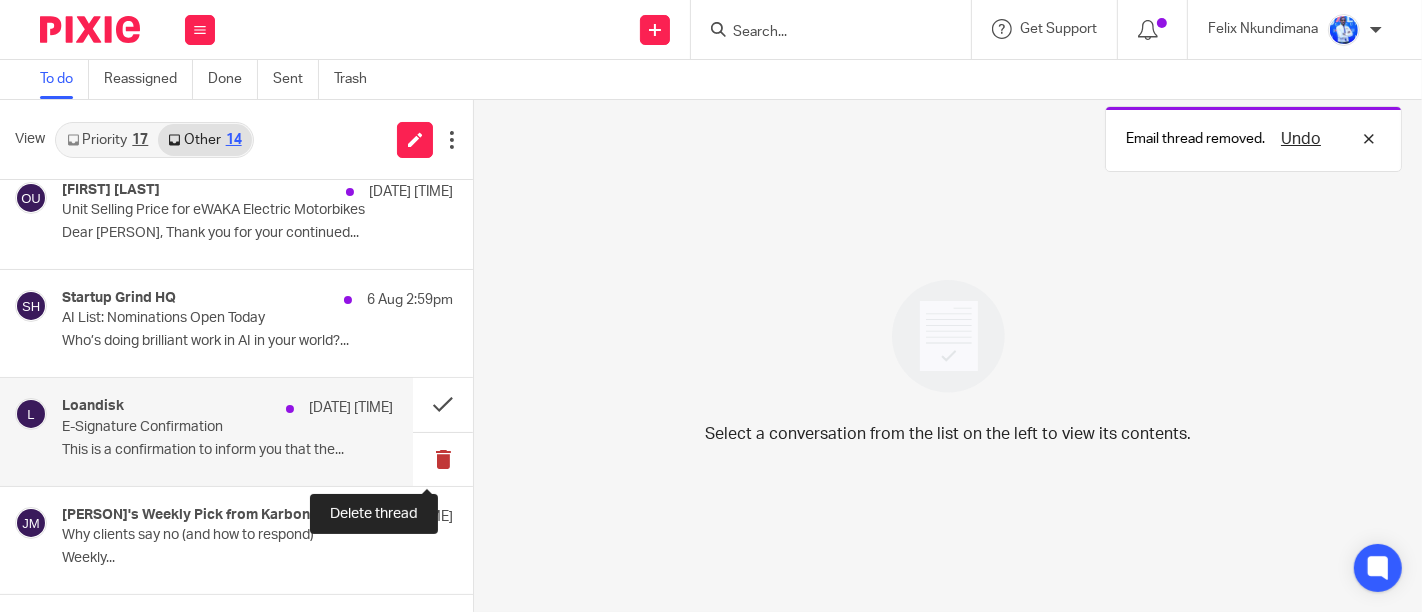 click at bounding box center [443, 459] 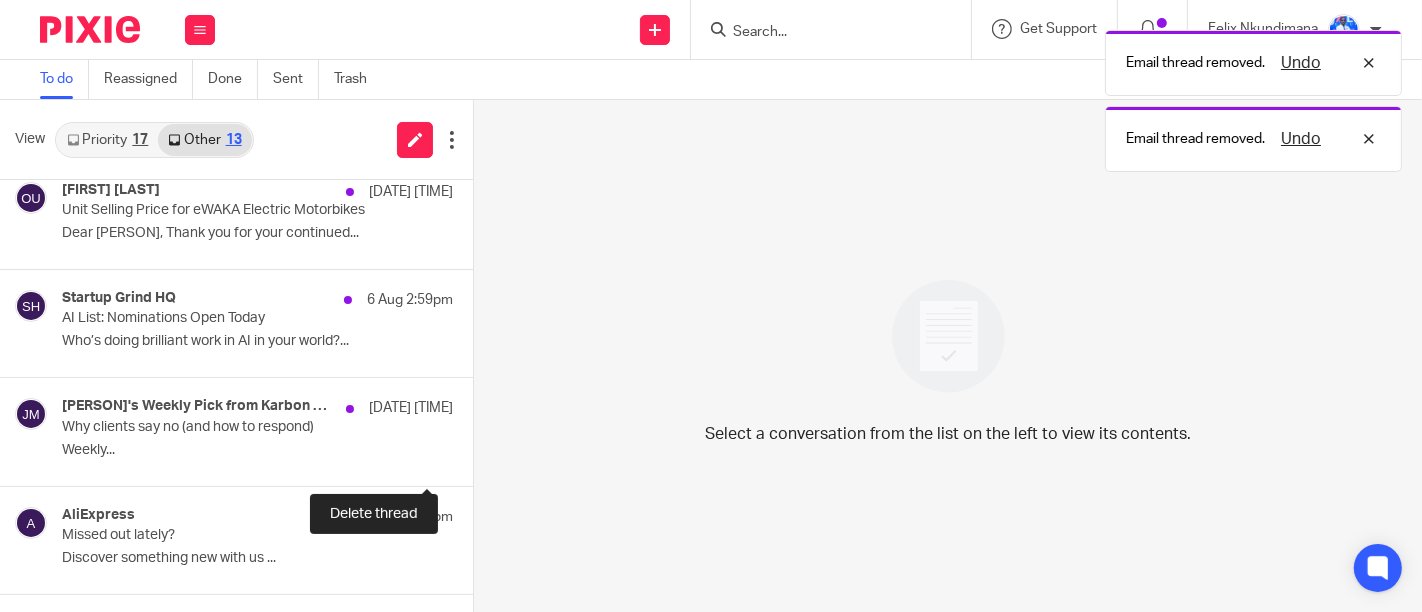 click at bounding box center (481, 459) 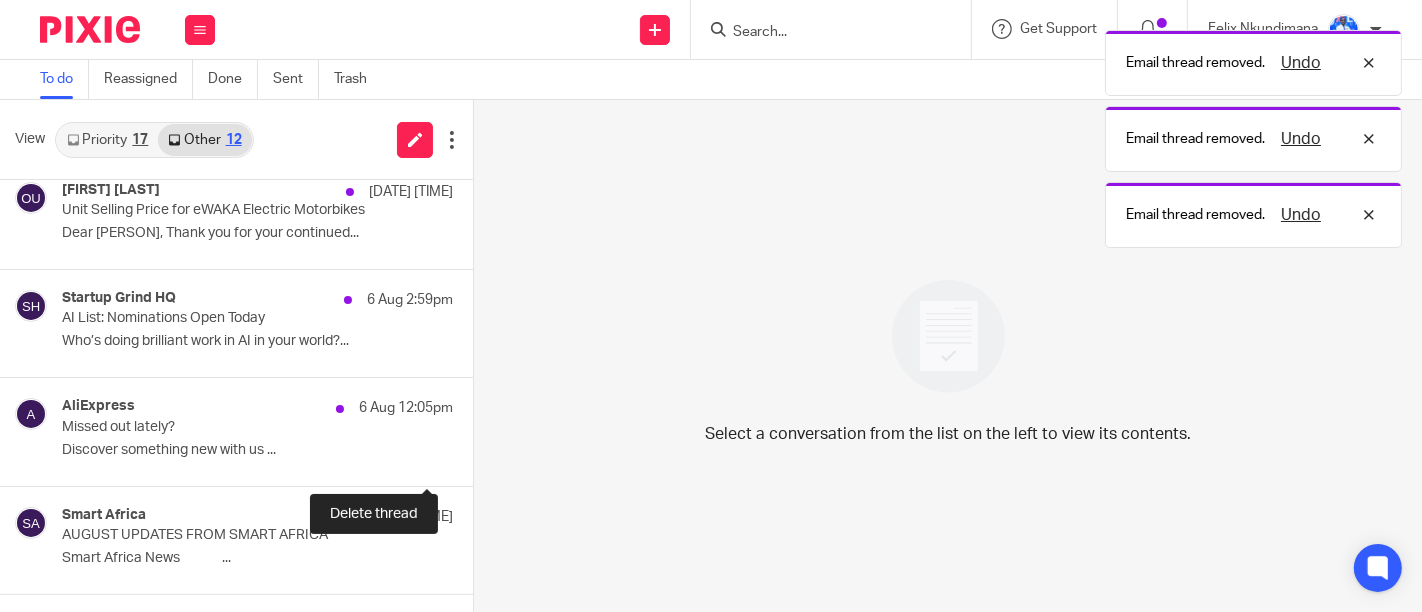 click at bounding box center (481, 459) 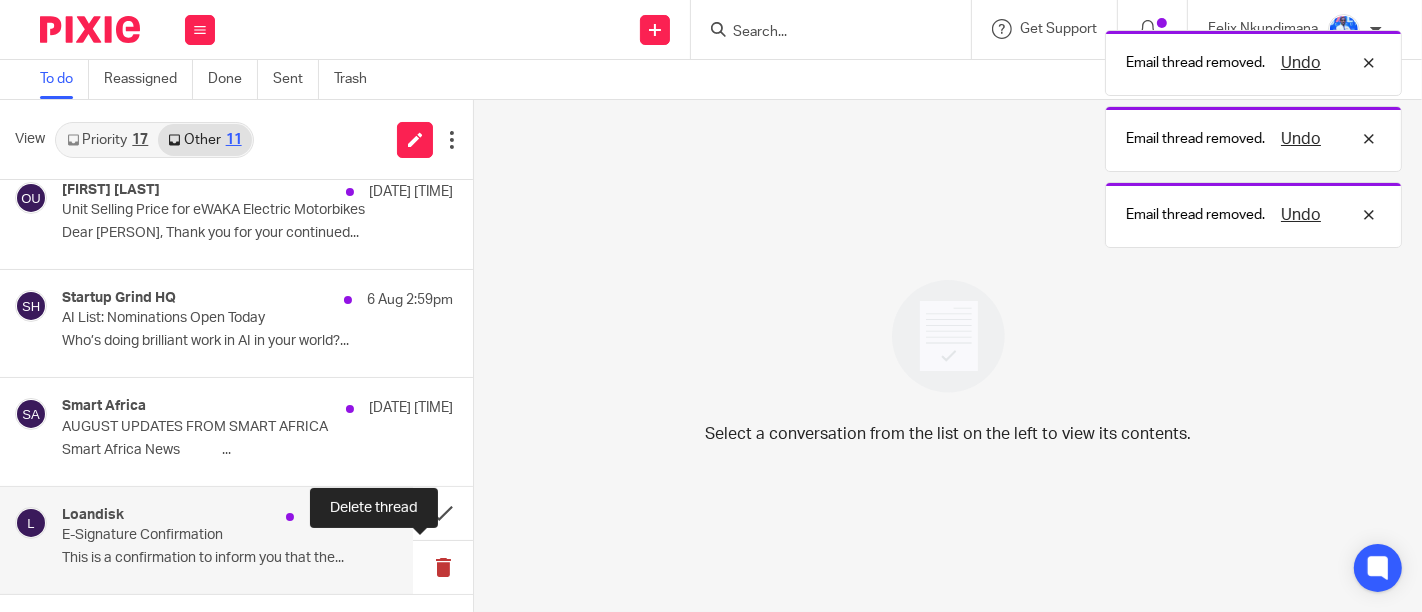 click at bounding box center (443, 567) 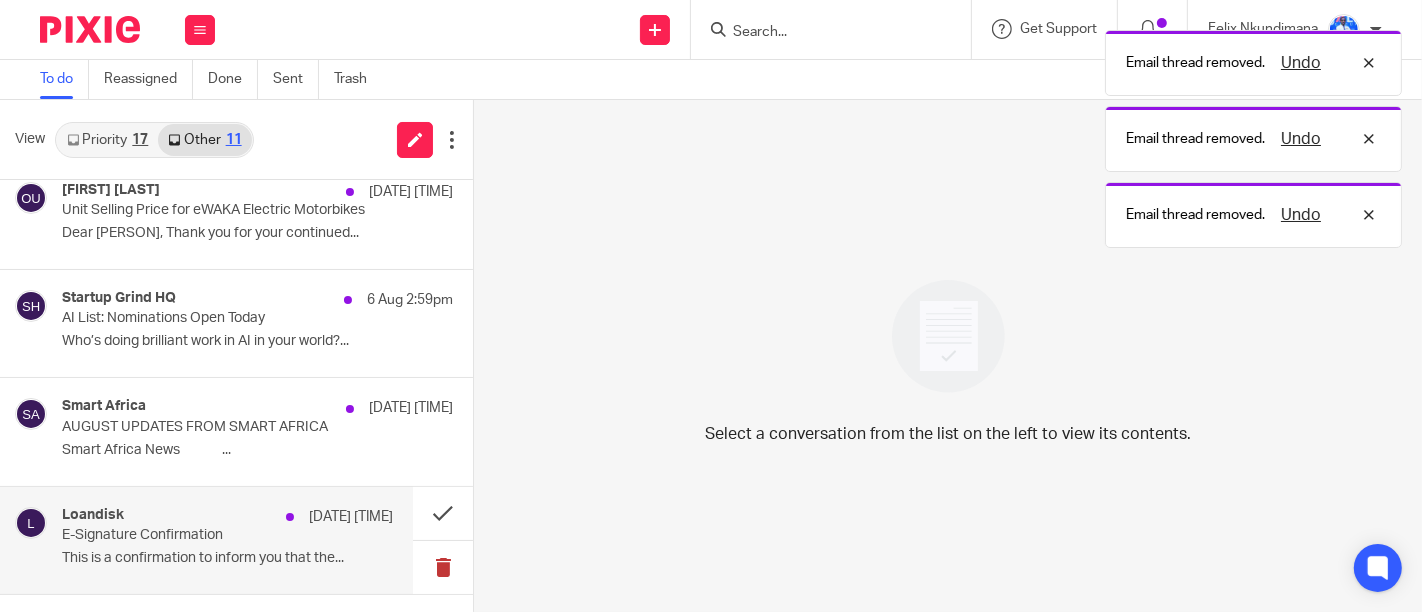 scroll, scrollTop: 216, scrollLeft: 0, axis: vertical 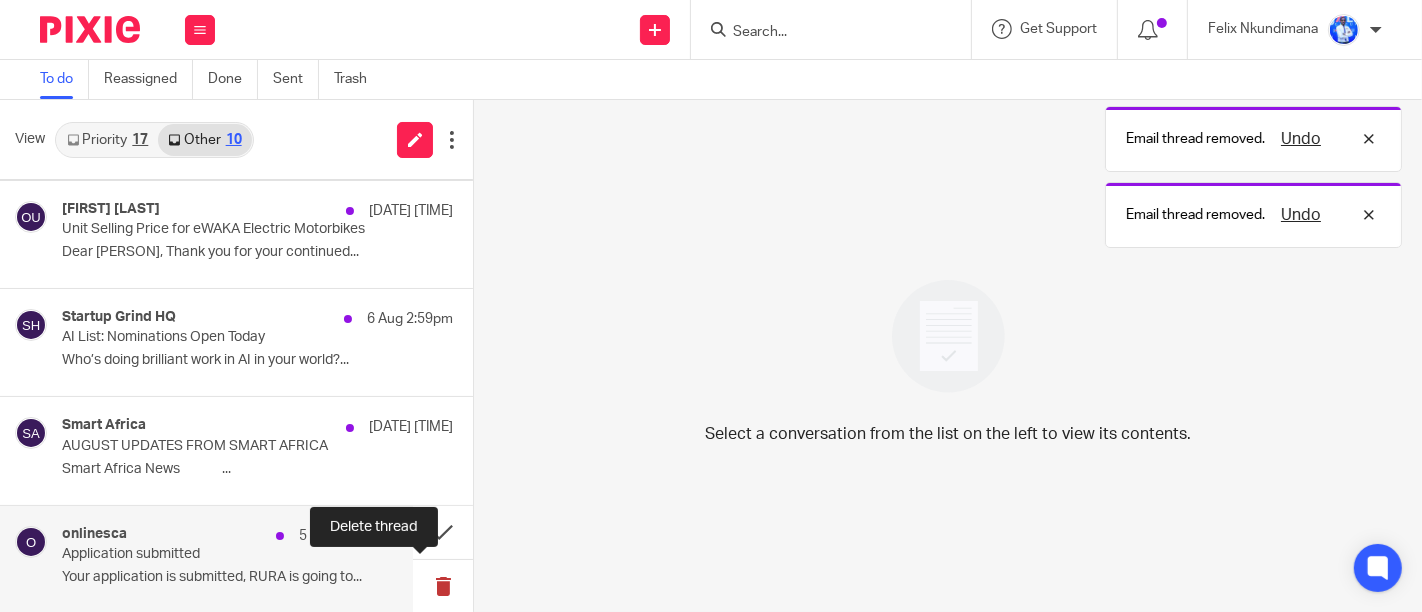 click at bounding box center [443, 586] 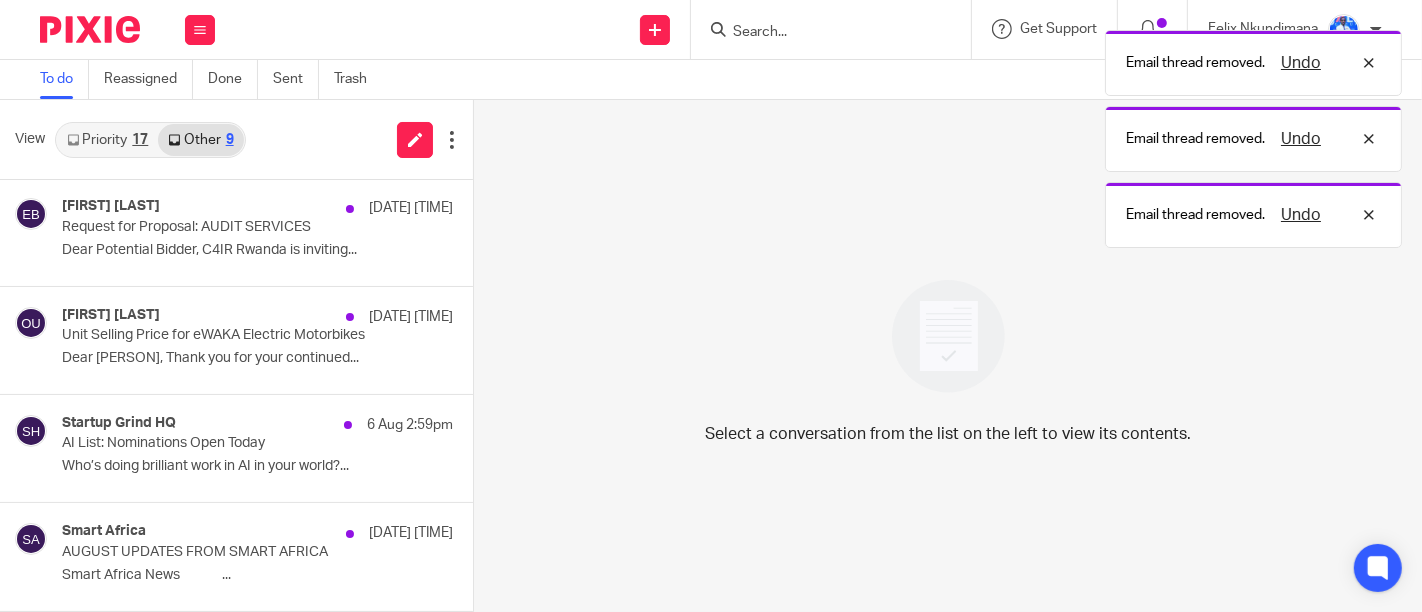 scroll, scrollTop: 108, scrollLeft: 0, axis: vertical 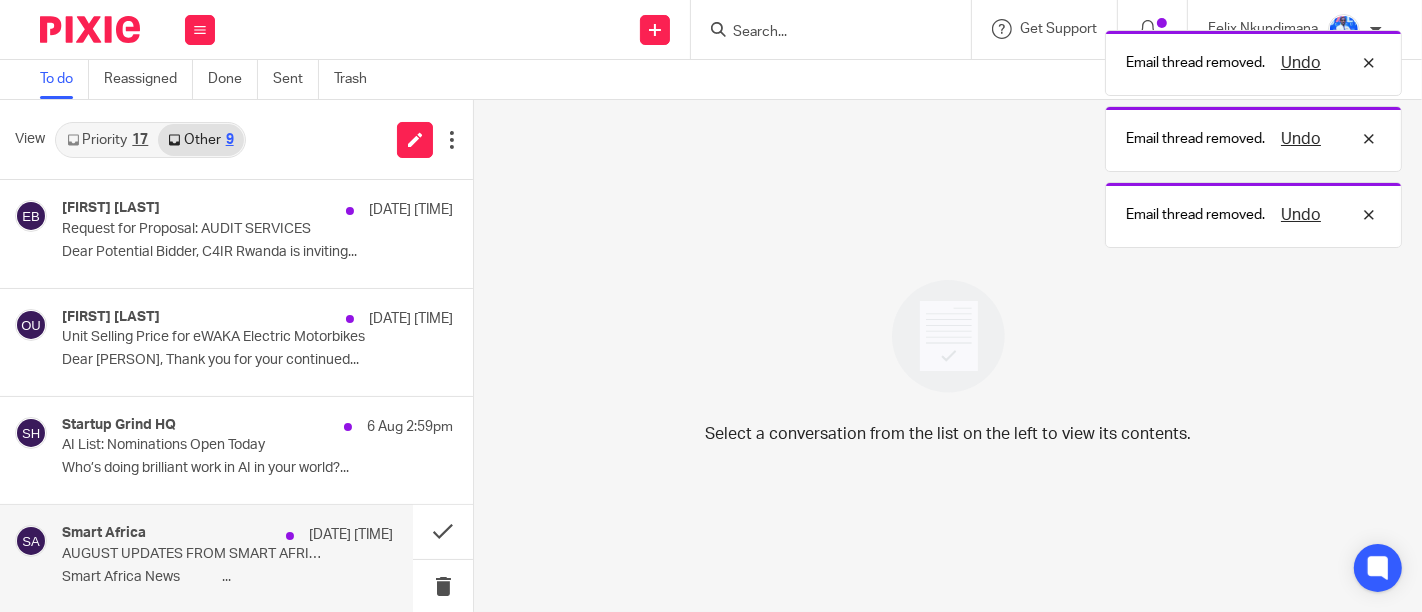 click on "Smart Africa
6 Aug 12:03pm   AUGUST UPDATES FROM SMART AFRICA   Smart Africa News   ͏ ‌ ͏ ‌ ͏ ‌ ͏ ‌ ͏ ‌ ͏ ‌ ͏ ‌..." at bounding box center (227, 558) 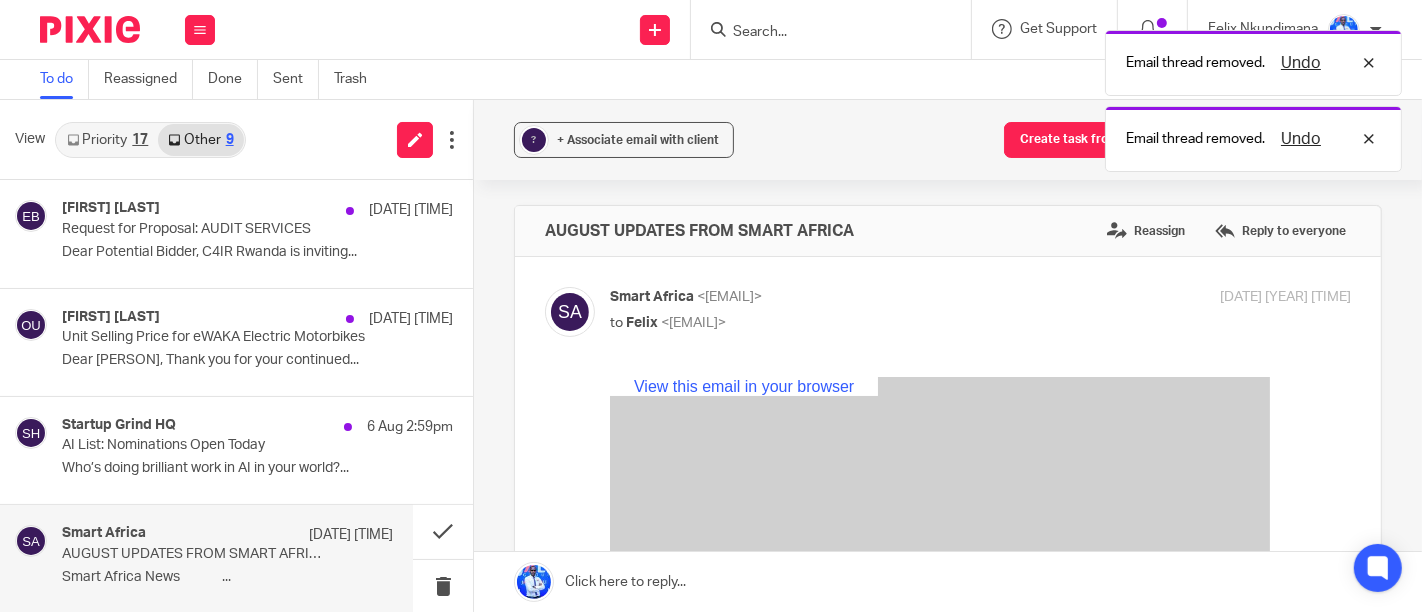 scroll, scrollTop: 0, scrollLeft: 0, axis: both 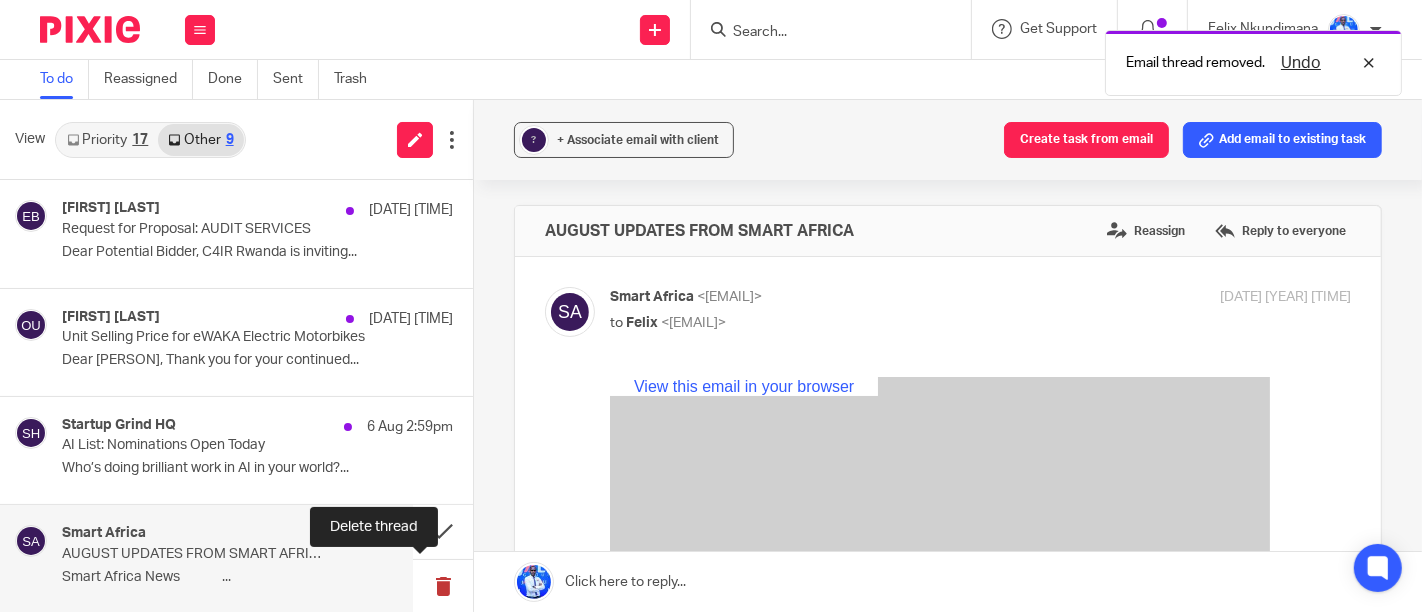 click at bounding box center (443, 586) 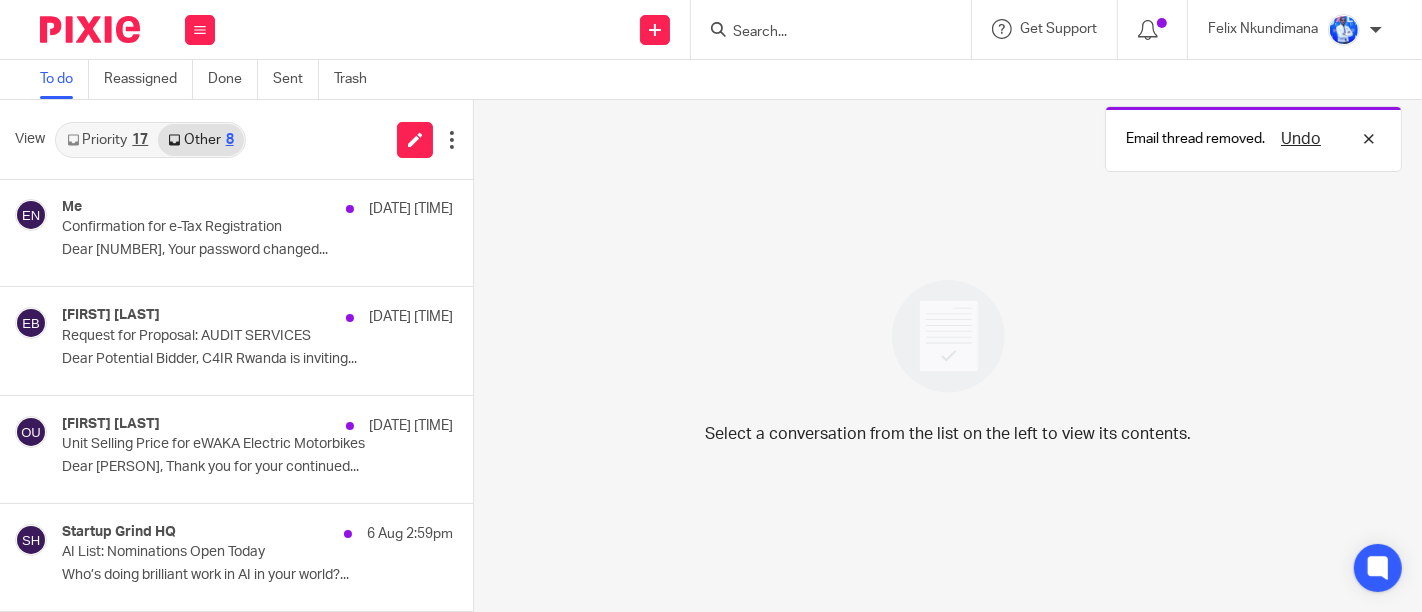 scroll, scrollTop: 0, scrollLeft: 0, axis: both 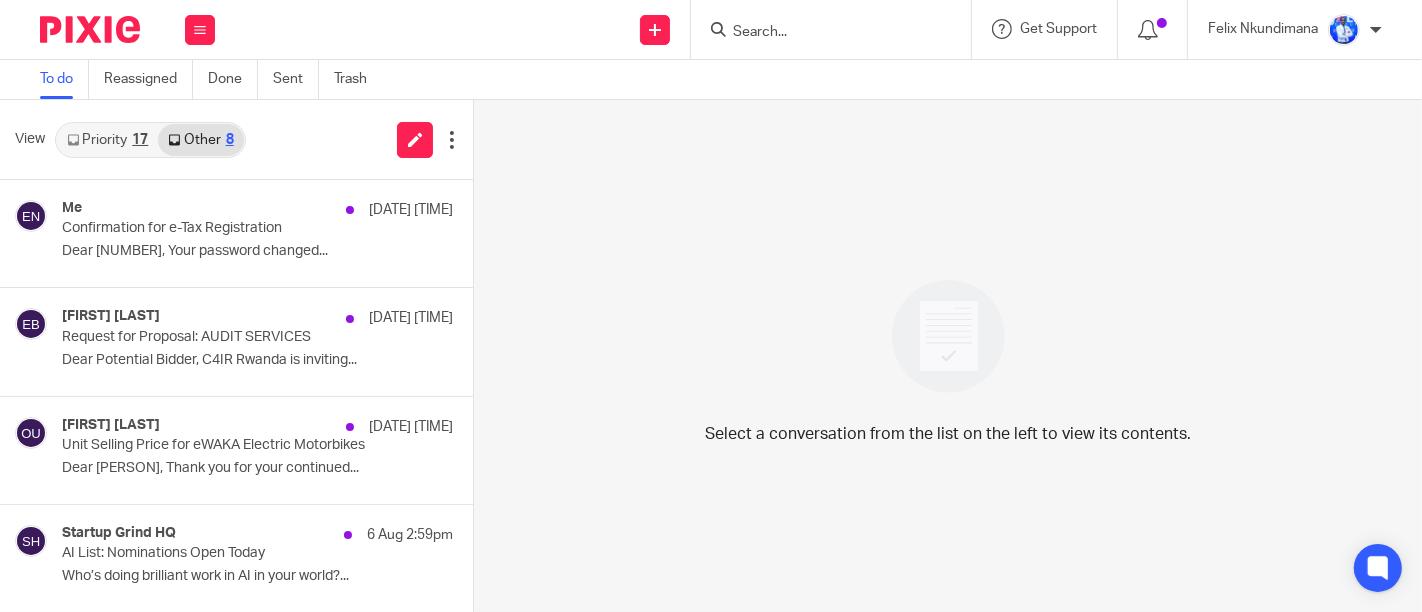 click on "Select a conversation from the list on the left to view its contents." at bounding box center (948, 356) 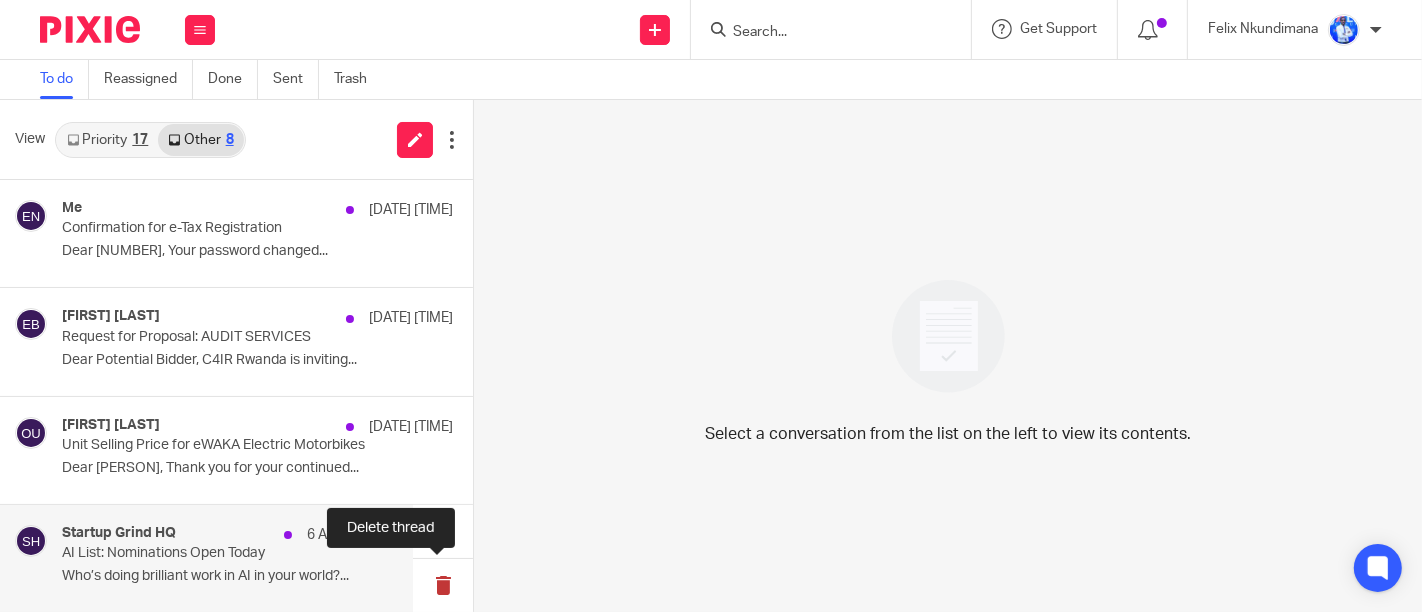 click at bounding box center (443, 585) 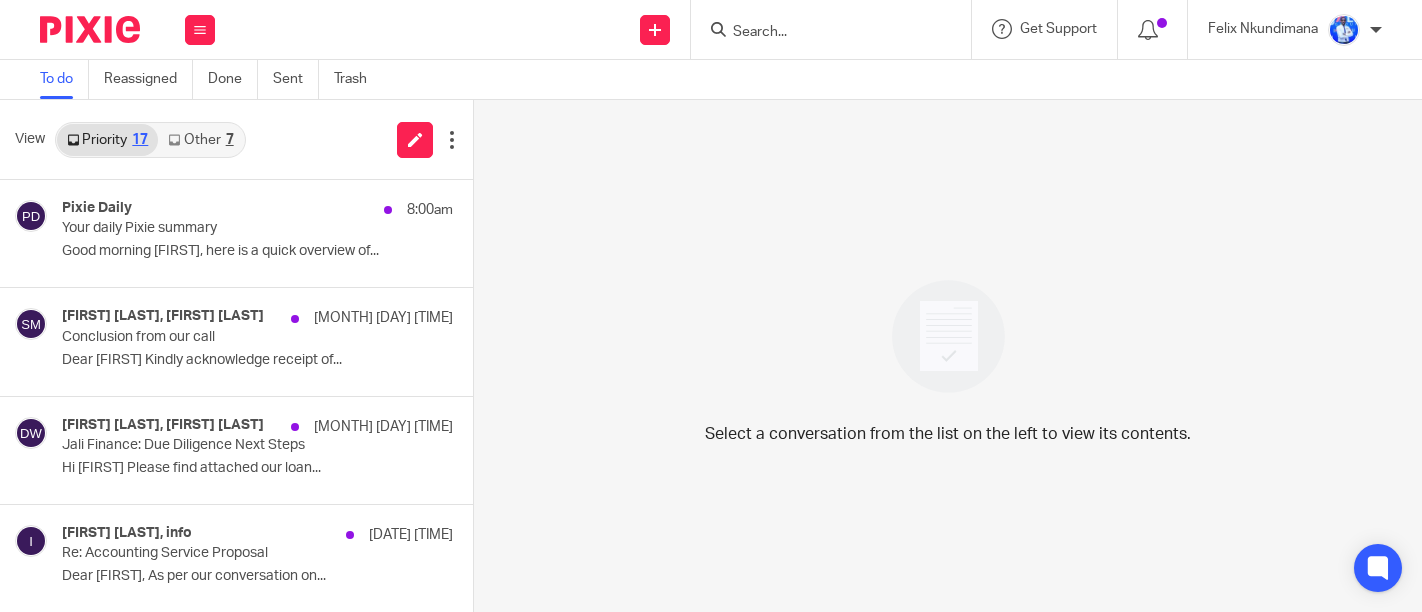 scroll, scrollTop: 0, scrollLeft: 0, axis: both 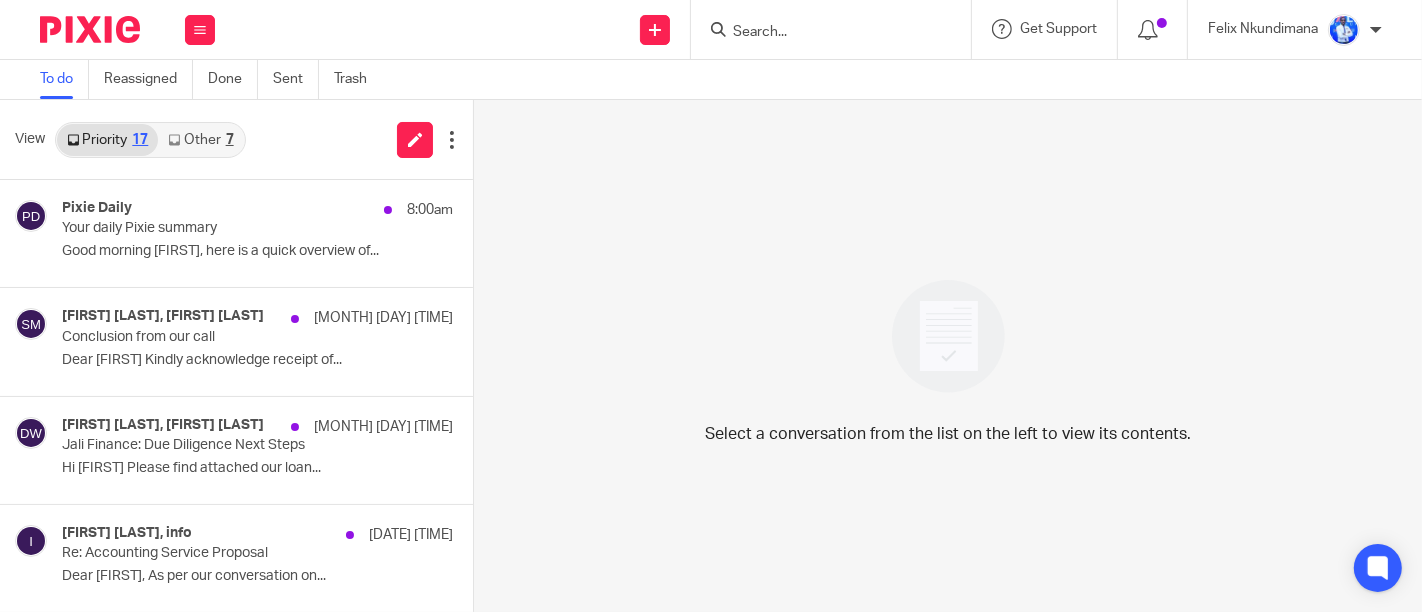click on "Other
7" at bounding box center [200, 140] 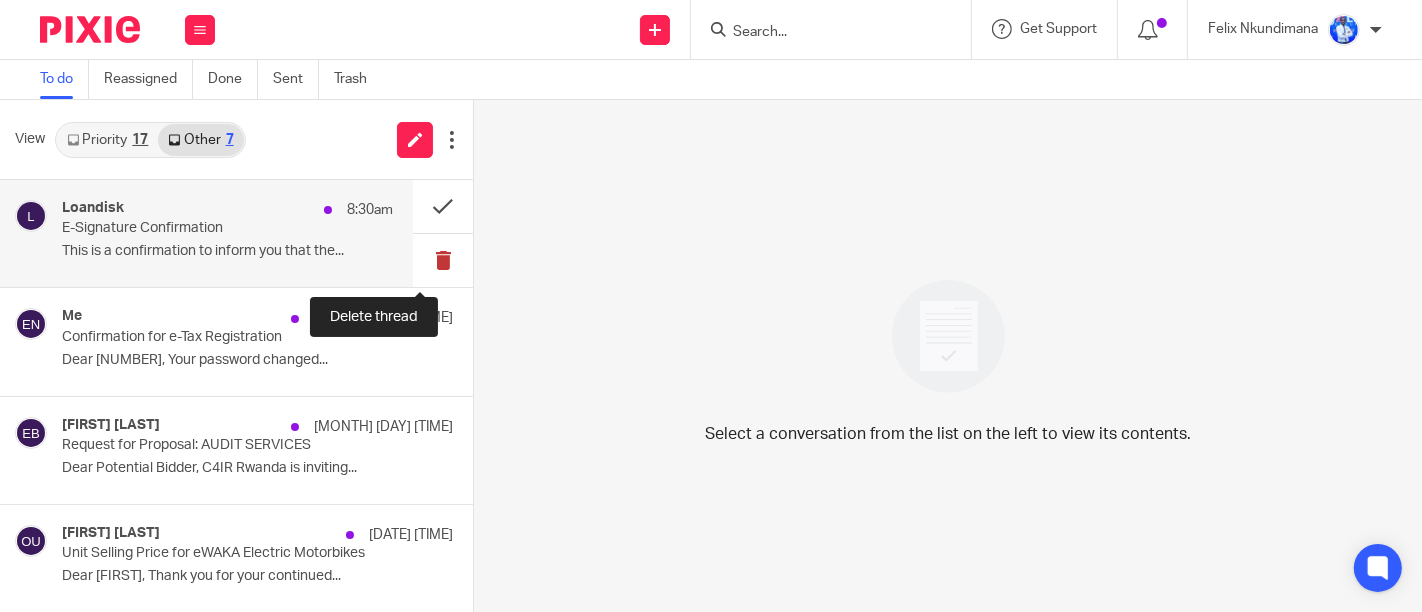 click at bounding box center [443, 260] 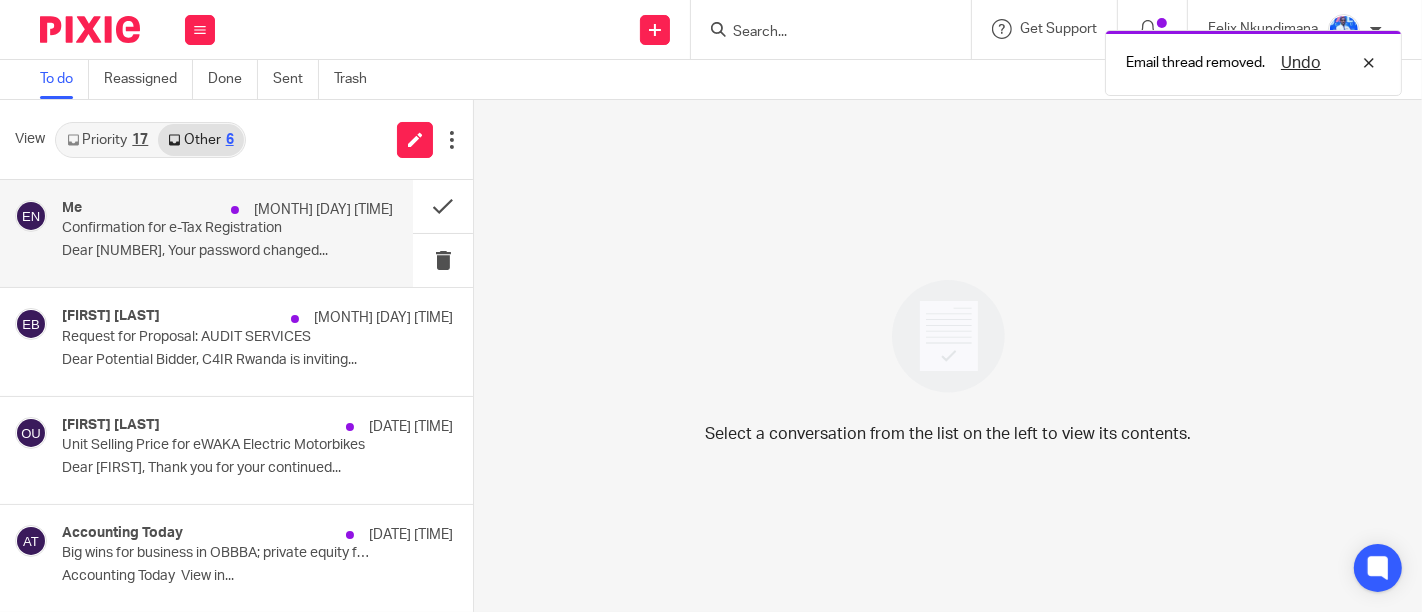 click on "Confirmation for e-Tax Registration" at bounding box center [194, 228] 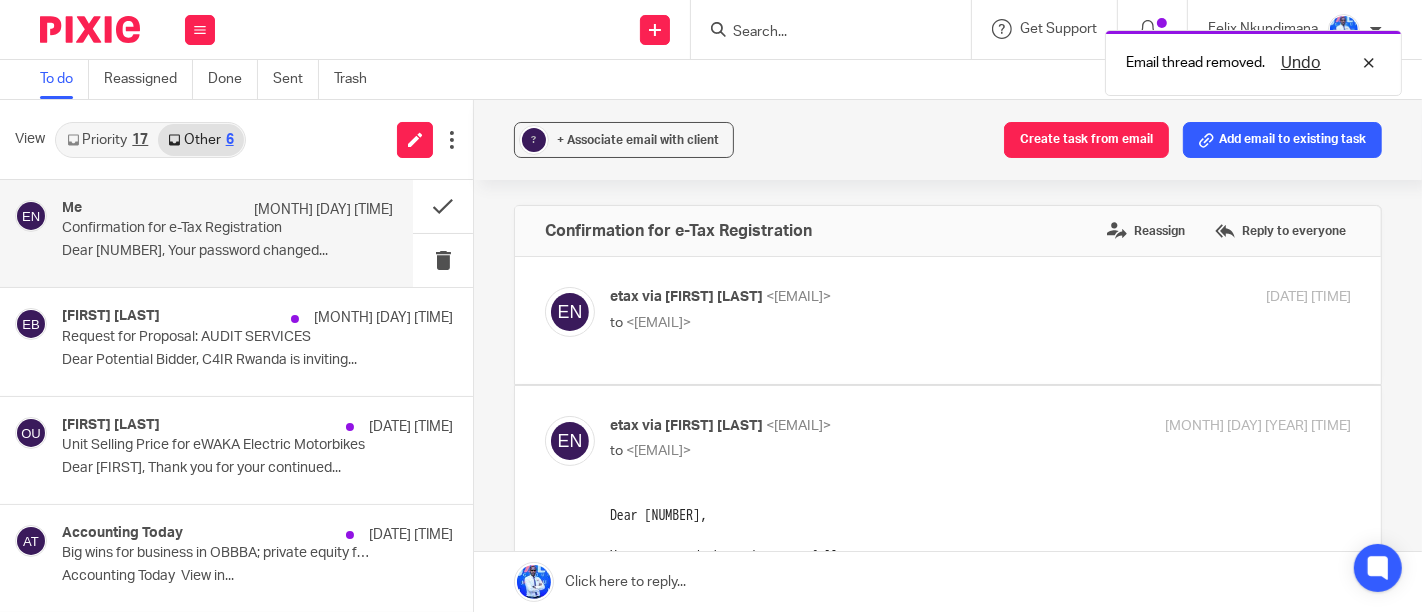 scroll, scrollTop: 0, scrollLeft: 0, axis: both 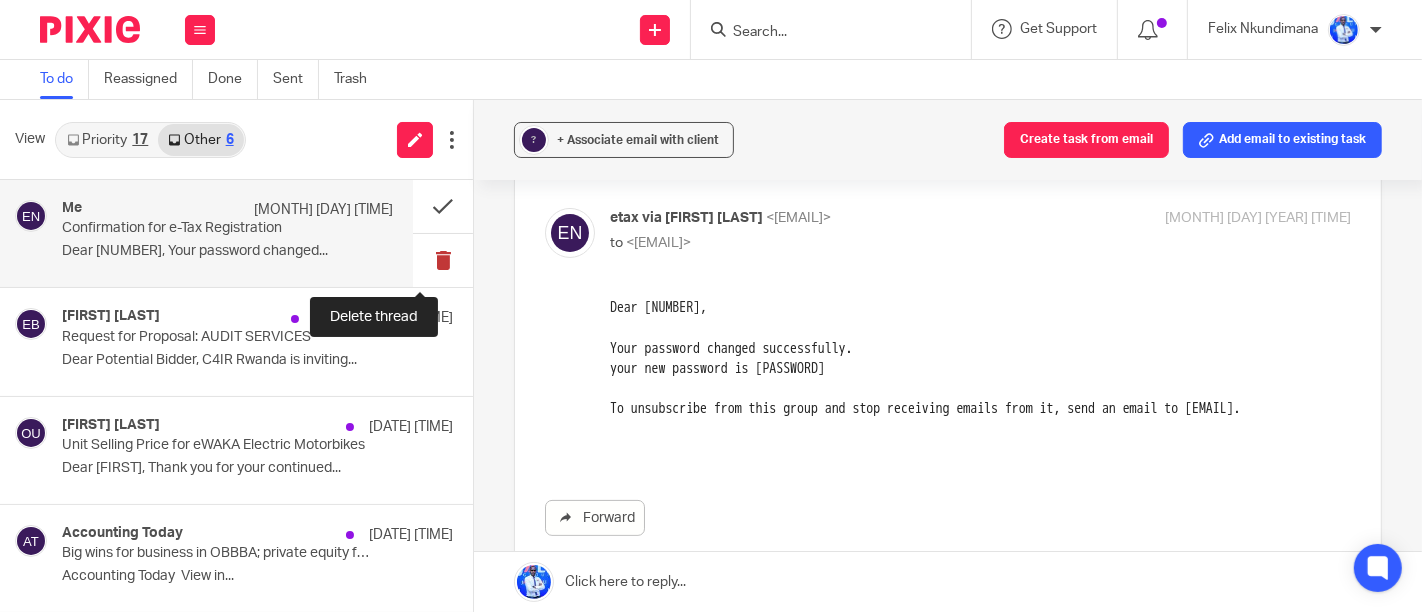 click at bounding box center (443, 260) 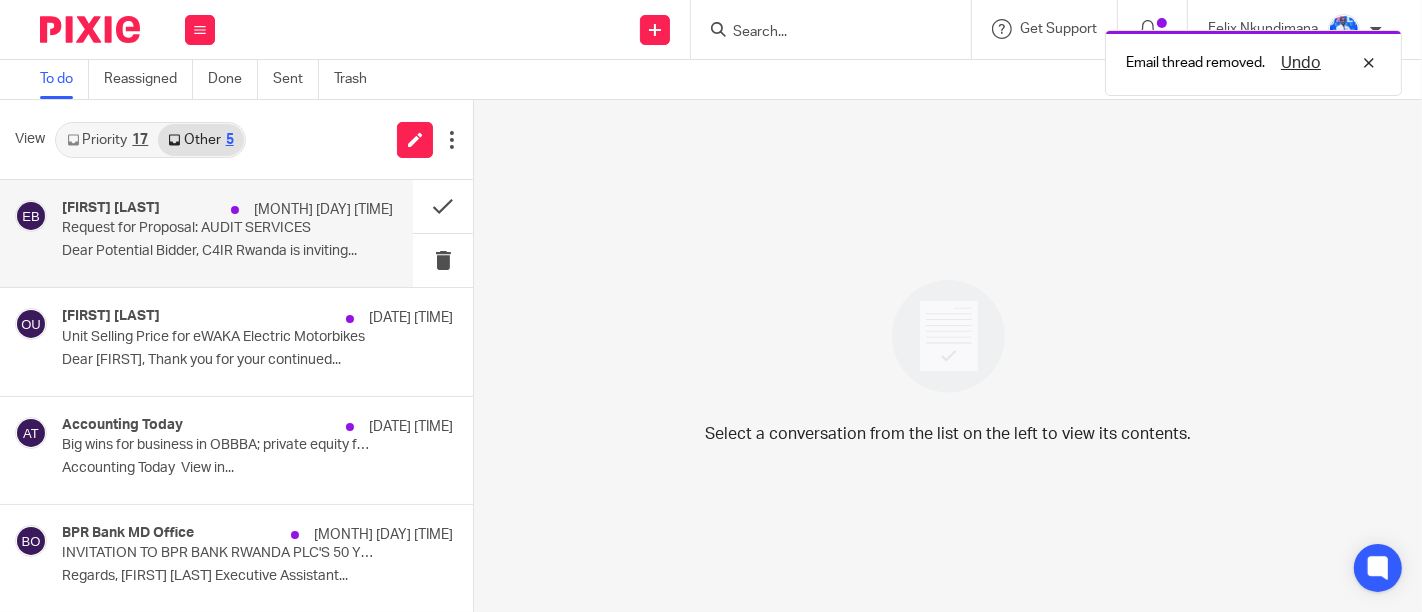 click on "Emilie Bivegete
6 Aug 5:14pm   Request for Proposal: AUDIT SERVICES   Dear Potential Bidder,  C4IR Rwanda is inviting..." at bounding box center [227, 233] 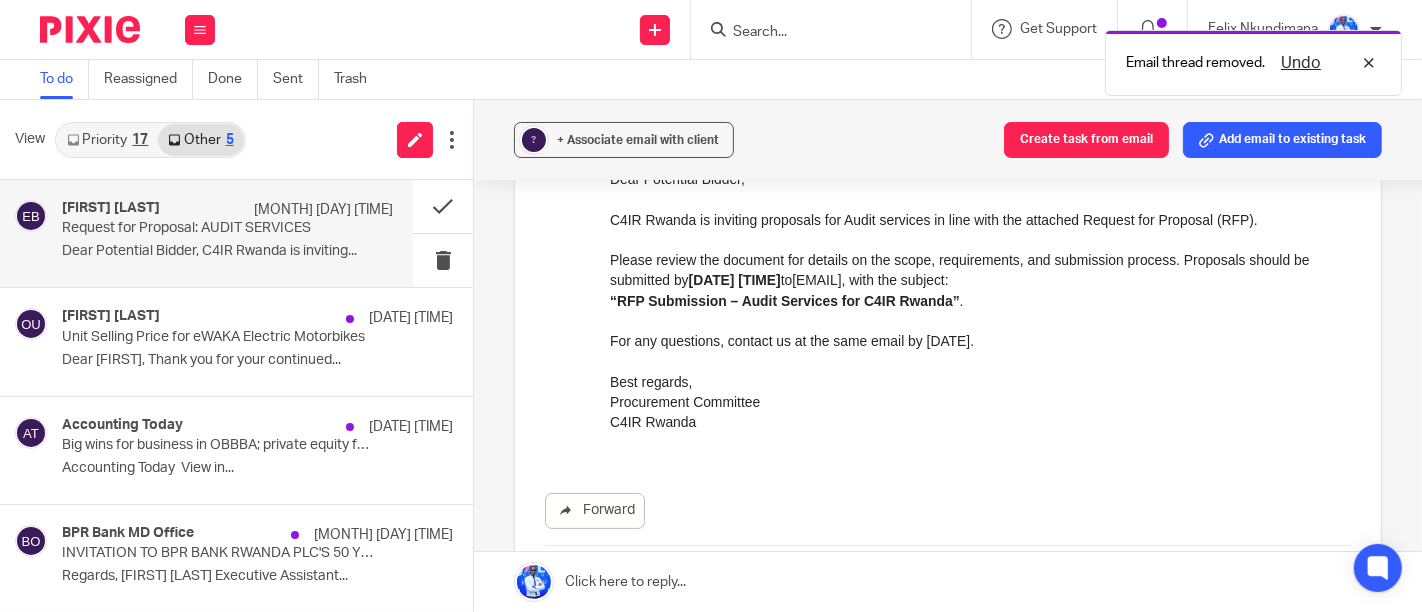 scroll, scrollTop: 0, scrollLeft: 0, axis: both 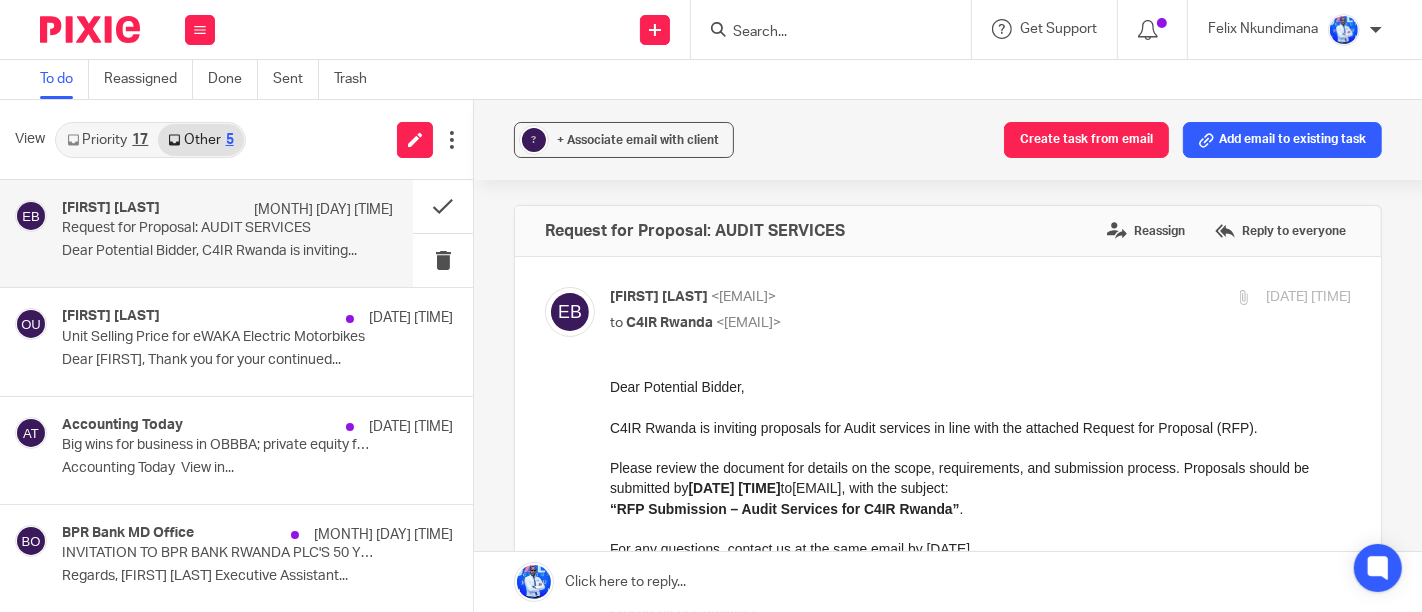 click on "Dear Potential Bidder, C4IR Rwanda is inviting proposals for Audit services in line with the attached Request for Proposal (RFP). Please review the document for details on the scope, requirements, and submission process. Proposals should be submitted by  Wednesday, August 13, 2025 at 5:00 pm  to  procurement@c4ir.rw , with the subject: “RFP Submission – Audit Services for C4IR Rwanda” . For any questions, contact us at the same email by Friday, August 8, 2025. Best regards, Procurement Committee C4IR Rwanda" at bounding box center [979, 507] 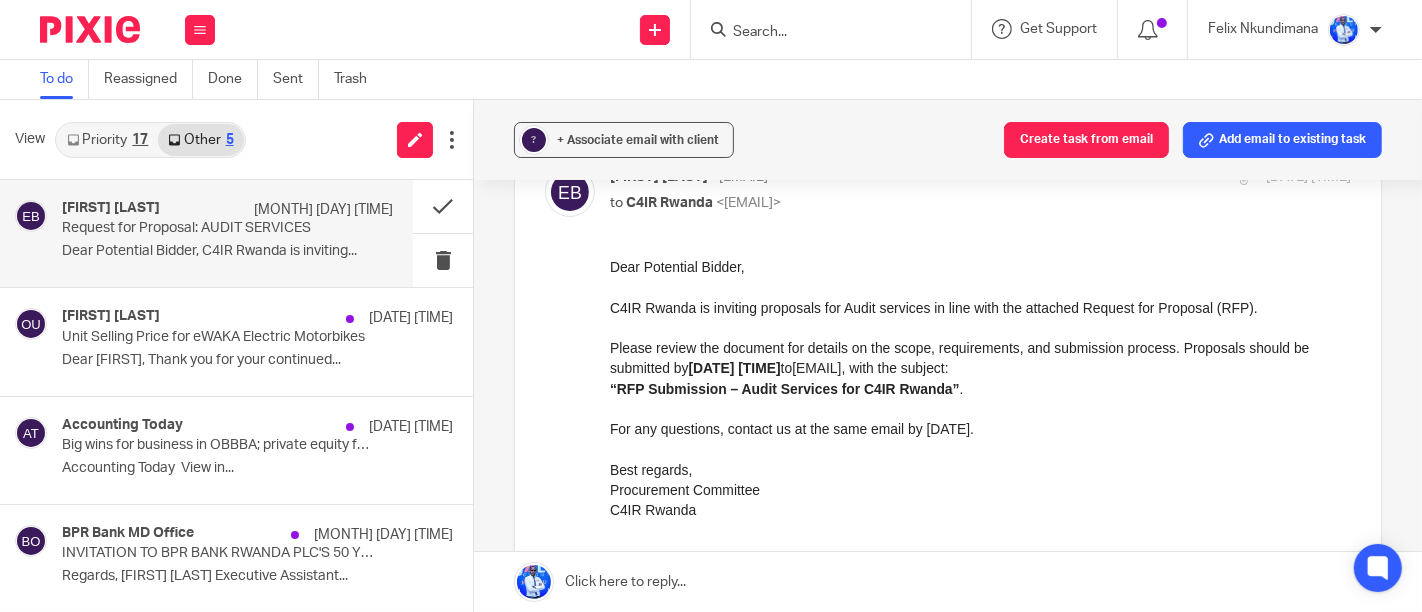 scroll, scrollTop: 121, scrollLeft: 0, axis: vertical 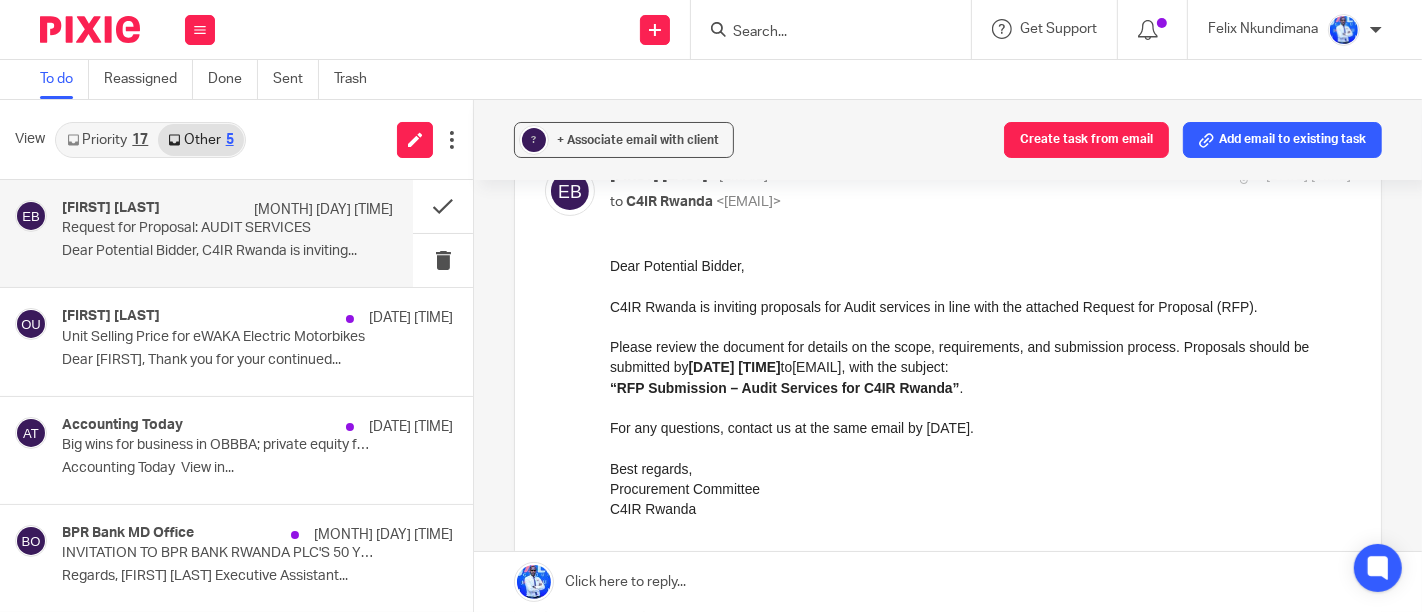 click on "Dear Potential Bidder, C4IR Rwanda is inviting proposals for Audit services in line with the attached Request for Proposal (RFP). Please review the document for details on the scope, requirements, and submission process. Proposals should be submitted by  Wednesday, August 13, 2025 at 5:00 pm  to  procurement@c4ir.rw , with the subject: “RFP Submission – Audit Services for C4IR Rwanda” . For any questions, contact us at the same email by Friday, August 8, 2025. Best regards, Procurement Committee C4IR Rwanda" at bounding box center [979, 386] 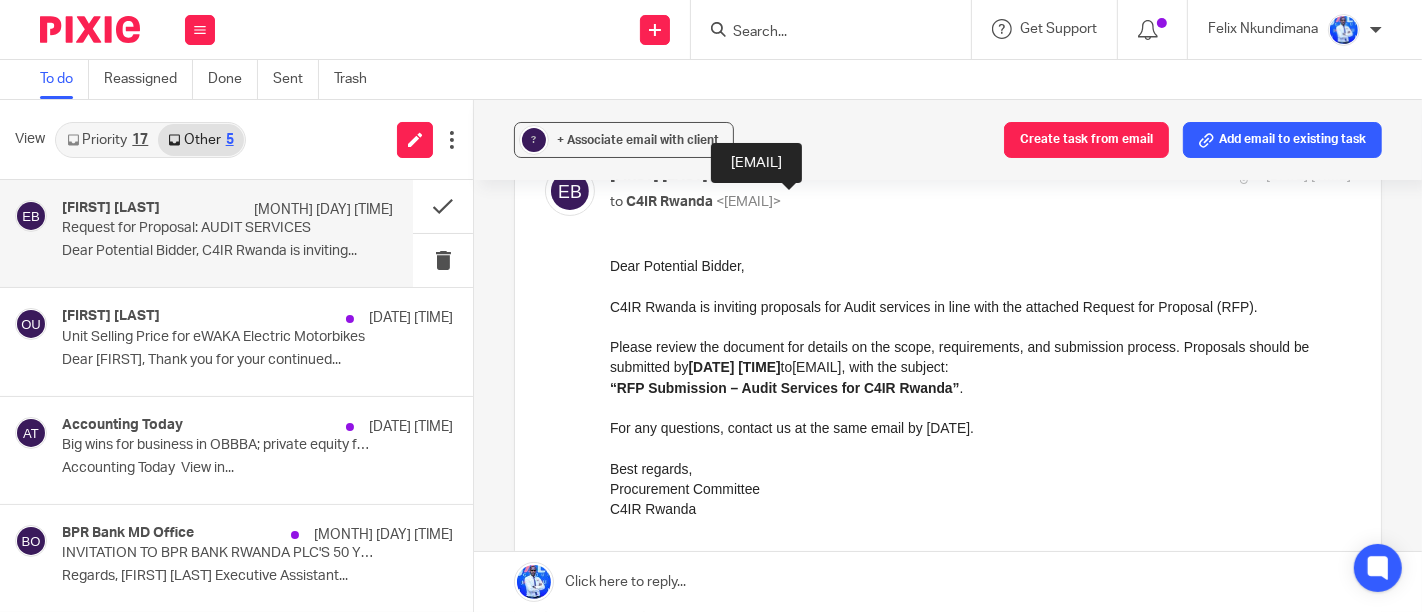 click on "<procurement@c4ir.rw>" at bounding box center [748, 202] 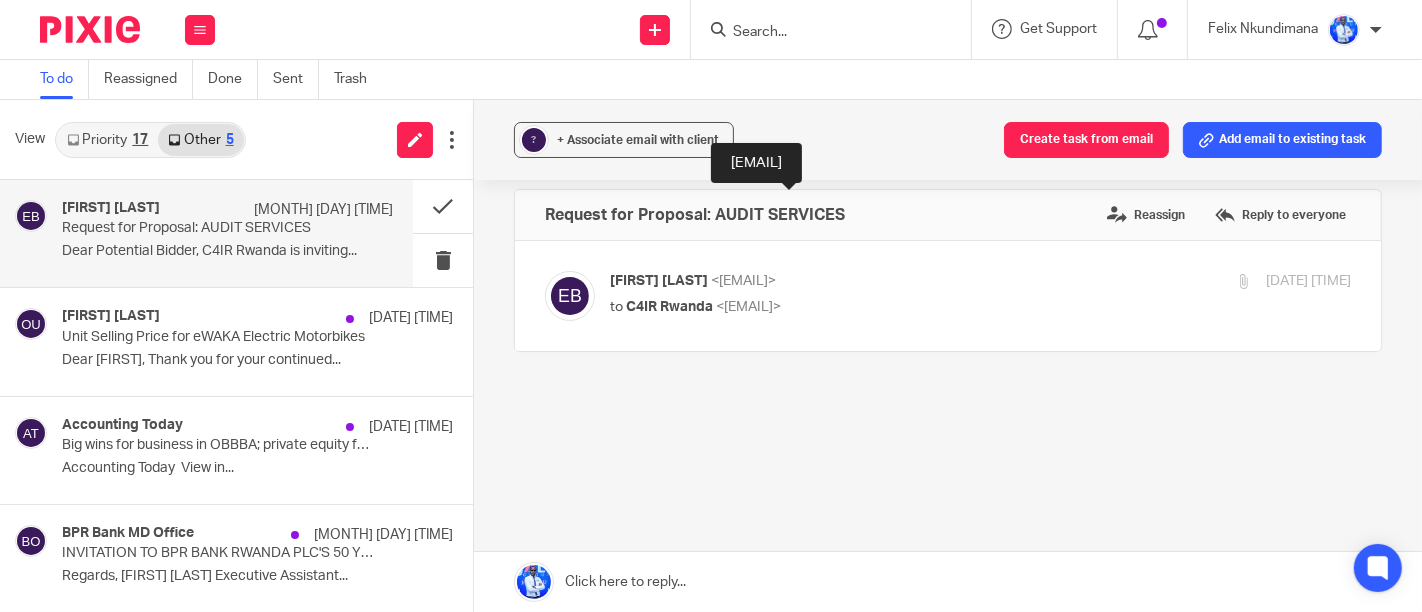 scroll, scrollTop: 14, scrollLeft: 0, axis: vertical 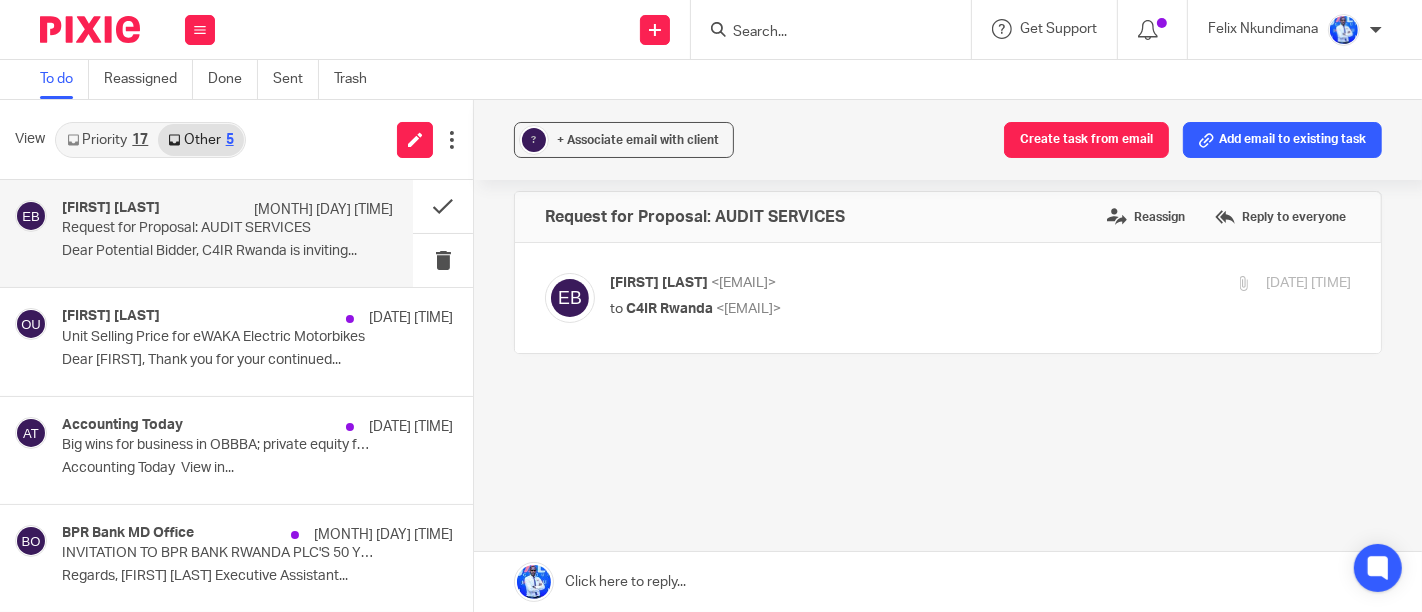 click at bounding box center (948, 298) 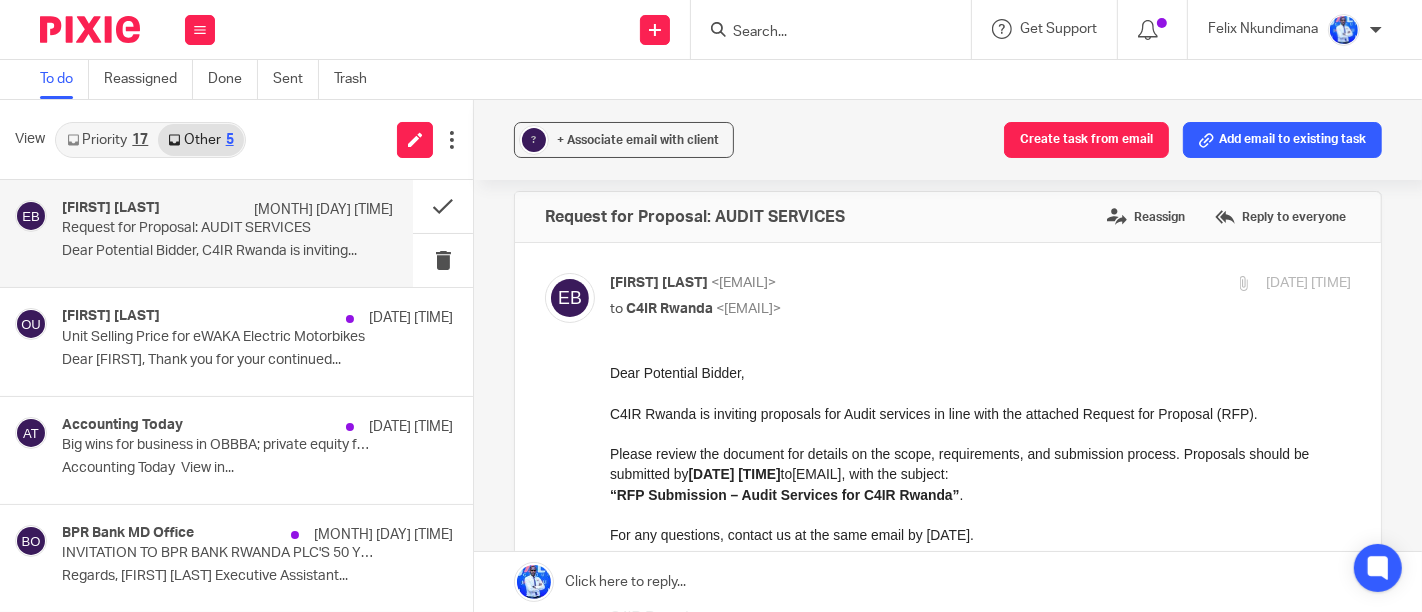 scroll, scrollTop: 0, scrollLeft: 0, axis: both 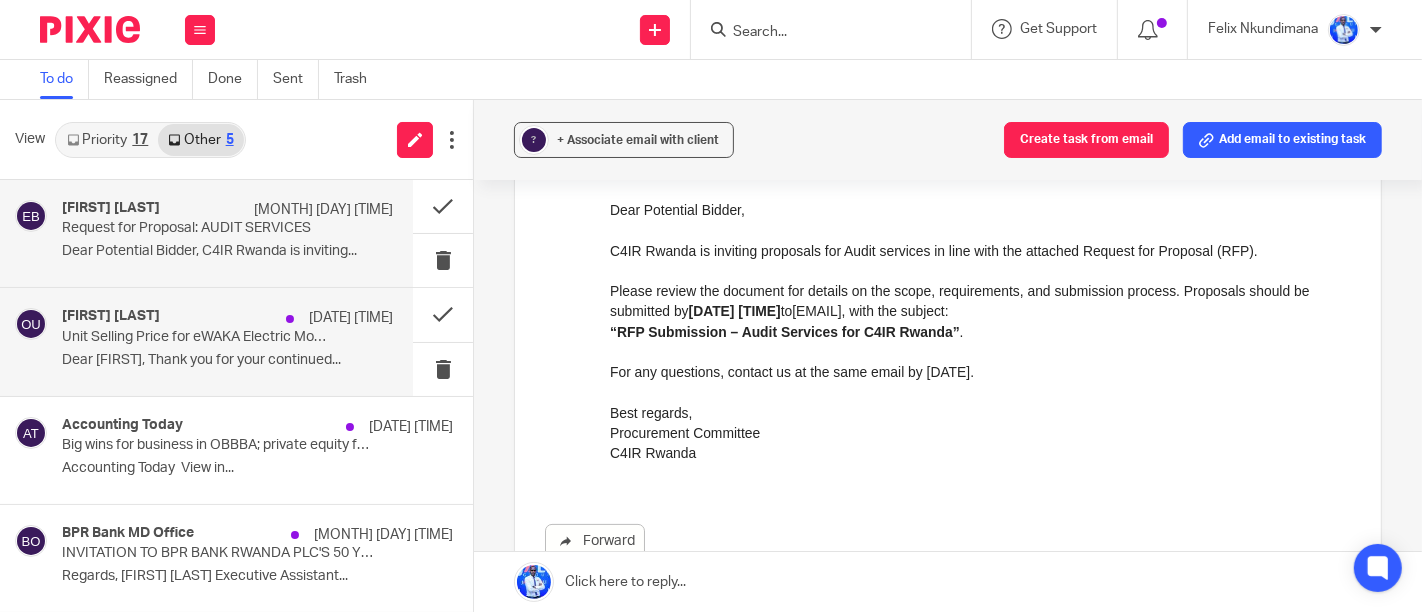 click on "Ornella Umuhire
6 Aug 3:50pm   Unit Selling Price for eWAKA Electric Motorbikes   Dear Felix,   Thank you for your continued..." at bounding box center [227, 341] 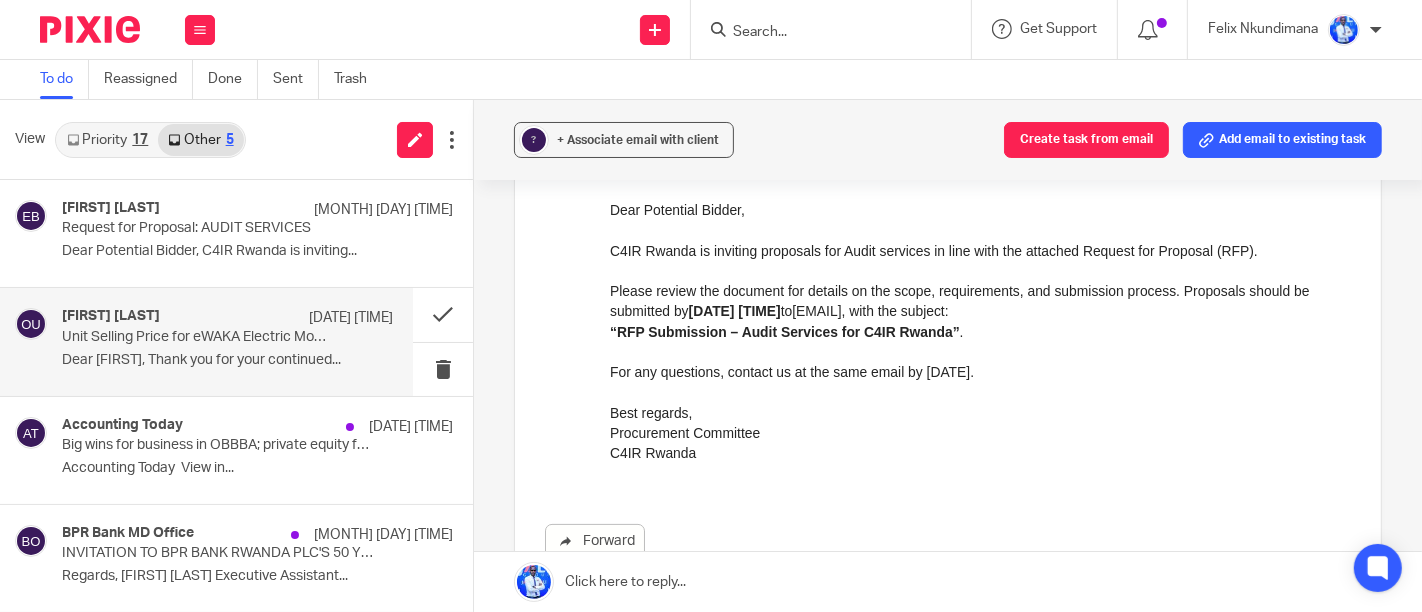 scroll, scrollTop: 0, scrollLeft: 0, axis: both 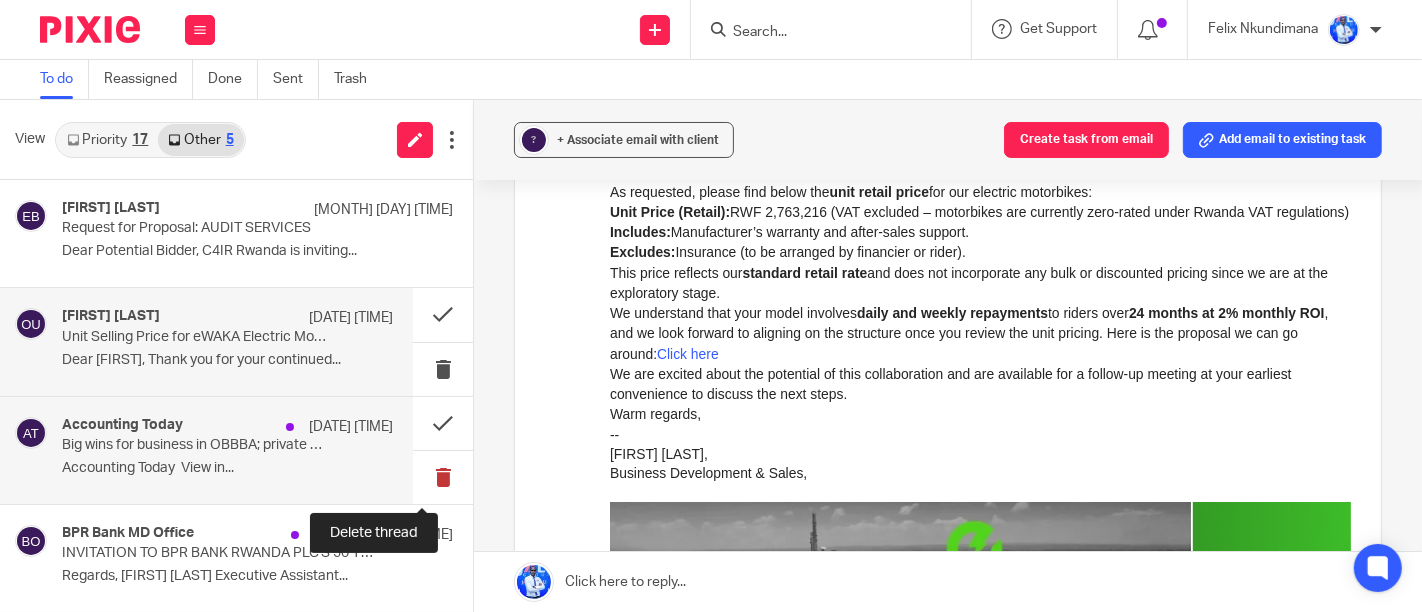 click at bounding box center [443, 477] 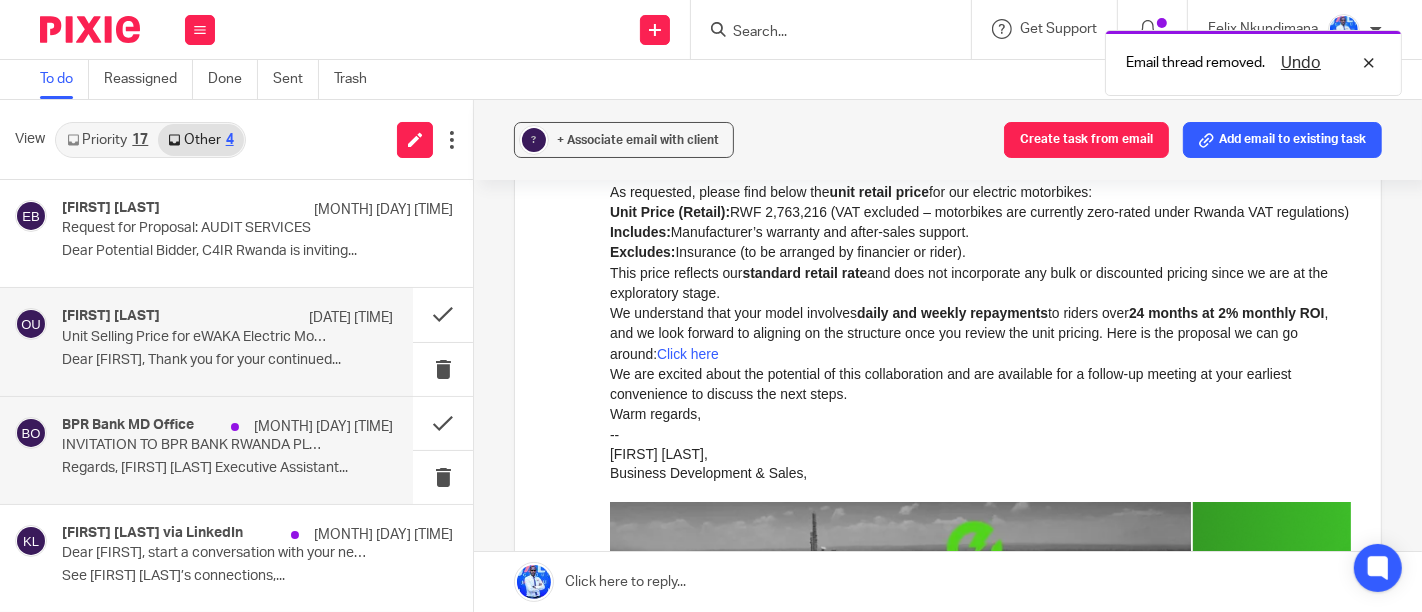 click on "BPR Bank MD Office
6 Aug 1:51pm   INVITATION TO BPR BANK RWANDA PLC'S 50 YEAR ANNIVERSARY CELEBRATION   Regards,   Sandra Umutoni   Executive Assistant..." at bounding box center [227, 450] 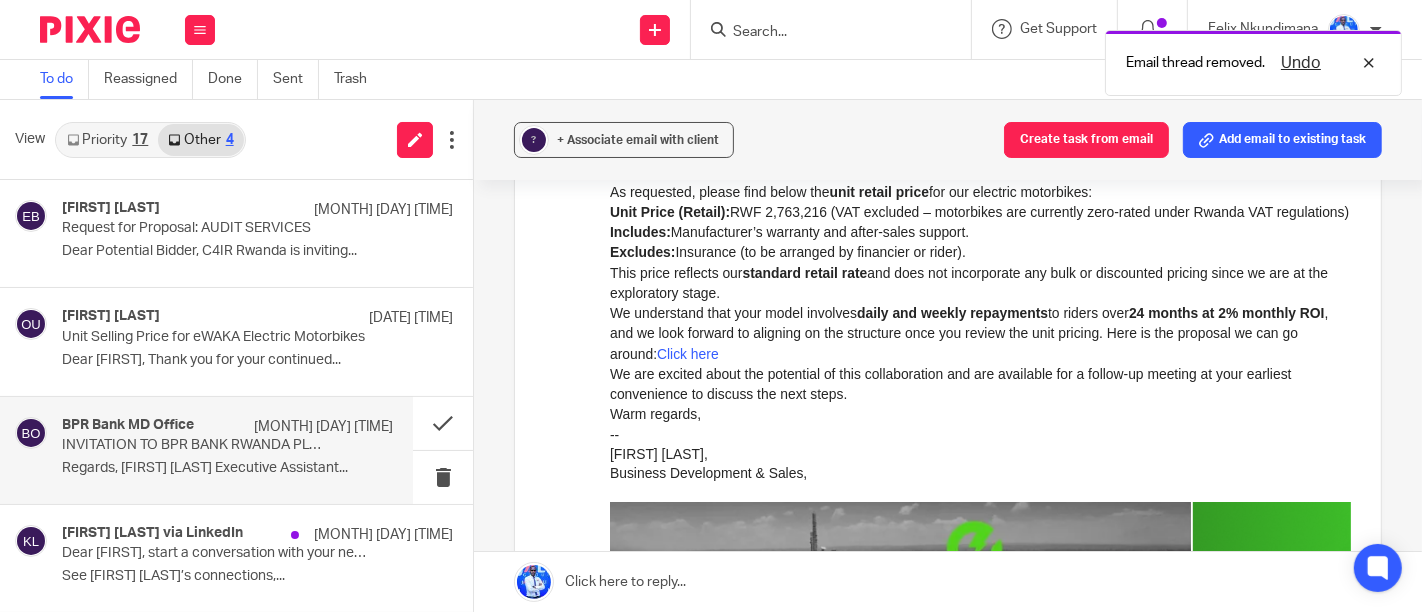 scroll, scrollTop: 0, scrollLeft: 0, axis: both 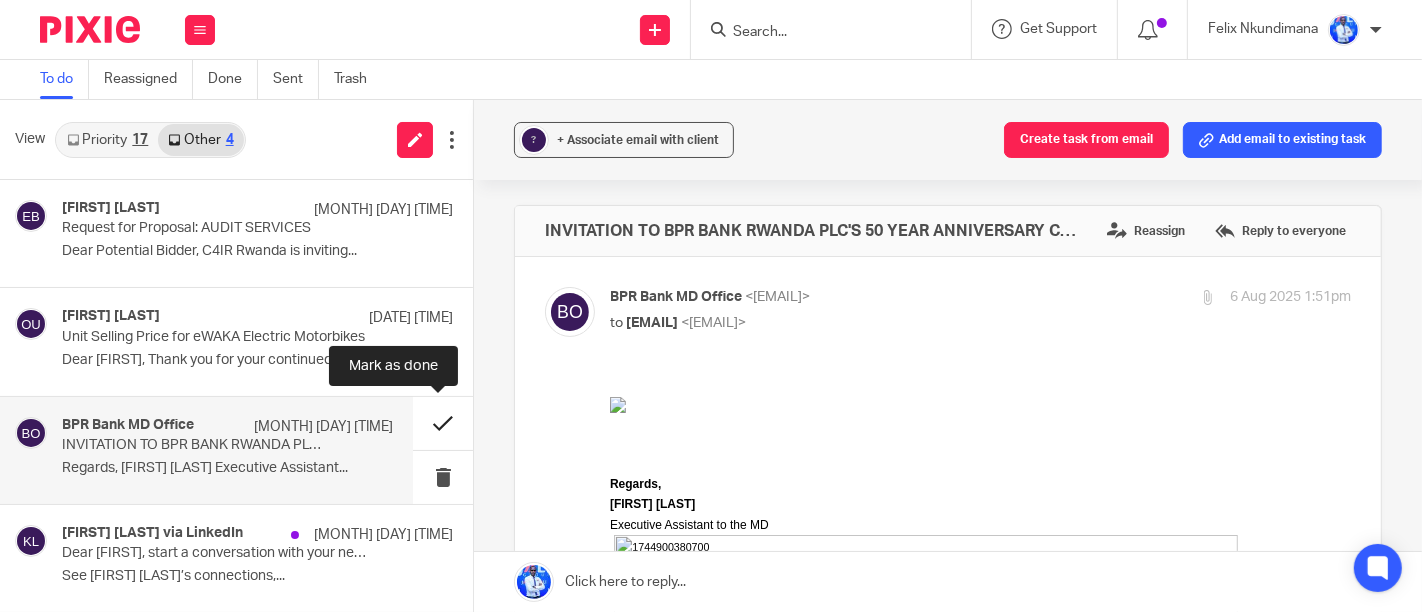click at bounding box center (443, 423) 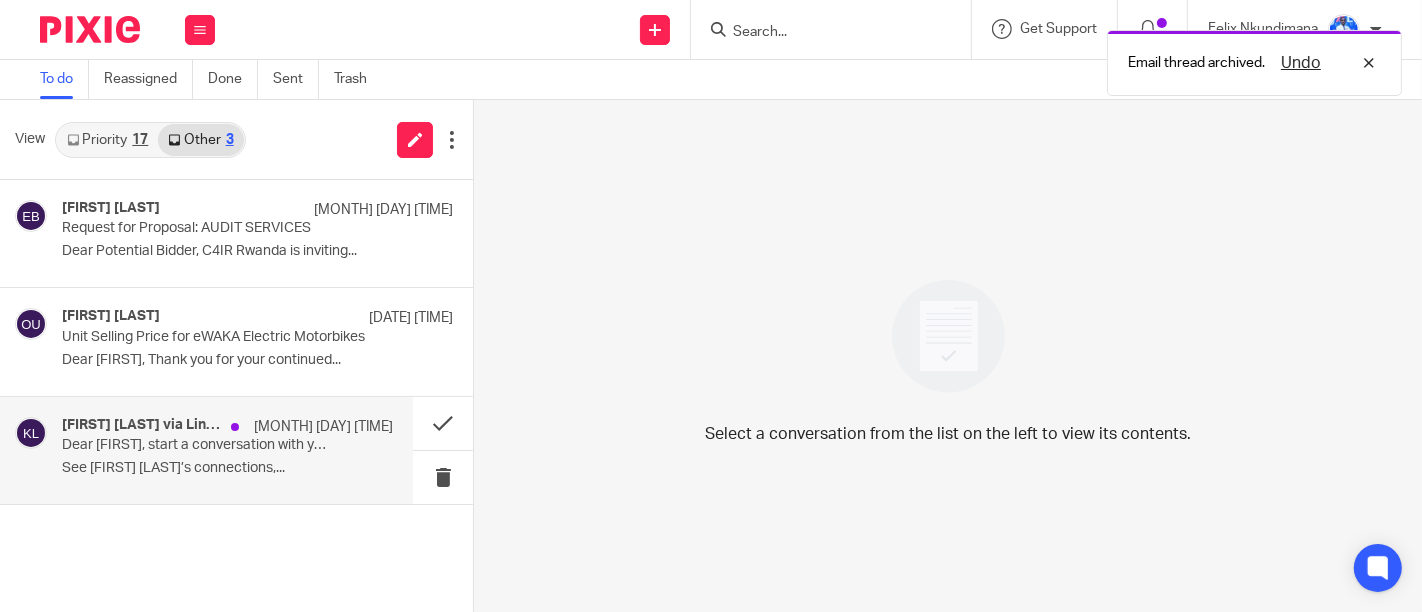 click on "6 Aug 1:44pm" at bounding box center (307, 427) 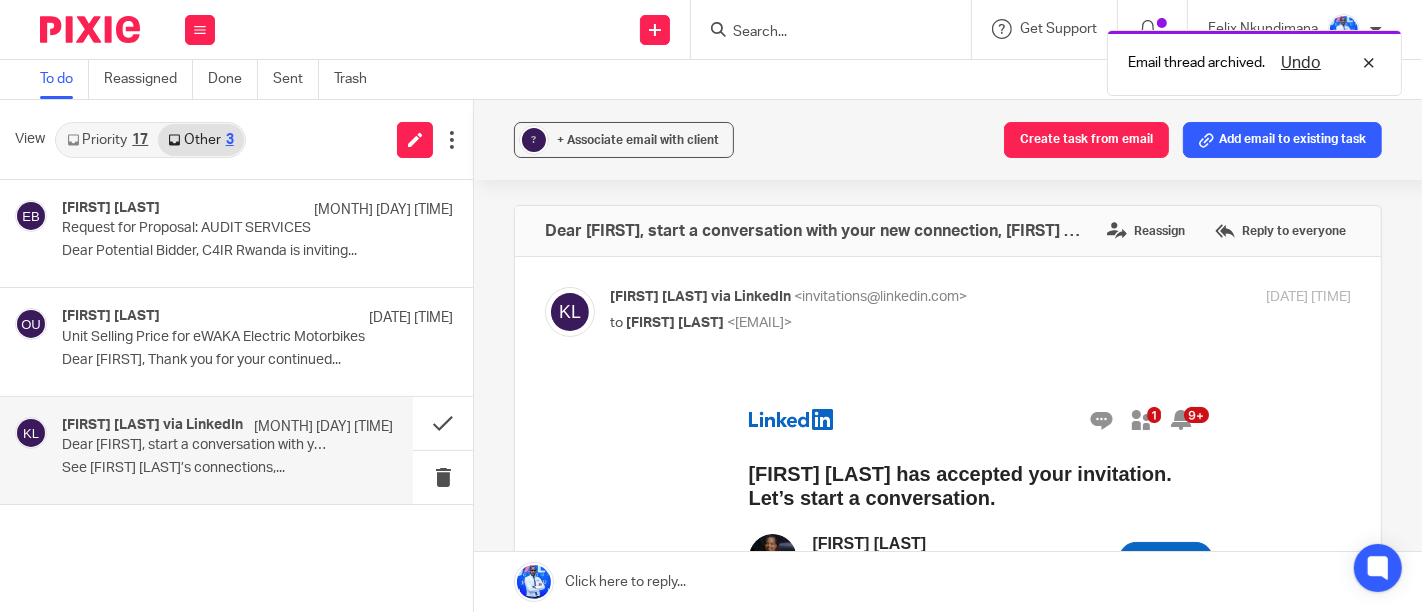 scroll, scrollTop: 0, scrollLeft: 0, axis: both 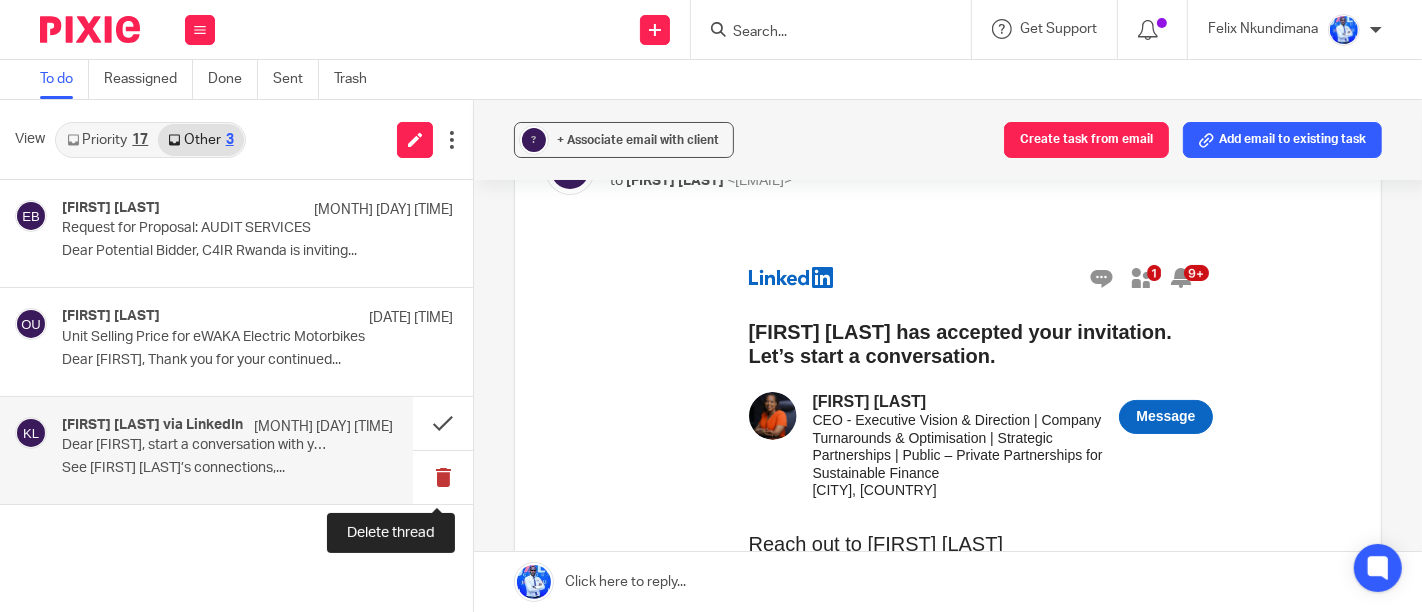 click at bounding box center [443, 477] 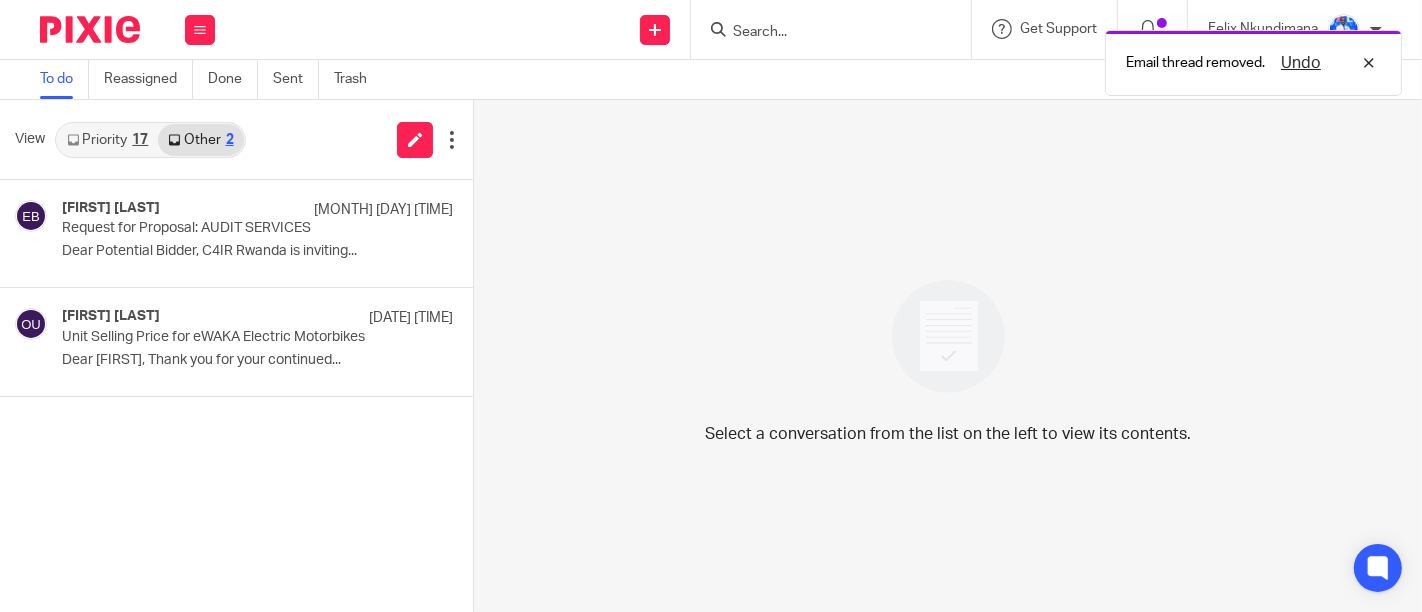 click on "Priority
17" at bounding box center [107, 140] 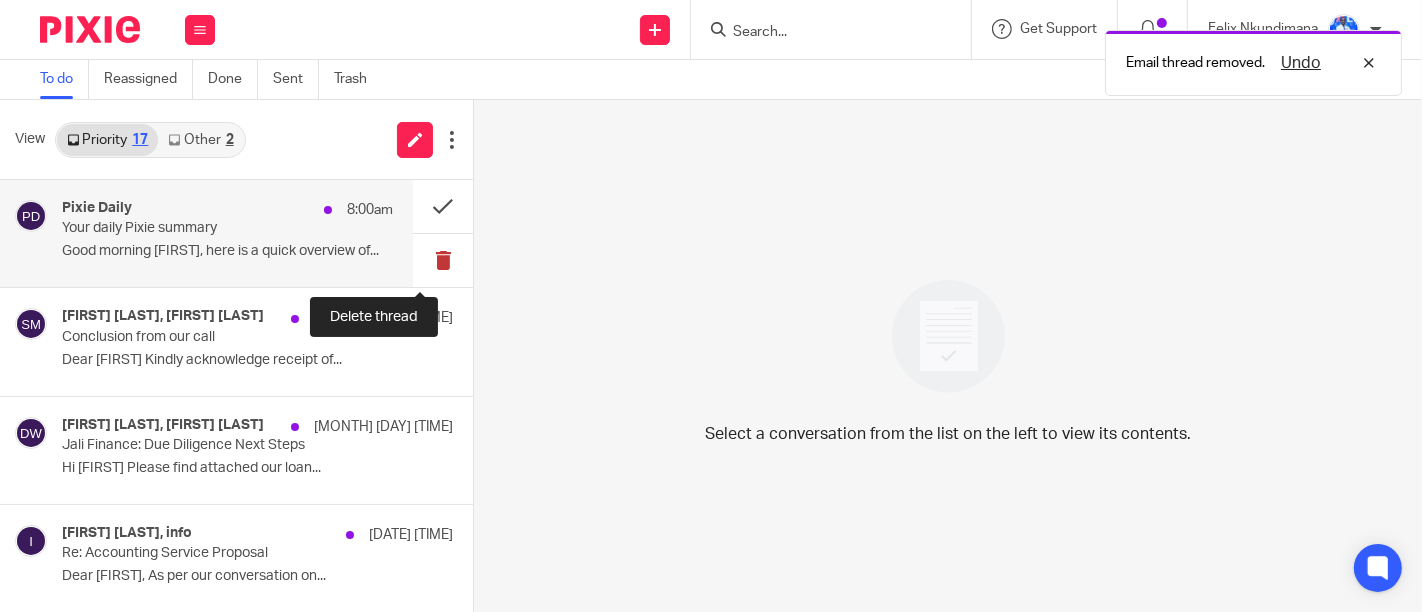 click at bounding box center [443, 260] 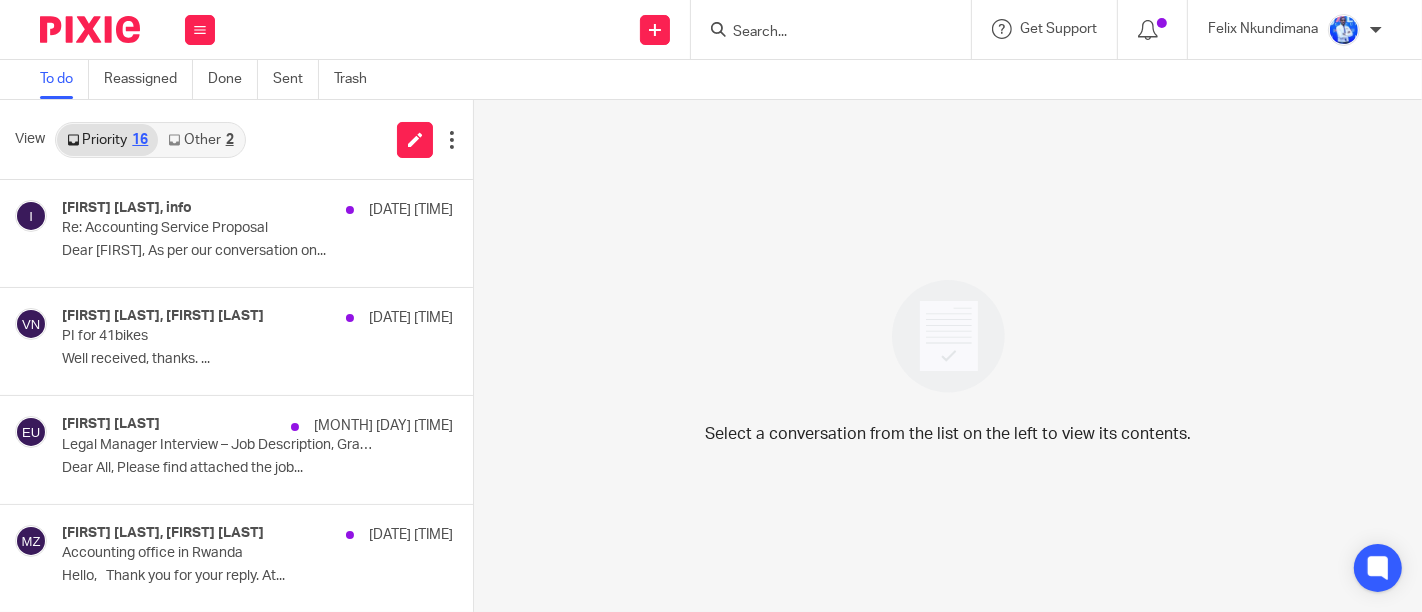 scroll, scrollTop: 0, scrollLeft: 0, axis: both 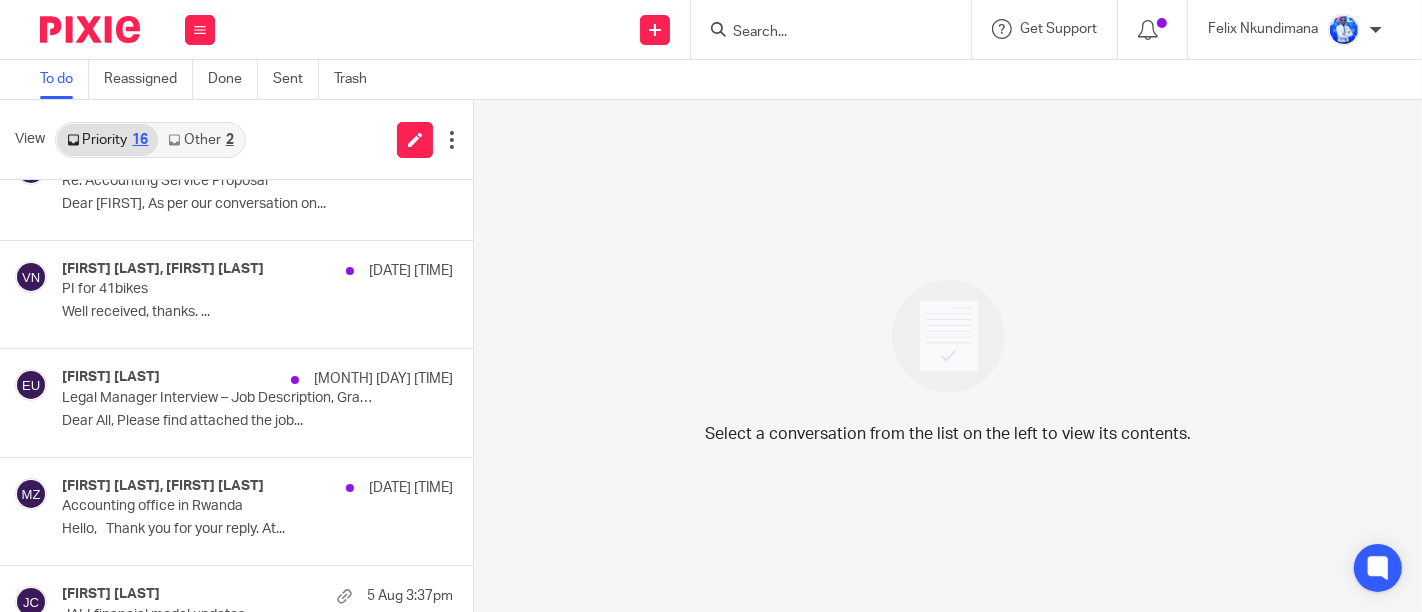 click on "Other
2" at bounding box center (200, 140) 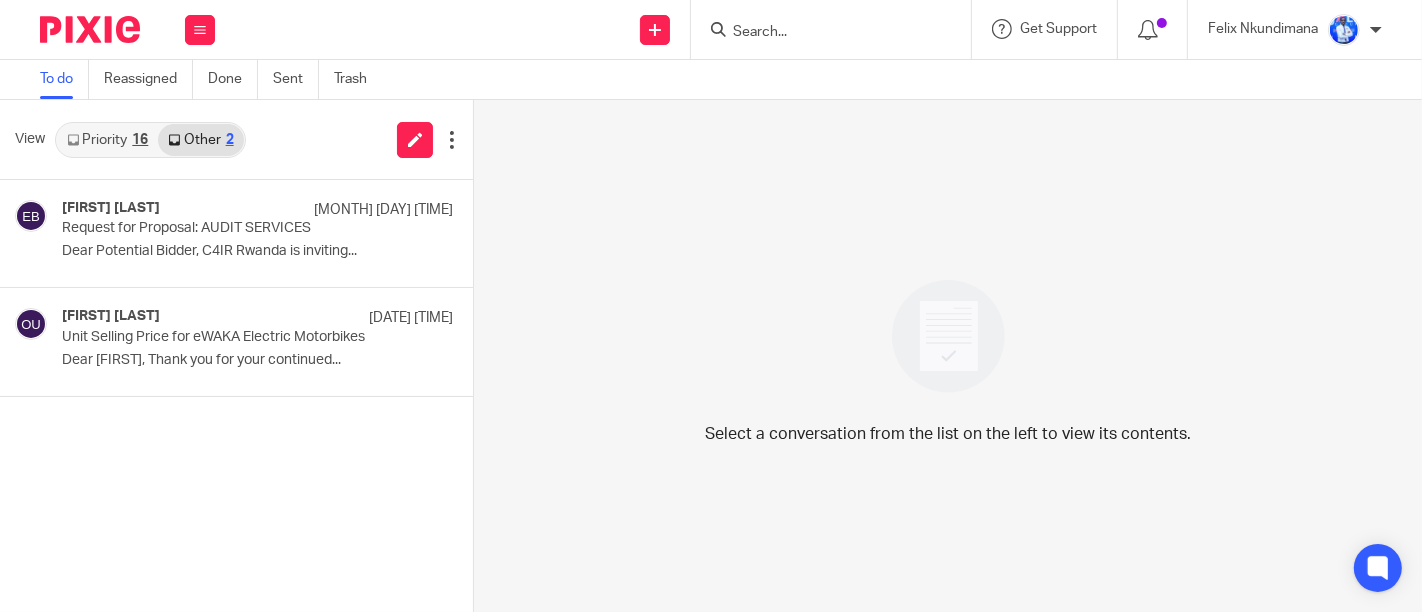 click on "Priority
16" at bounding box center (107, 140) 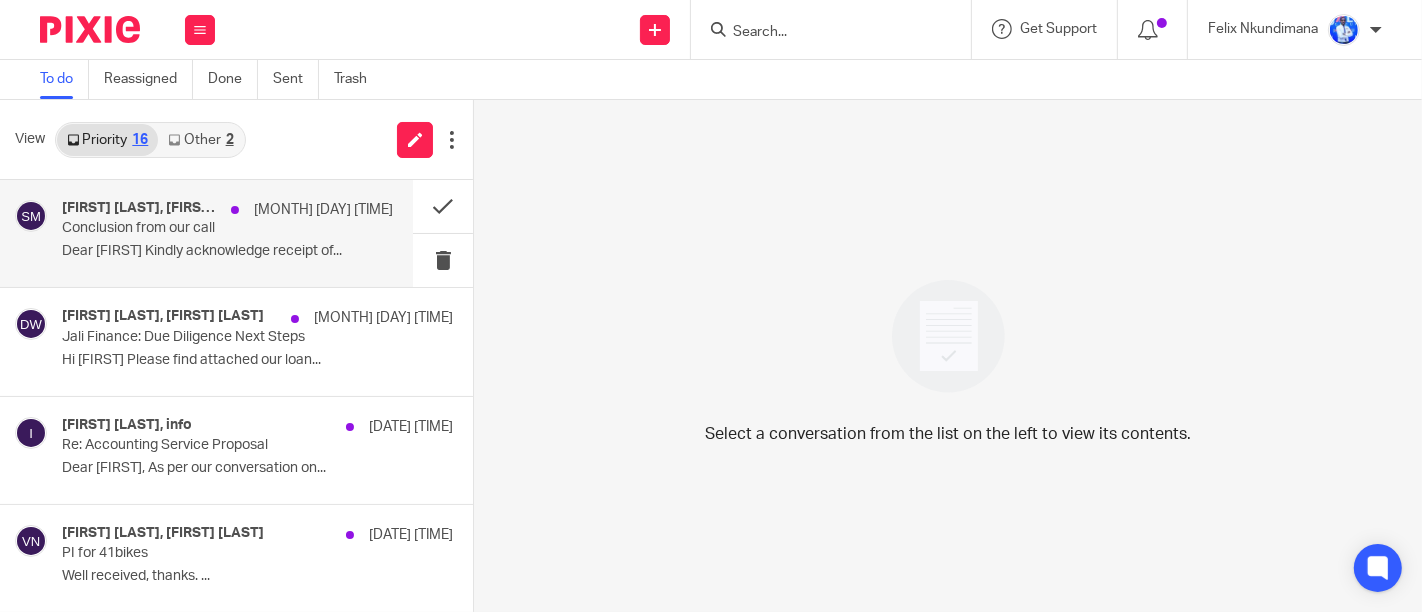 click on "Dear Sebastian    Kindly acknowledge receipt of..." at bounding box center [227, 251] 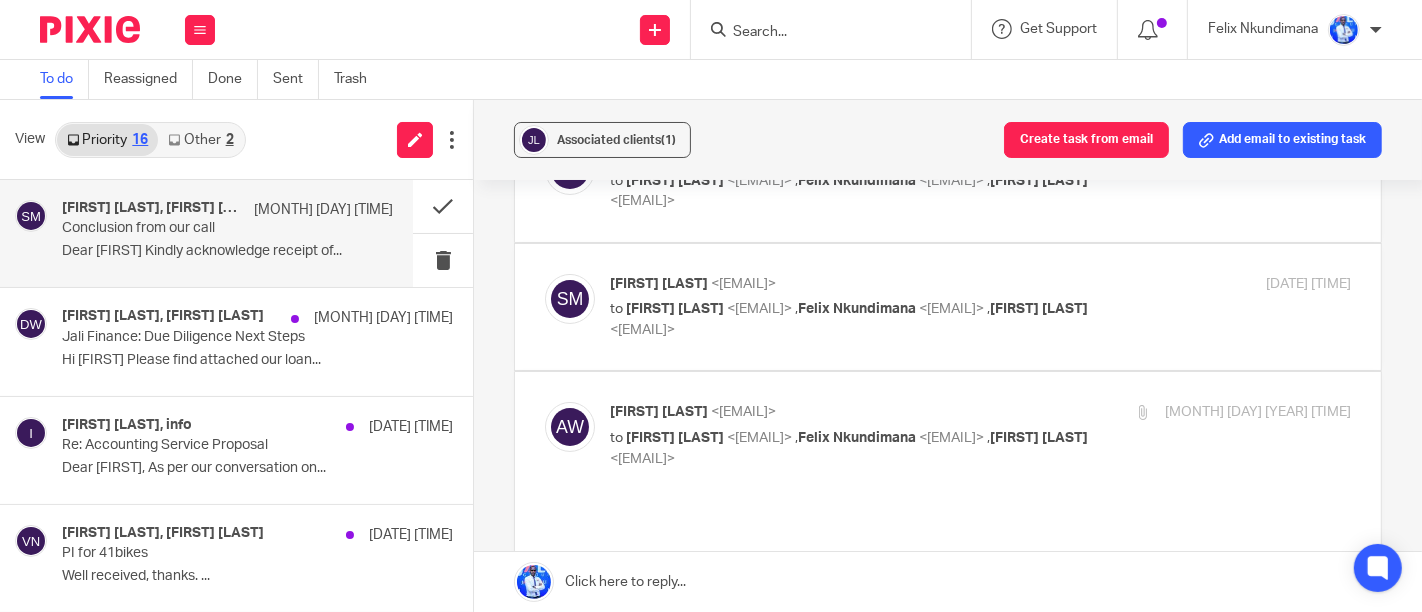 scroll, scrollTop: 419, scrollLeft: 0, axis: vertical 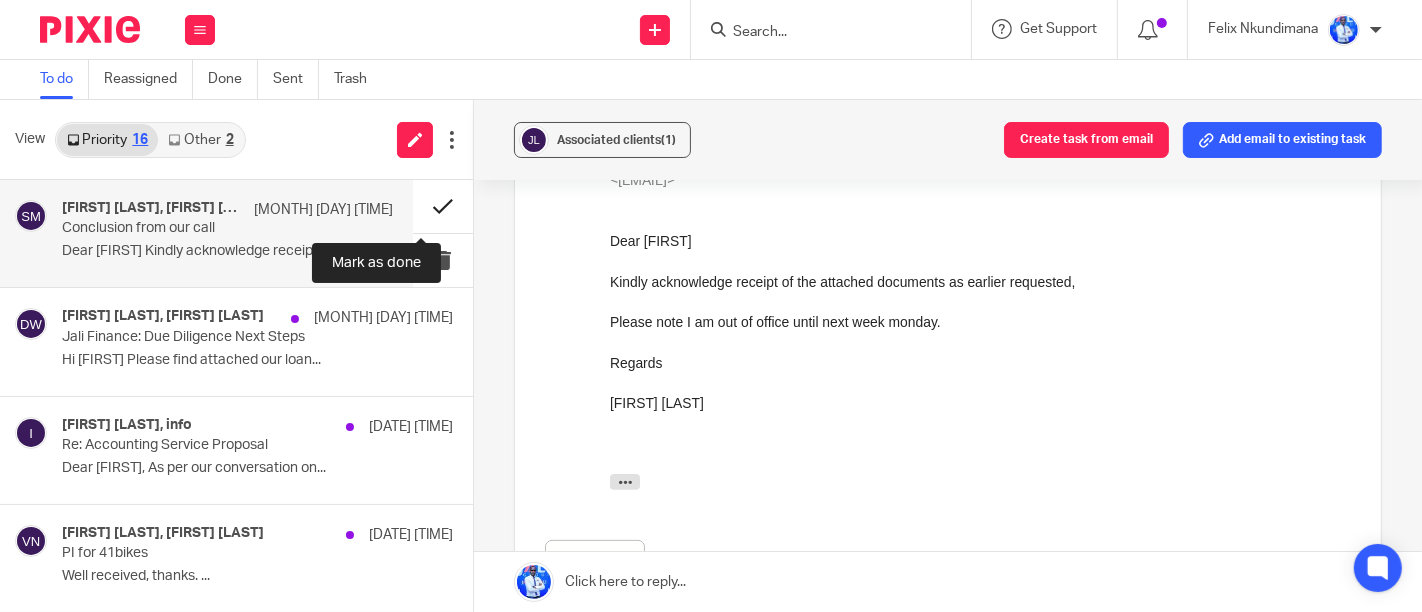 click at bounding box center [443, 206] 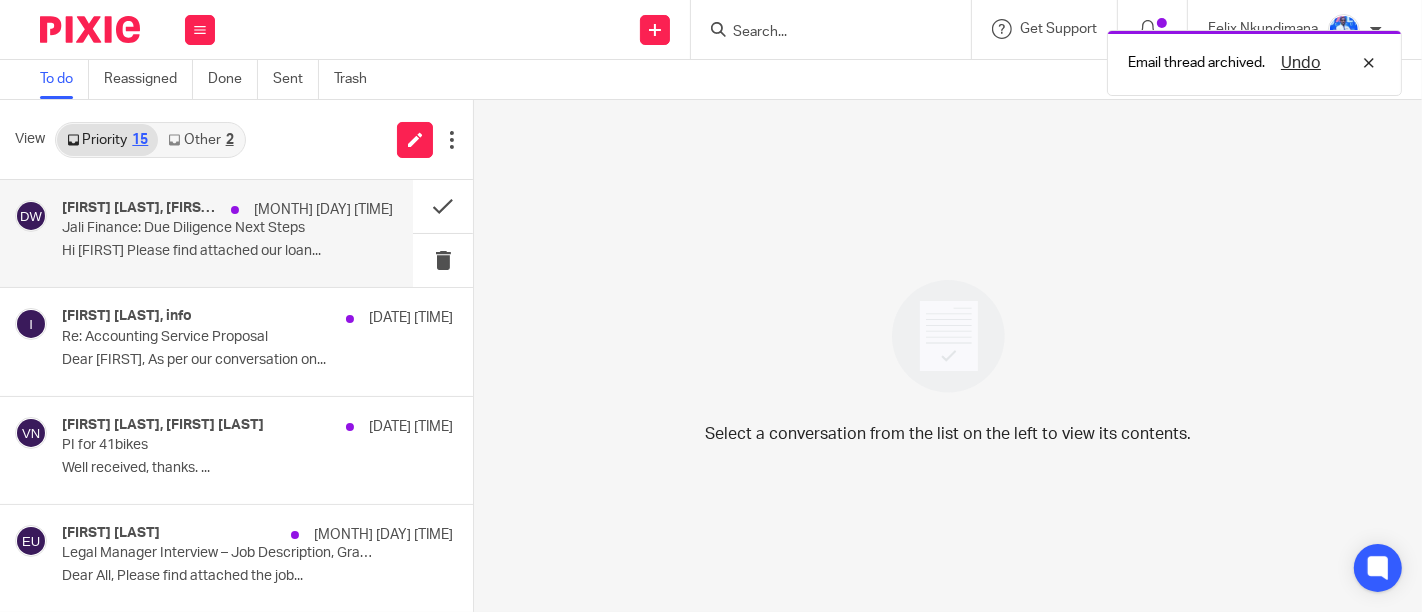click on "Hi Delck    Please find attached our loan..." at bounding box center [227, 251] 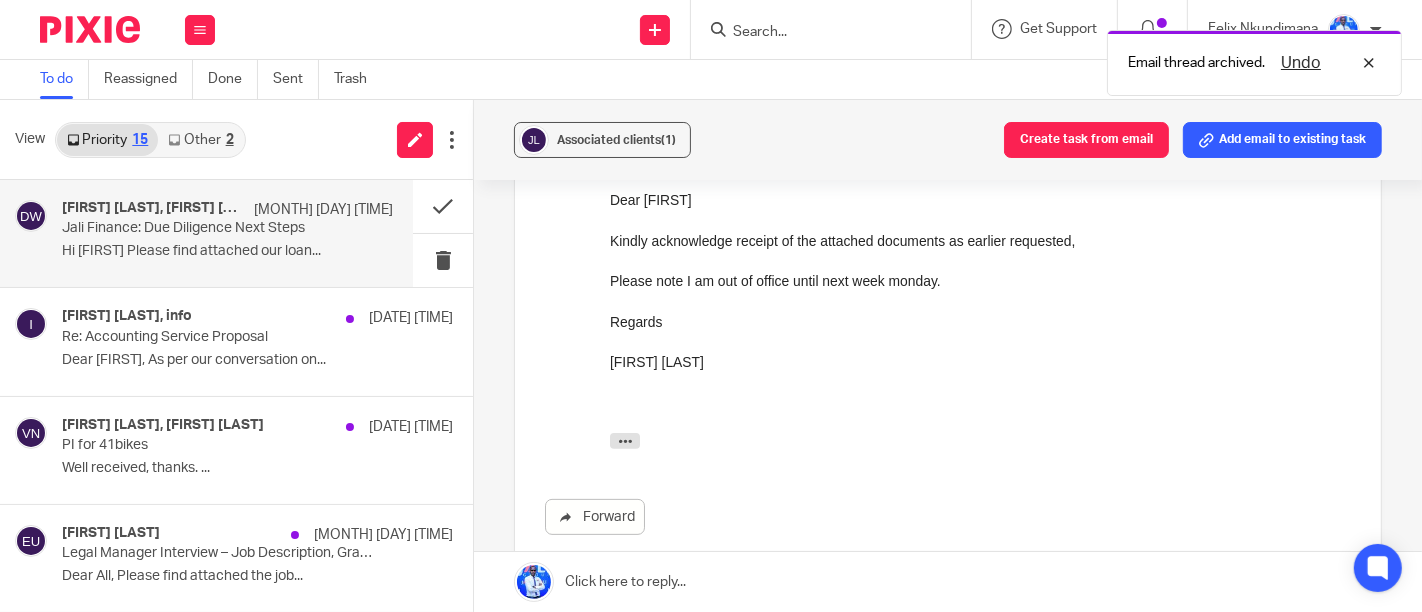scroll, scrollTop: 0, scrollLeft: 0, axis: both 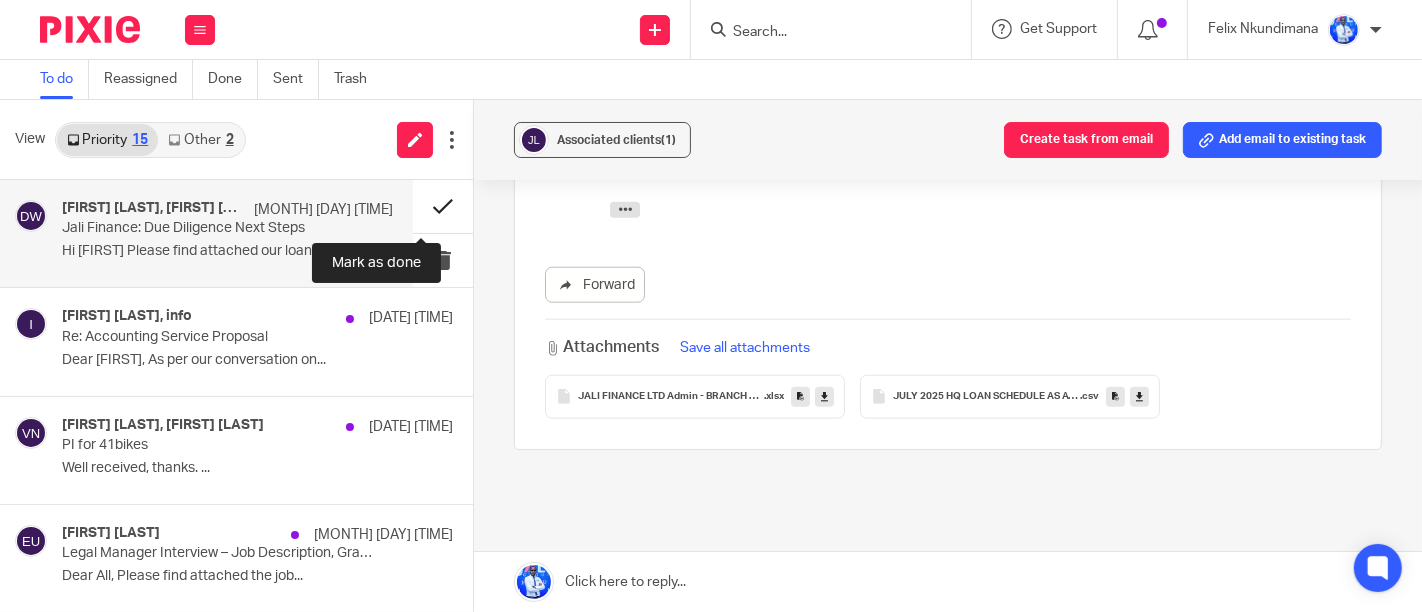 click at bounding box center (443, 206) 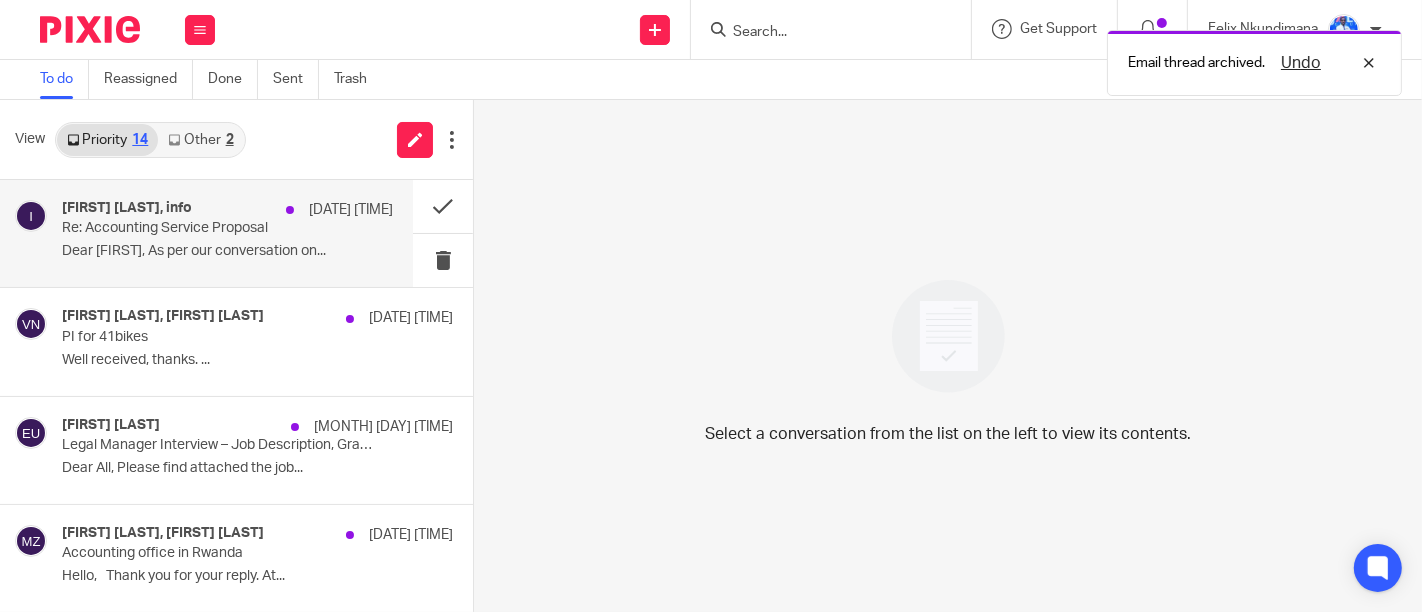 click on "Re: Accounting Service Proposal" at bounding box center (194, 228) 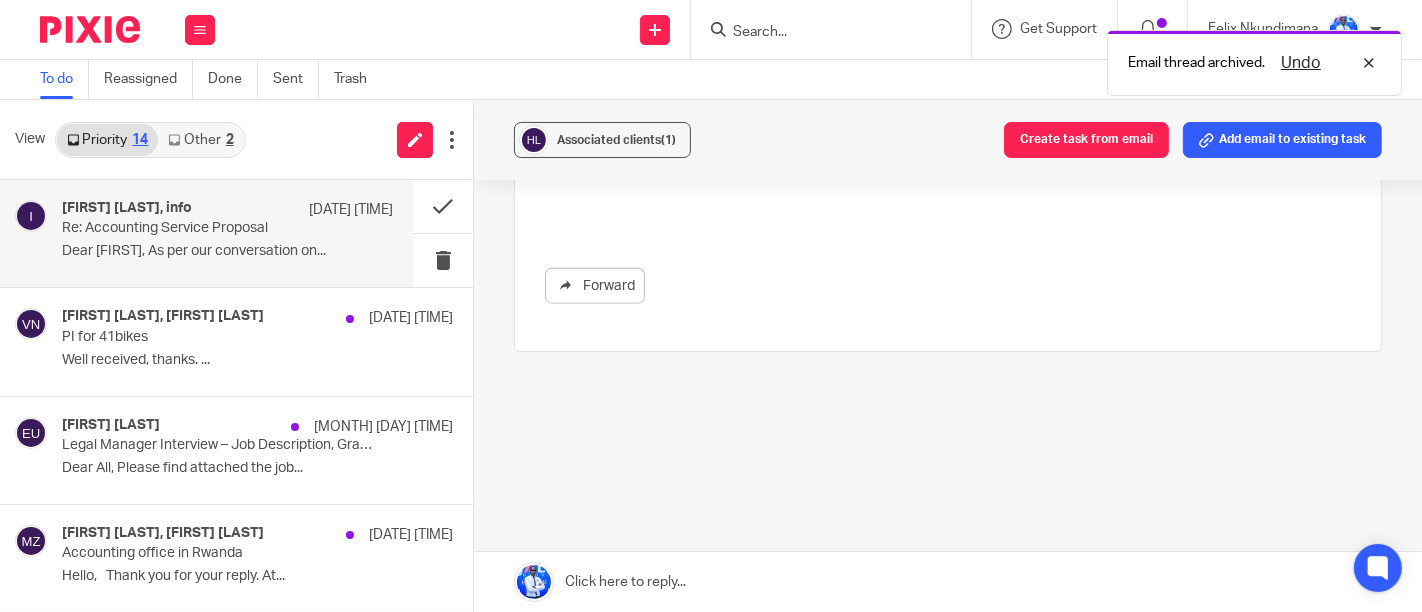 scroll, scrollTop: 0, scrollLeft: 0, axis: both 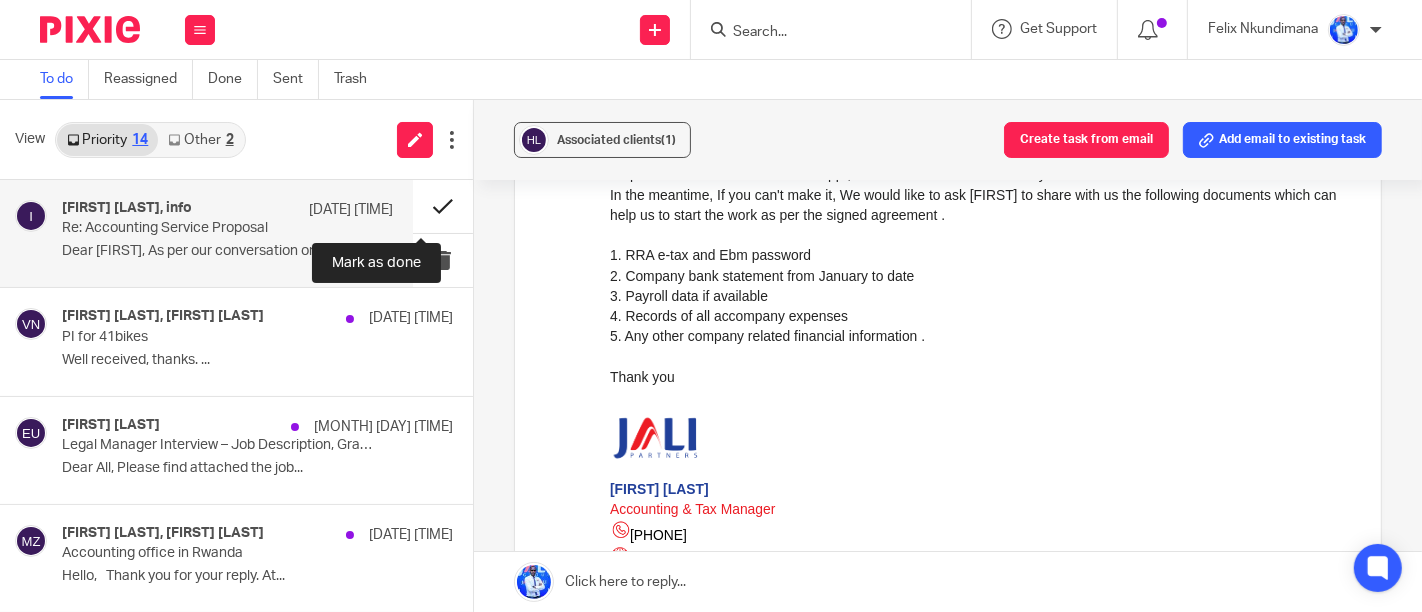click at bounding box center (443, 206) 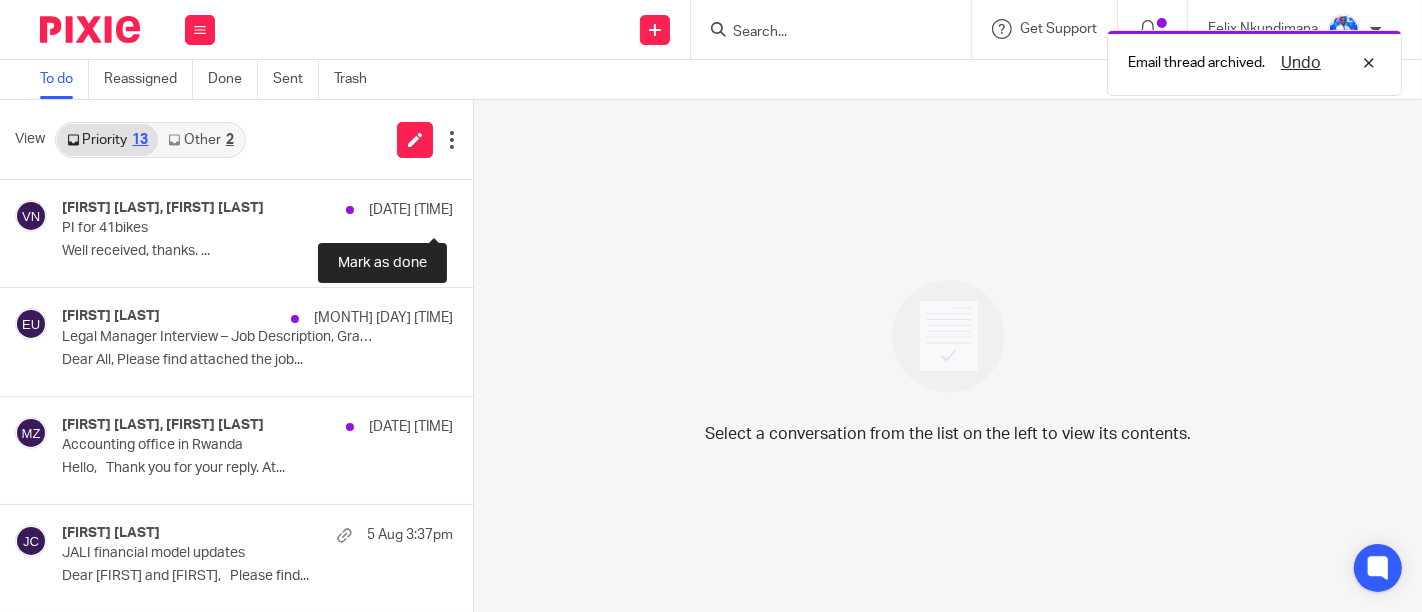 click at bounding box center (481, 206) 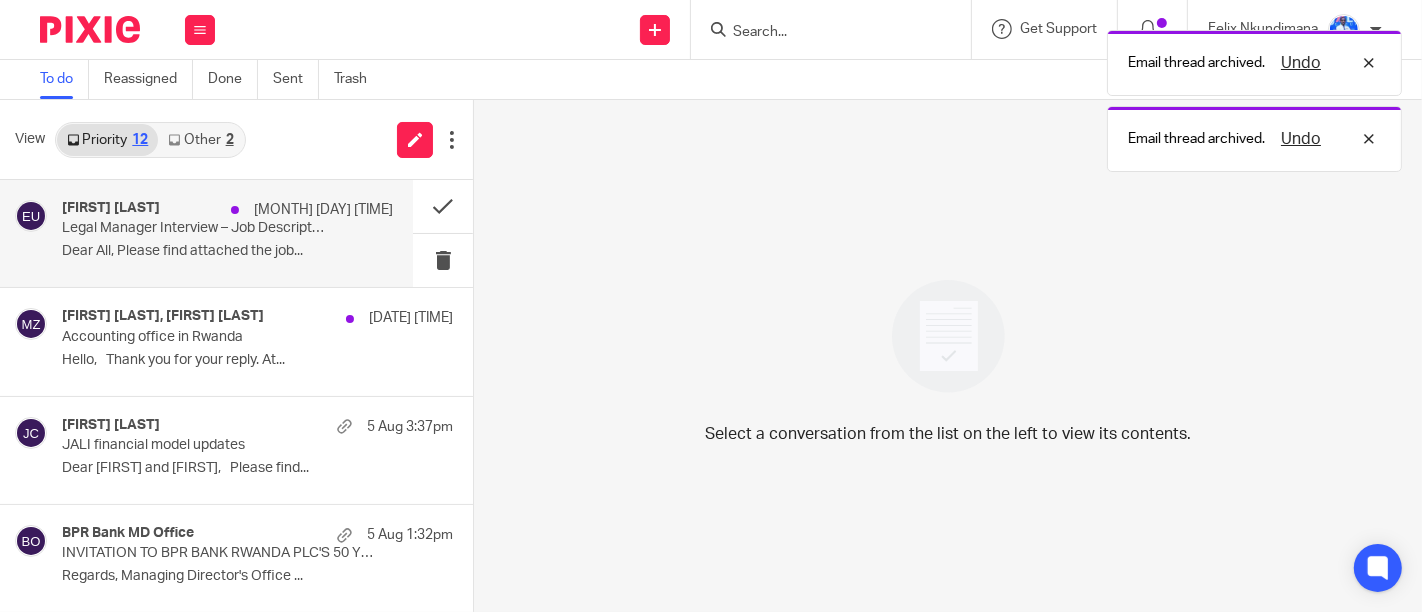 click on "Legal Manager Interview – Job Description, Grading Sheet & Candidate Schedule" at bounding box center (194, 228) 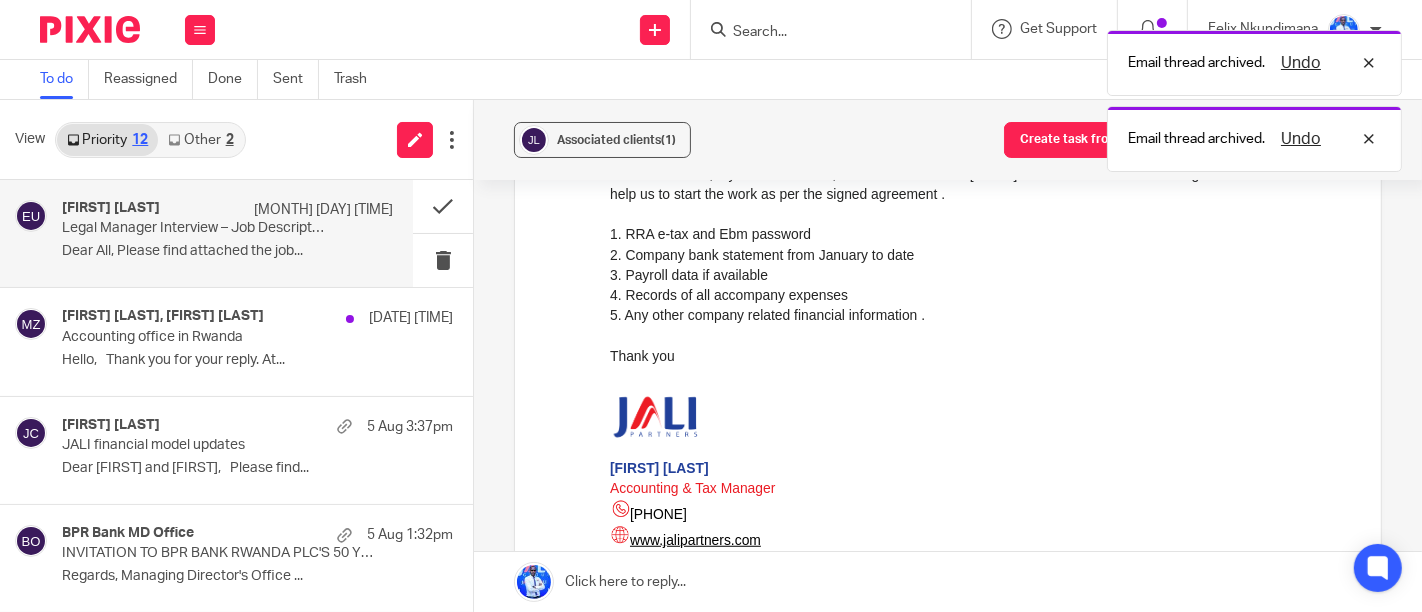 scroll, scrollTop: 0, scrollLeft: 0, axis: both 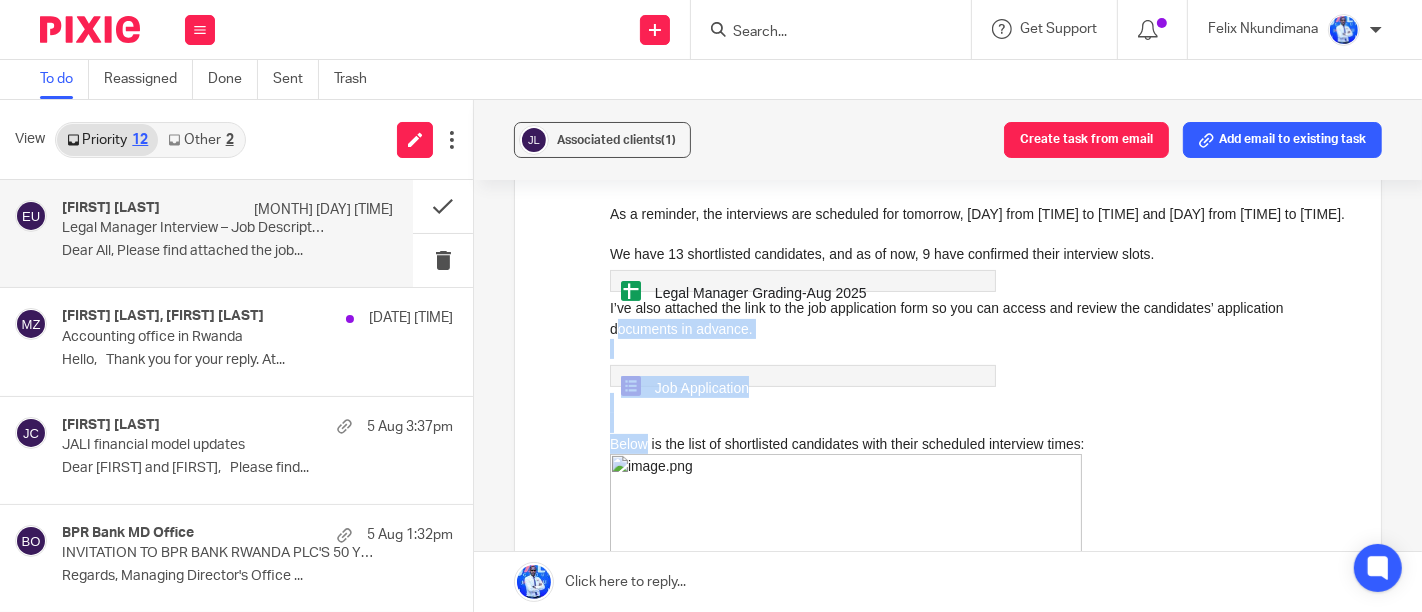 drag, startPoint x: 647, startPoint y: 156, endPoint x: 567, endPoint y: 349, distance: 208.92343 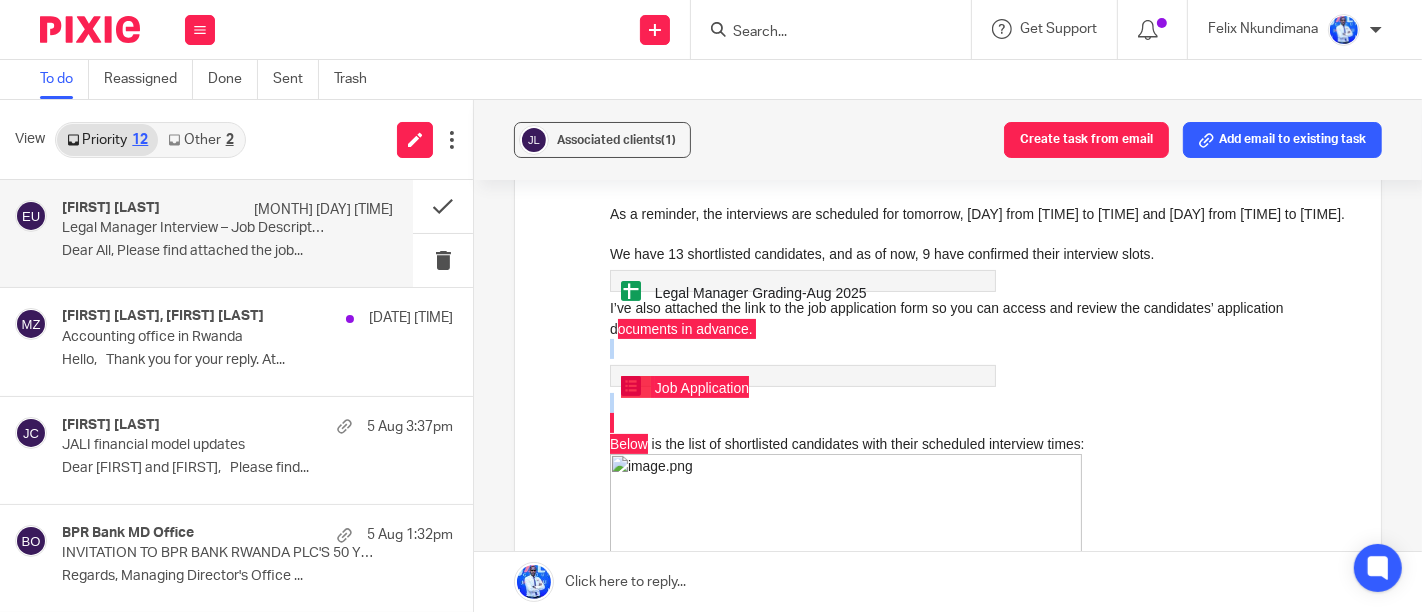 click on "Forward
Attachments
Save all attachments
image .png       LEGAL MANAGER-JOB DESCRIPTION .doc" at bounding box center (948, 873) 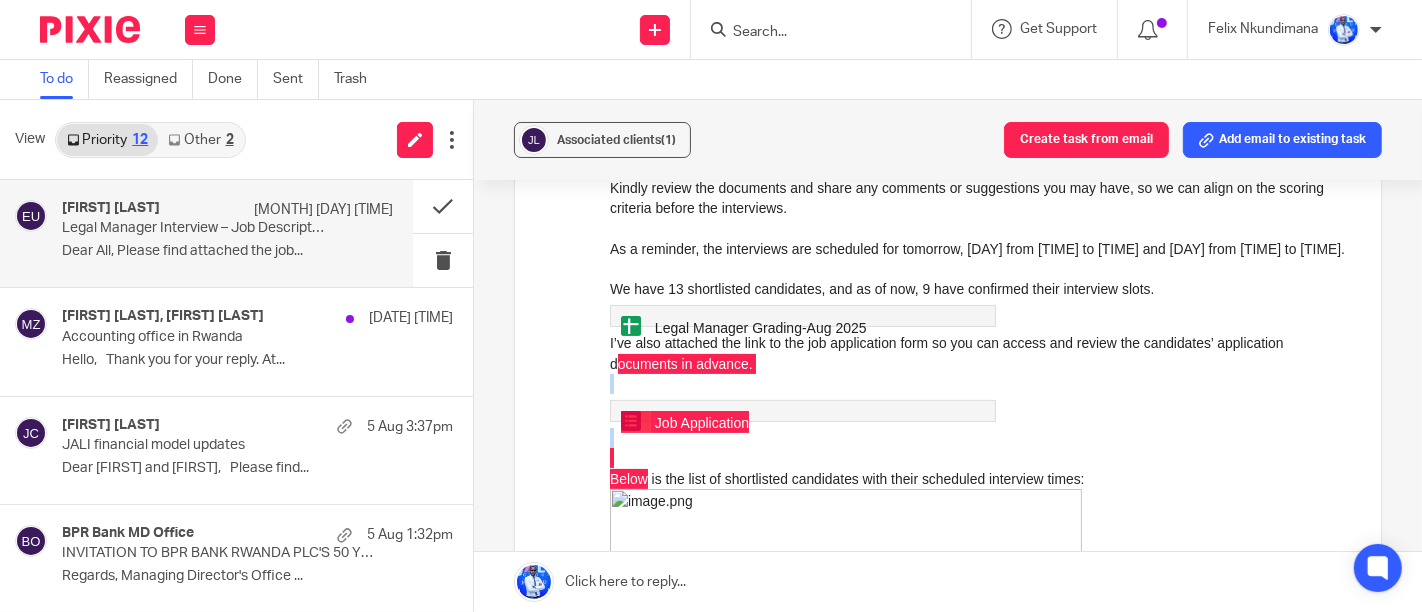 scroll, scrollTop: 277, scrollLeft: 0, axis: vertical 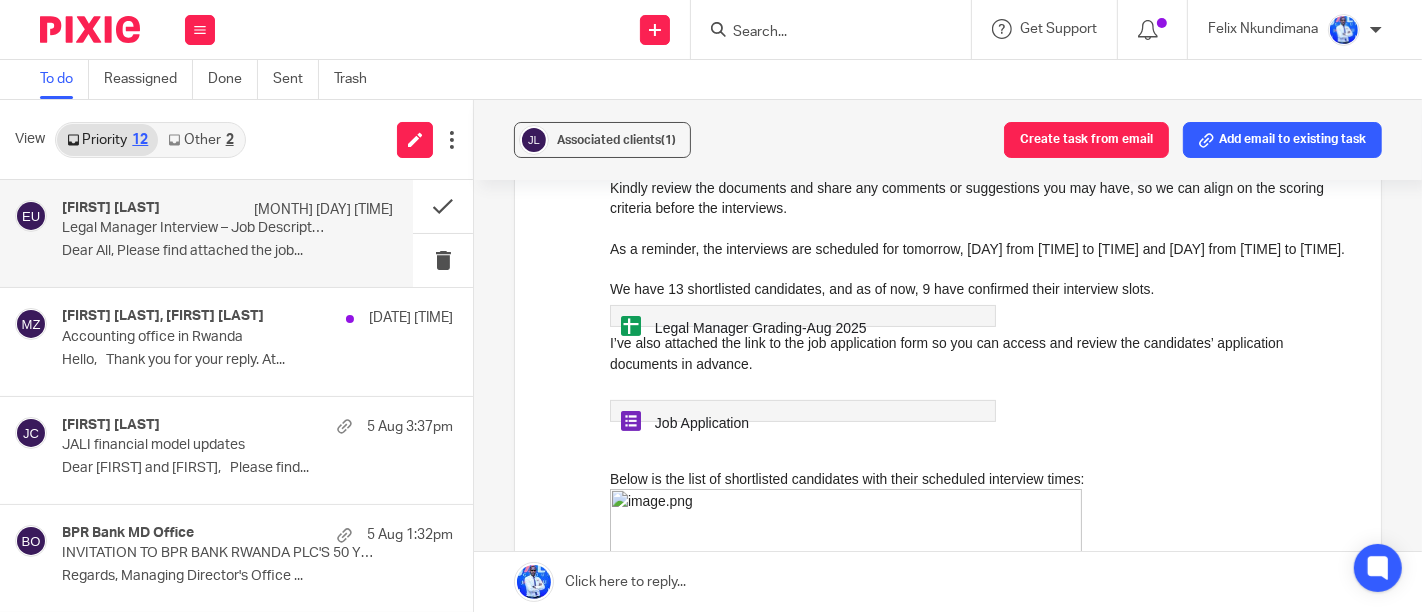 click on "Dear All, Please find attached the job description for the Legal Manager position along with the proposed interview grading sheet. Kindly review the documents and share any comments or suggestions you may have, so we can align on the scoring criteria before the interviews. As a reminder, the interviews are scheduled for tomorrow, Thursday from 14:00 to 17:00 and Friday from 10:00 to 13:00." at bounding box center (979, 197) 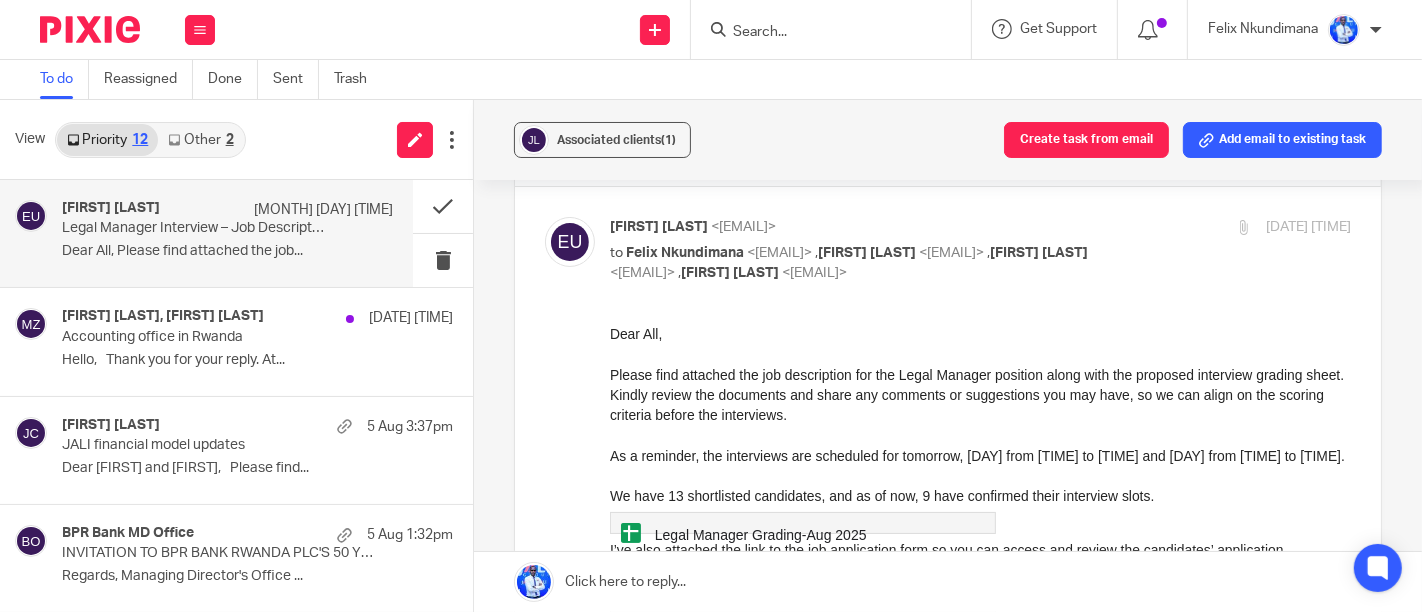 scroll, scrollTop: 71, scrollLeft: 0, axis: vertical 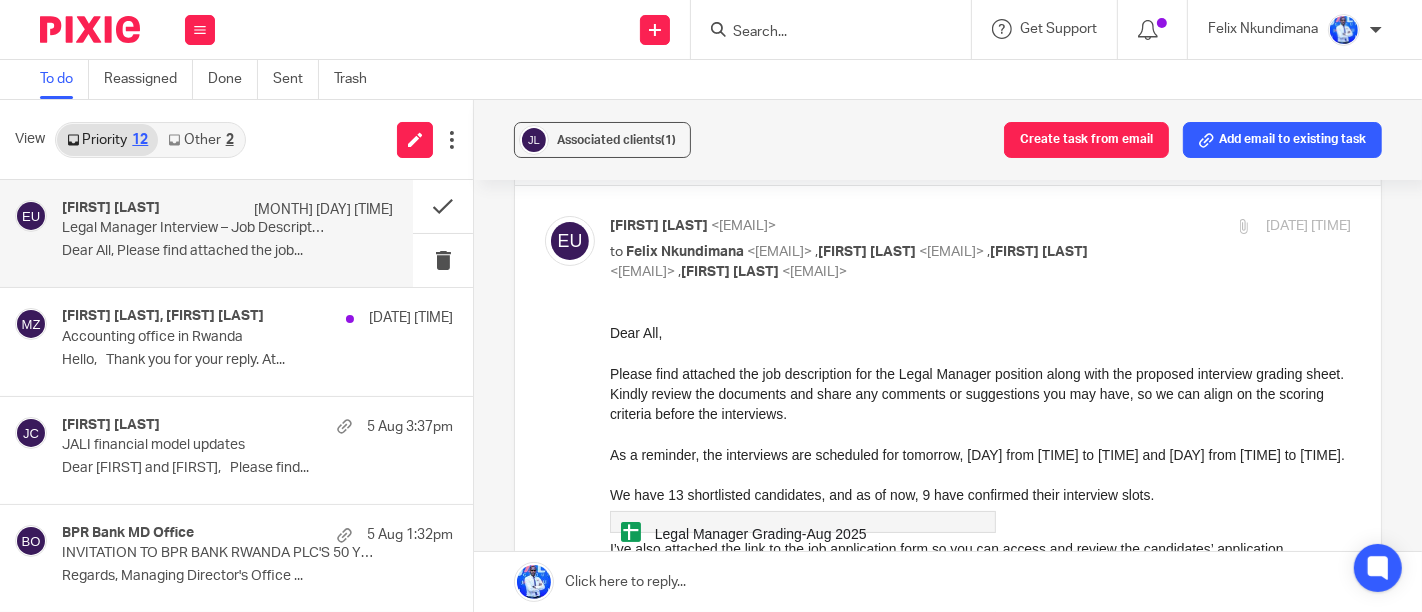 click on "Esperance Umubyeyi
<esperance.umubyeyi@jaligroup.rw>   to
Felix Nkundimana
<felix@jaligroup.rw>   ,
Frank Mugisha
<frank.mugisha@jaligroup.rw>   ,
Aphrodice Iyamuremye
<aphrodice.iyamuremye@jalipartners.com>   ,
Andrew Omondi Wamira
<andrew.wamira@jaligroup.rw>       6 Aug 2025 1:19pm
Forward
Attachments
Save all attachments
image .png       LEGAL MANAGER-JOB DESCRIPTION .doc" at bounding box center (948, 1061) 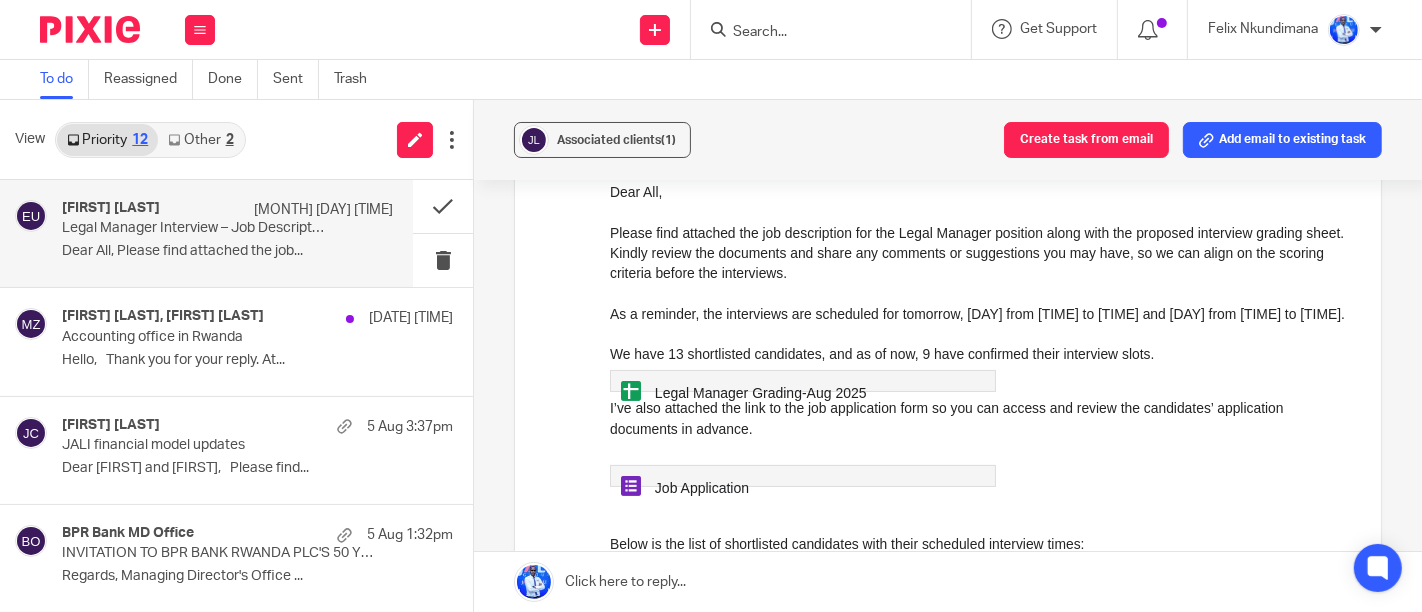 scroll, scrollTop: 213, scrollLeft: 0, axis: vertical 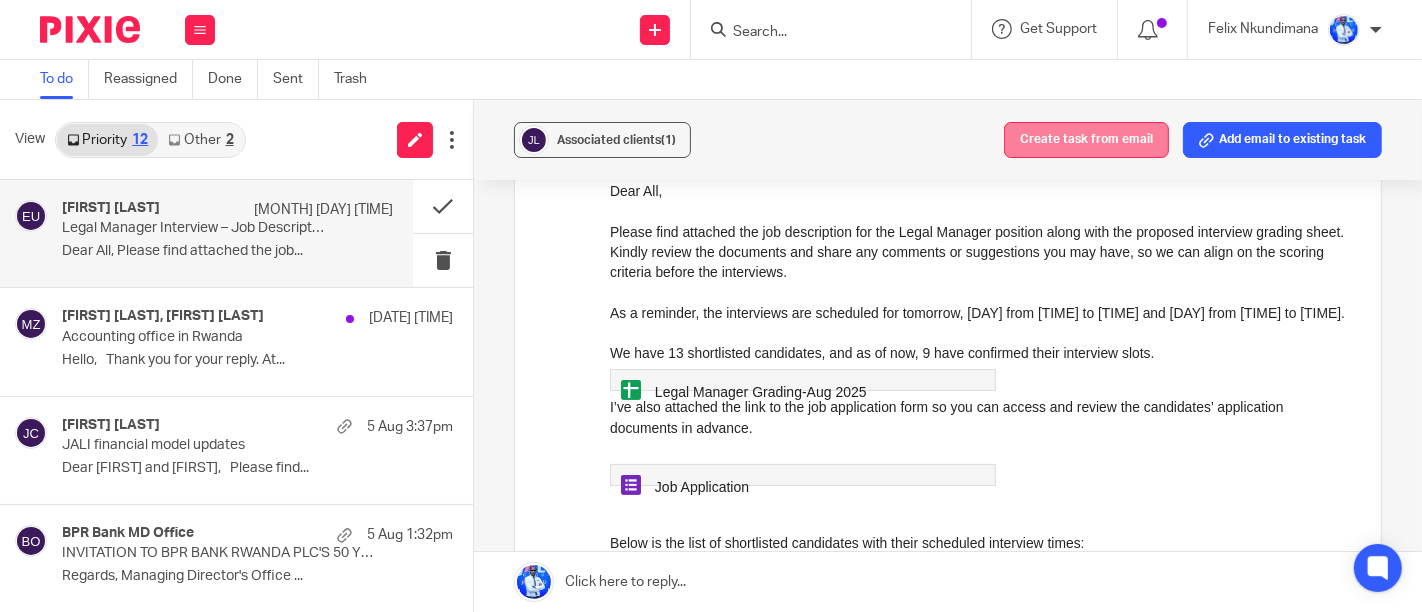 click on "Create task from email" at bounding box center [1086, 140] 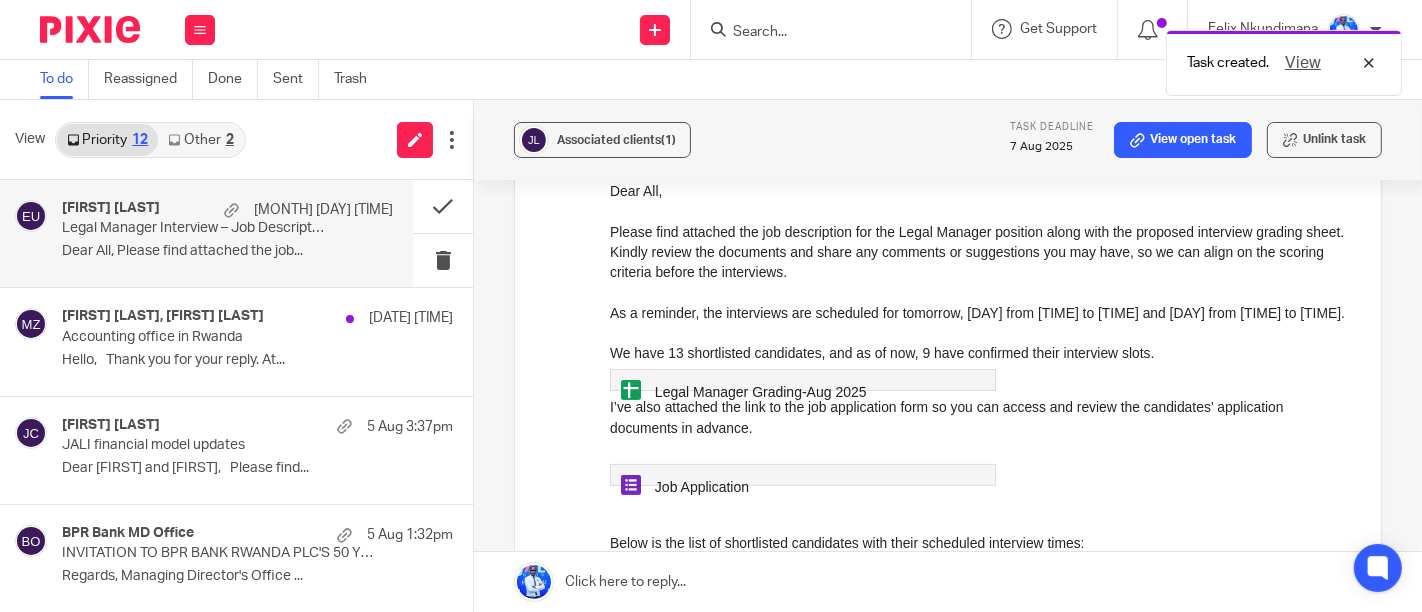 scroll, scrollTop: 0, scrollLeft: 0, axis: both 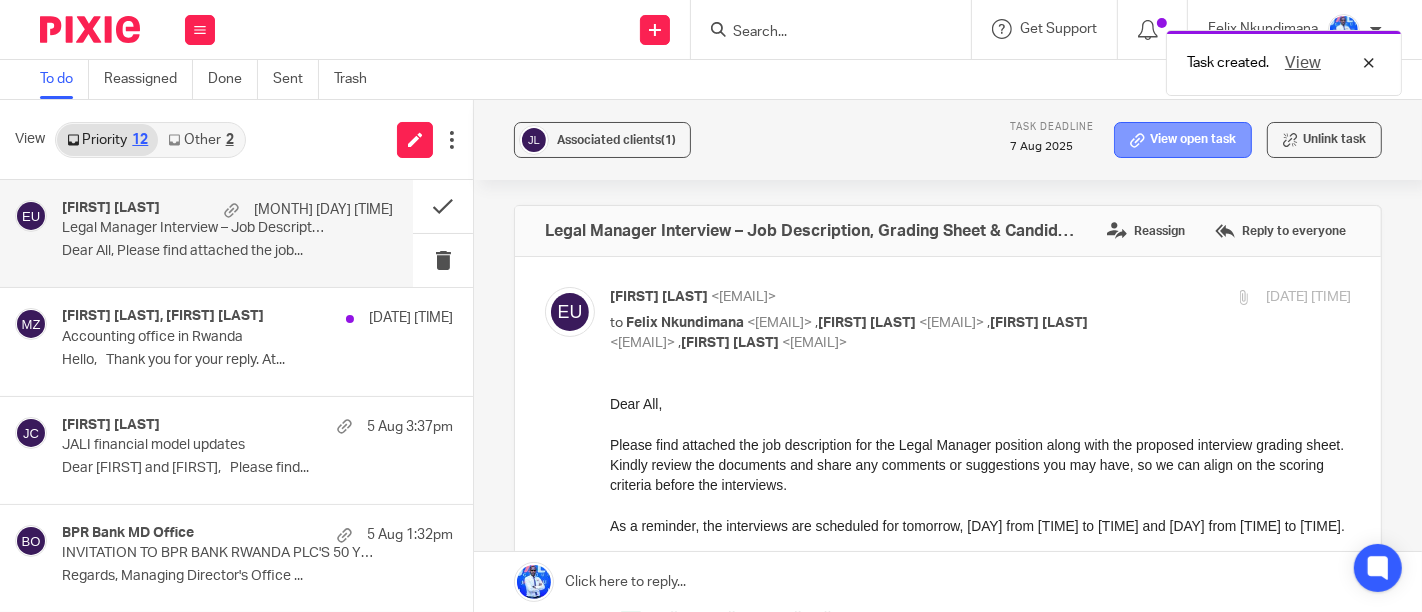 click on "View open task" at bounding box center (1183, 140) 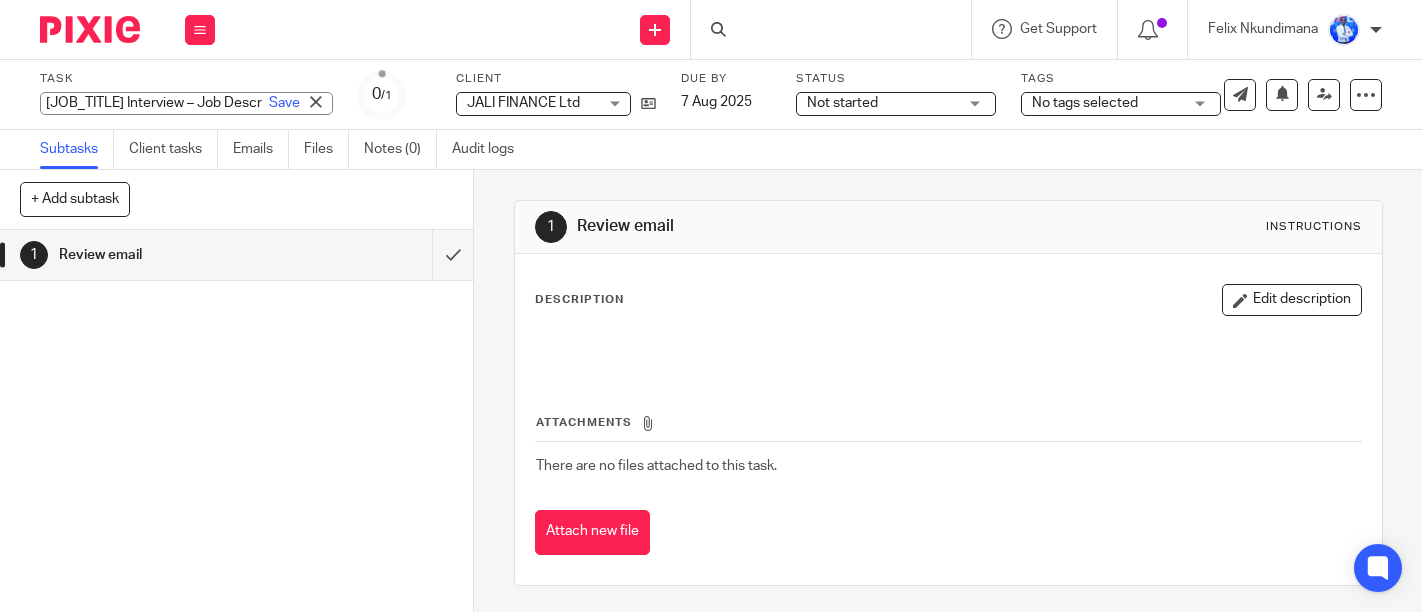 scroll, scrollTop: 0, scrollLeft: 0, axis: both 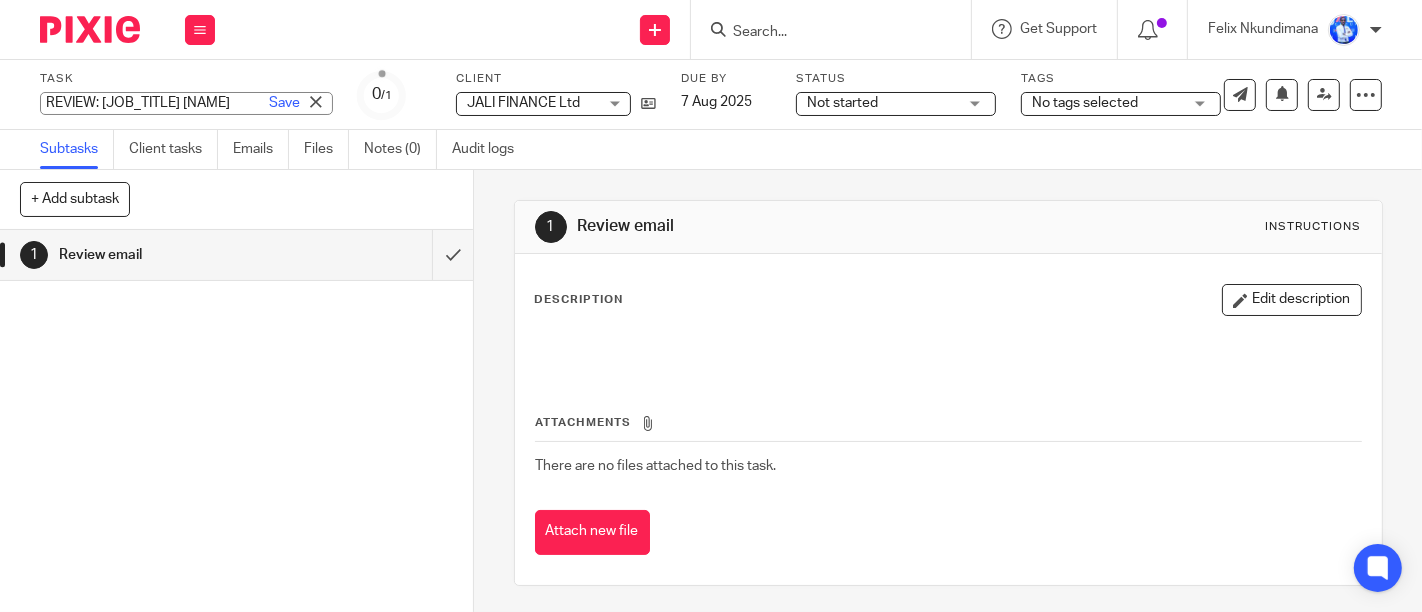 type on "REVIEW: Legal manager JD" 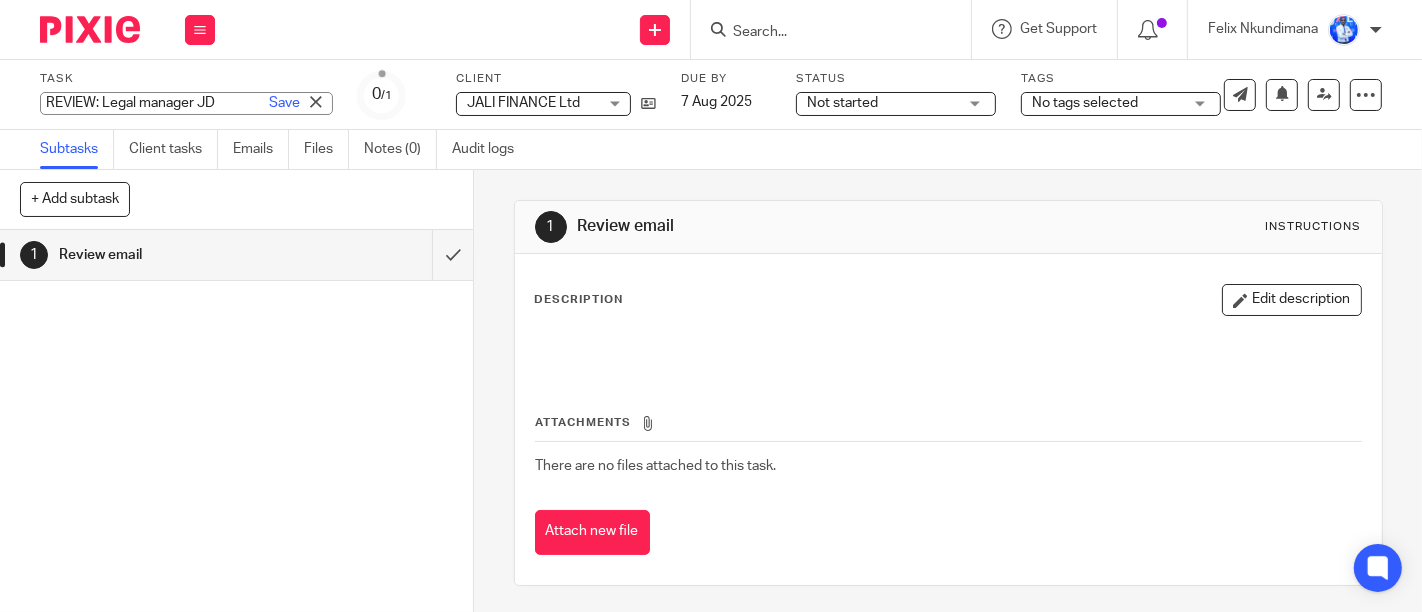 scroll, scrollTop: 0, scrollLeft: 0, axis: both 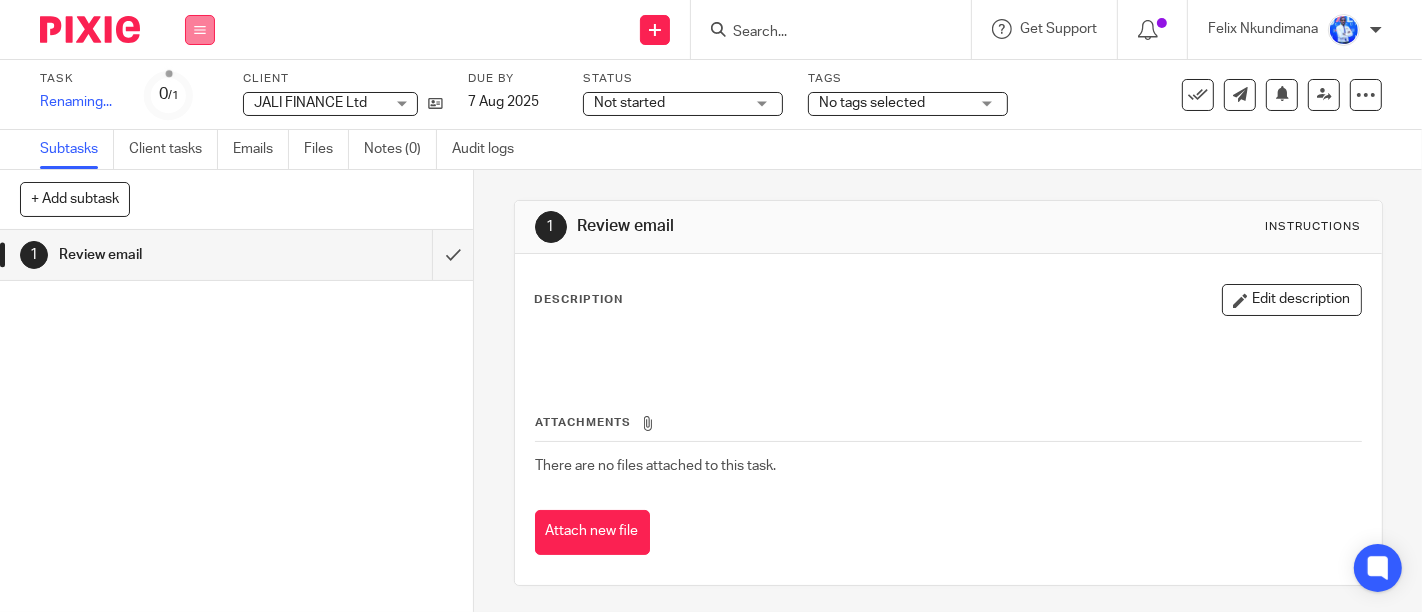 click at bounding box center [200, 30] 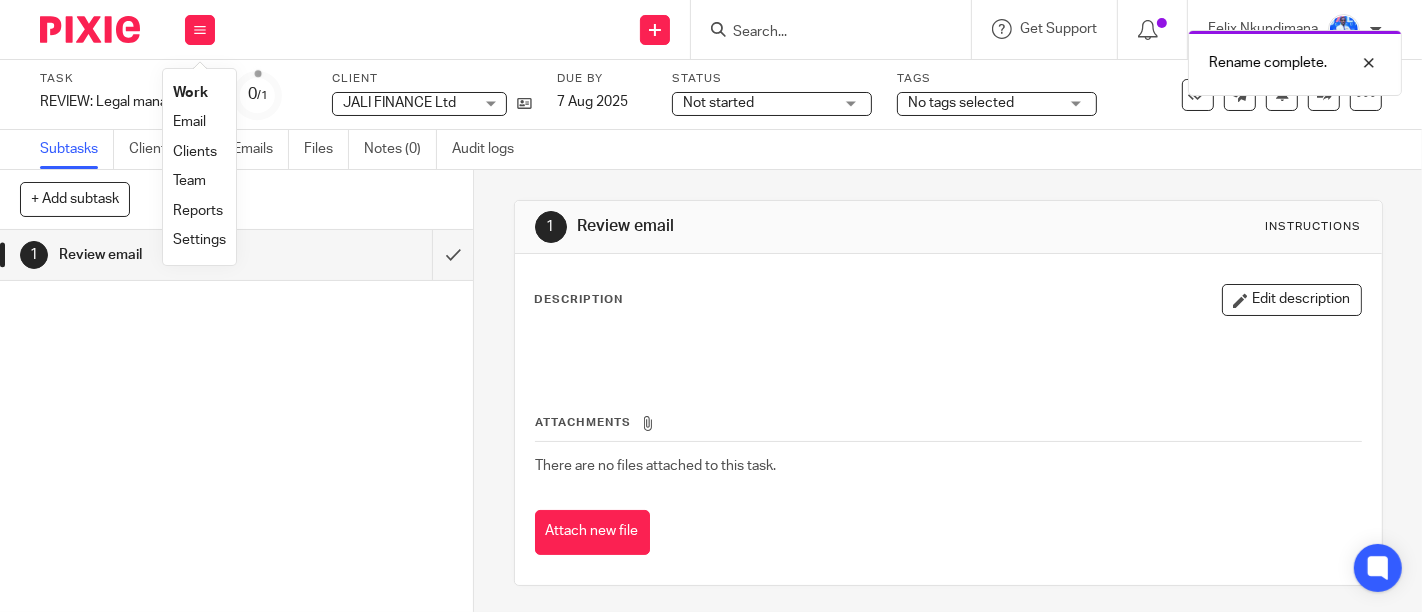 click on "Email" at bounding box center [189, 122] 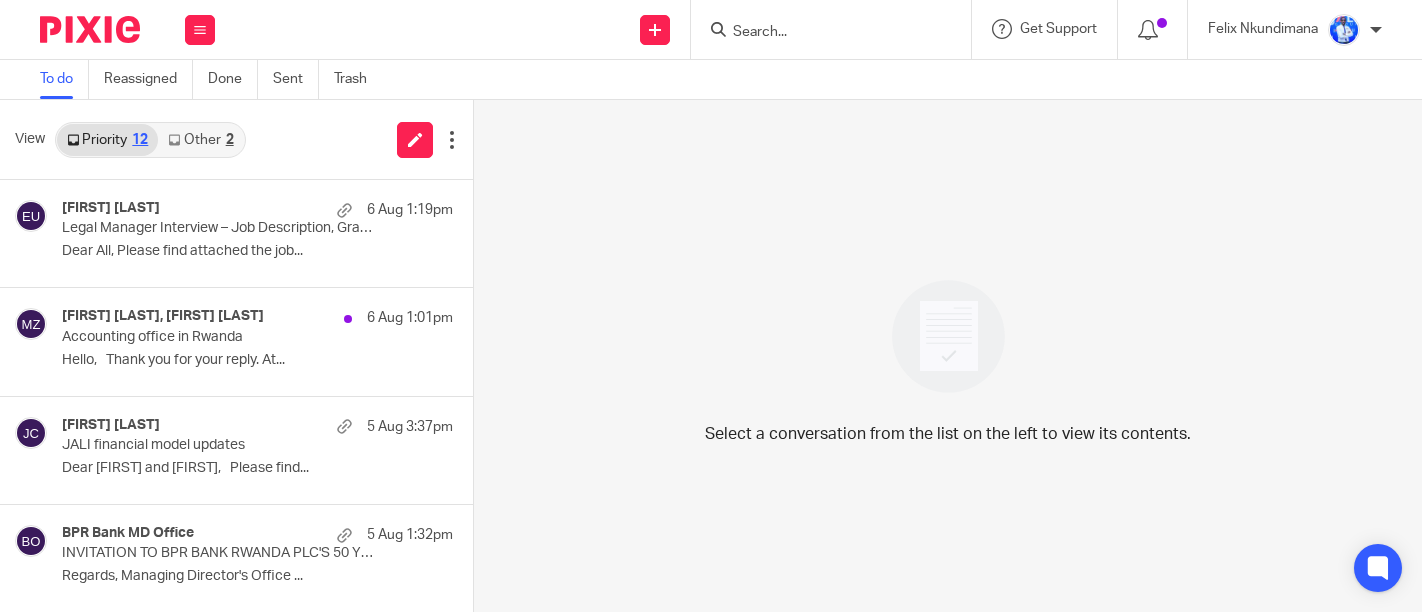 scroll, scrollTop: 0, scrollLeft: 0, axis: both 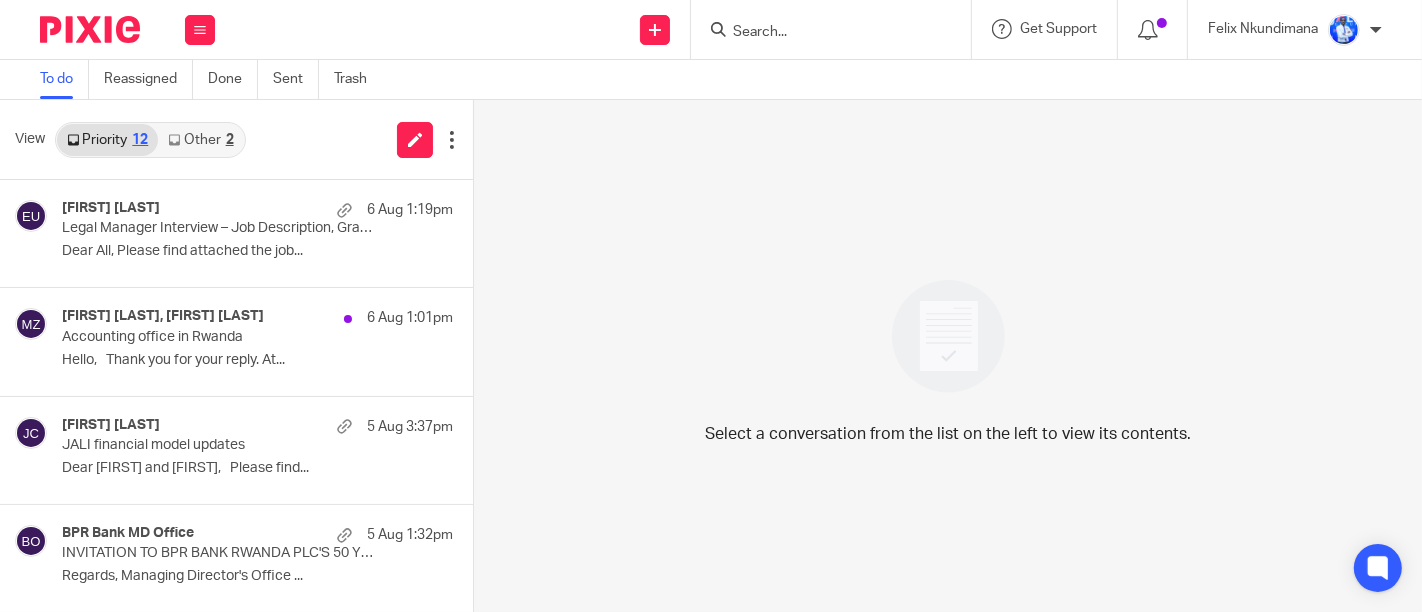 click on "[FIRST] [LAST], [FIRST] [LAST]" at bounding box center [163, 316] 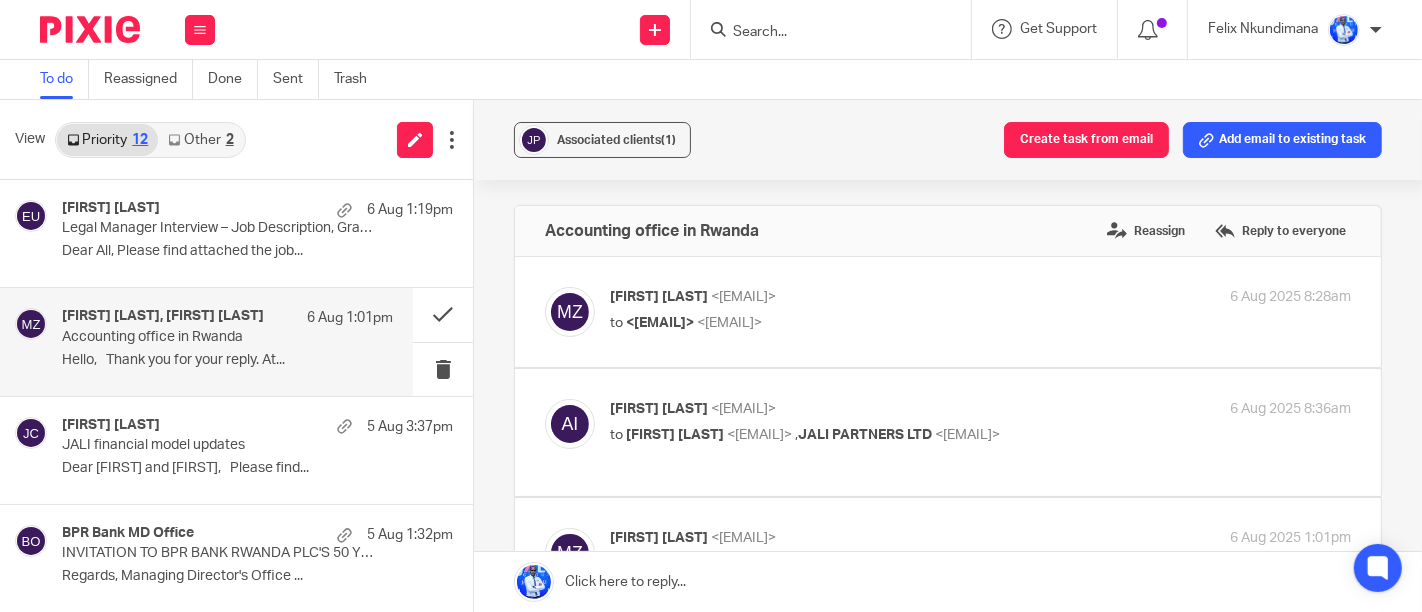 scroll, scrollTop: 0, scrollLeft: 0, axis: both 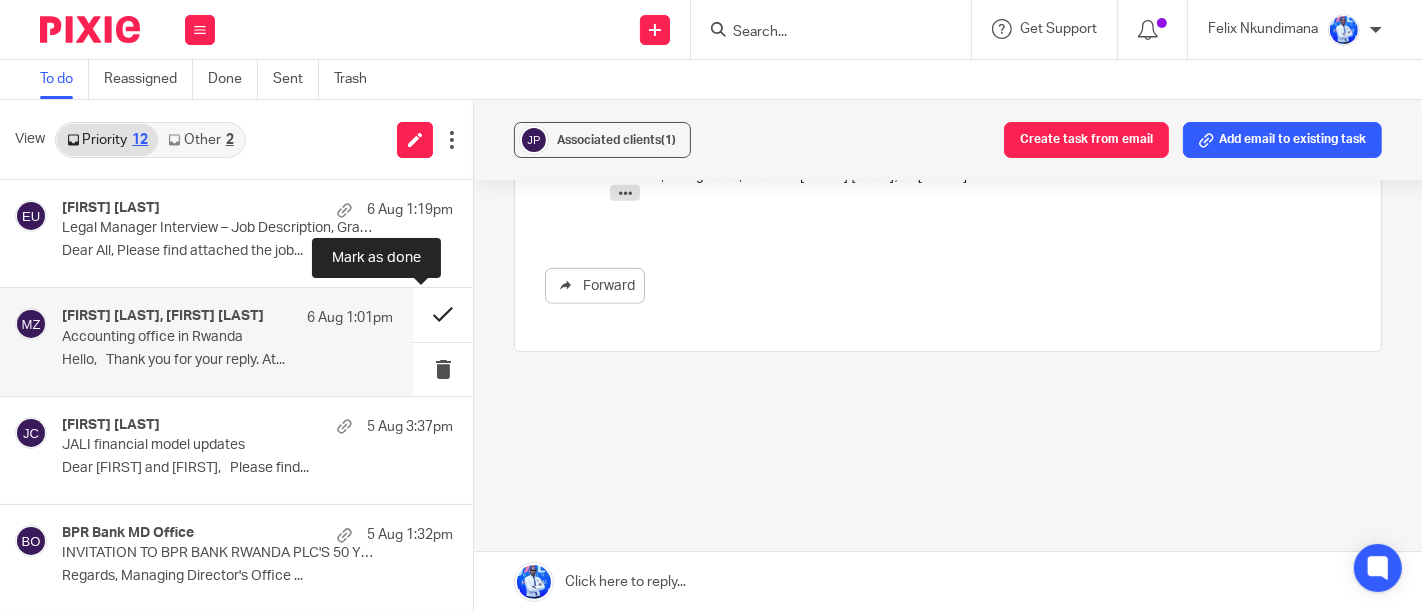 click at bounding box center (443, 314) 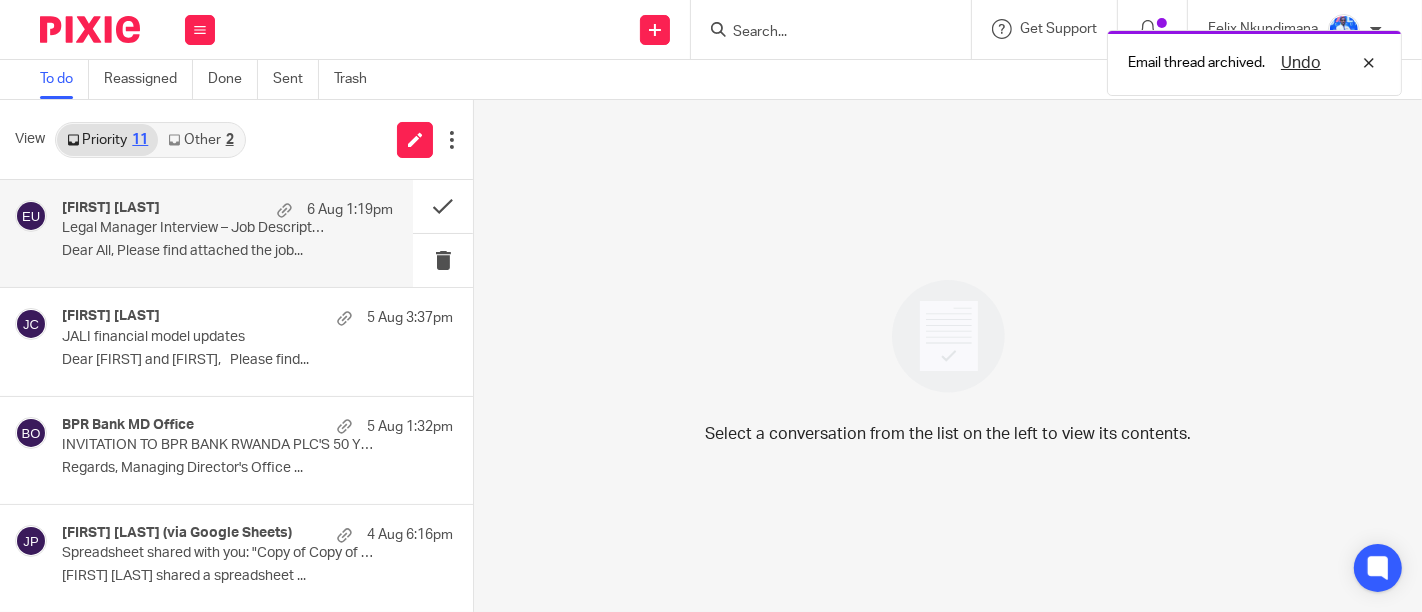 click on "Esperance Umubyeyi
6 Aug 1:19pm   Legal Manager Interview – Job Description, Grading Sheet & Candidate Schedule   Dear All,  Please find attached the job..." at bounding box center (227, 233) 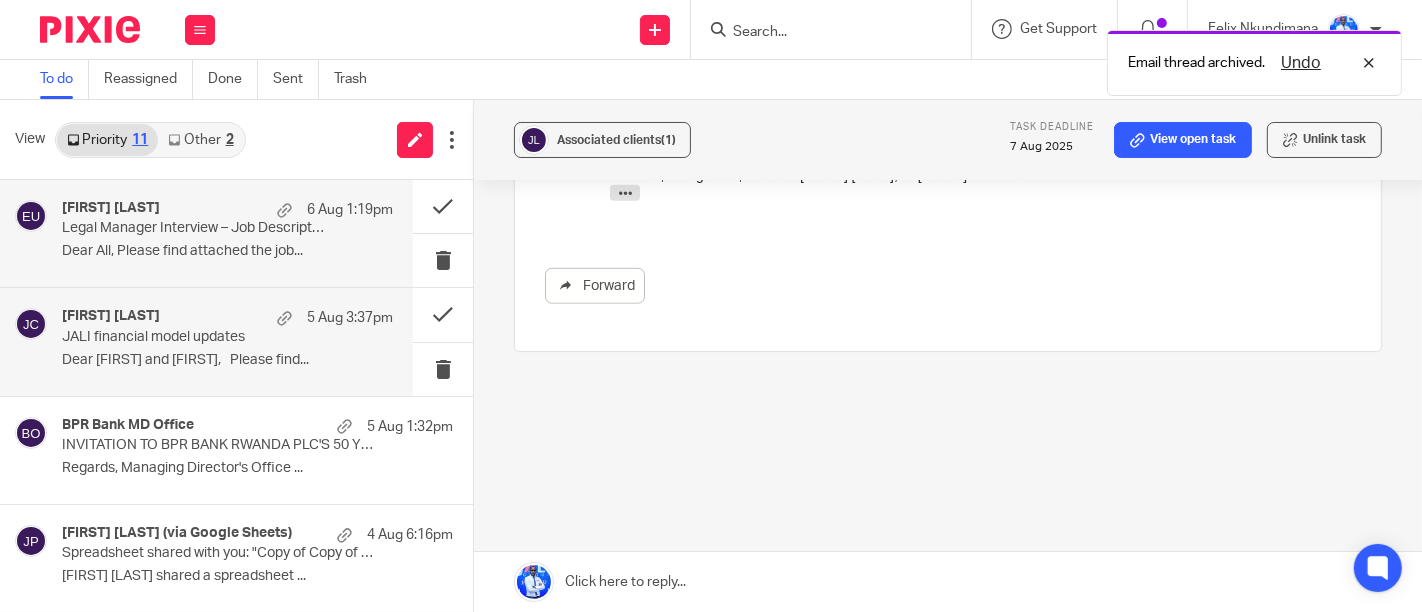 scroll, scrollTop: 0, scrollLeft: 0, axis: both 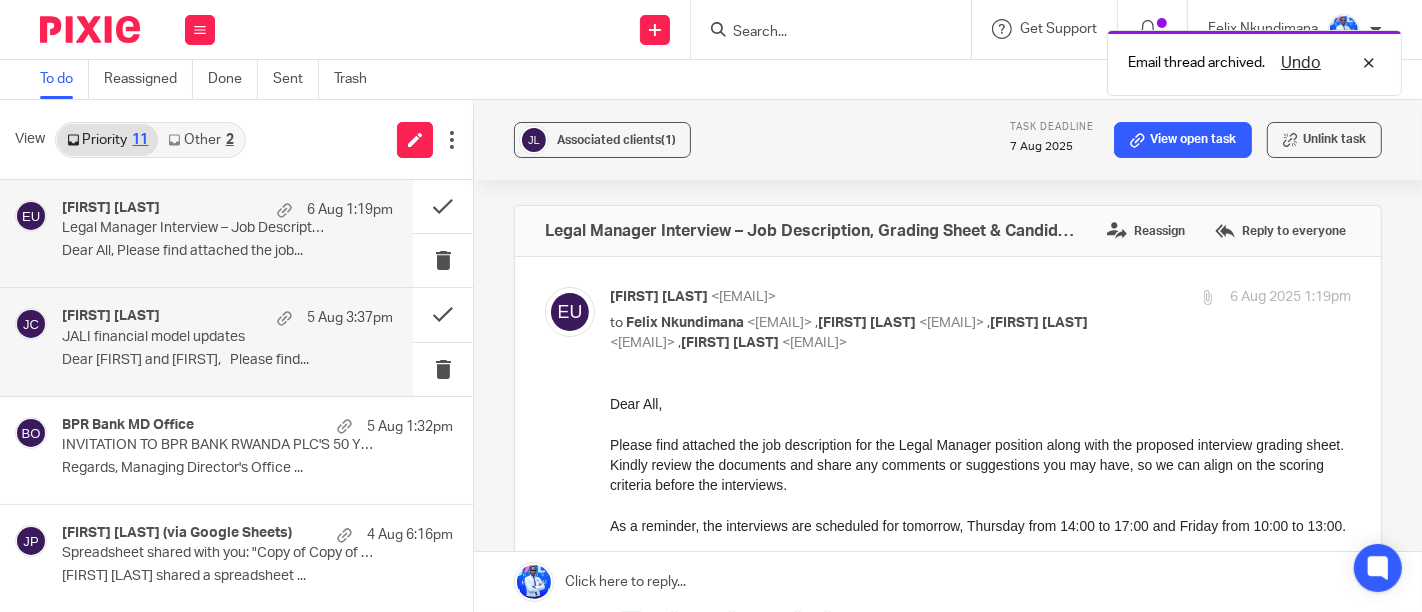 click on "James Cruz
5 Aug 3:37pm" at bounding box center [227, 318] 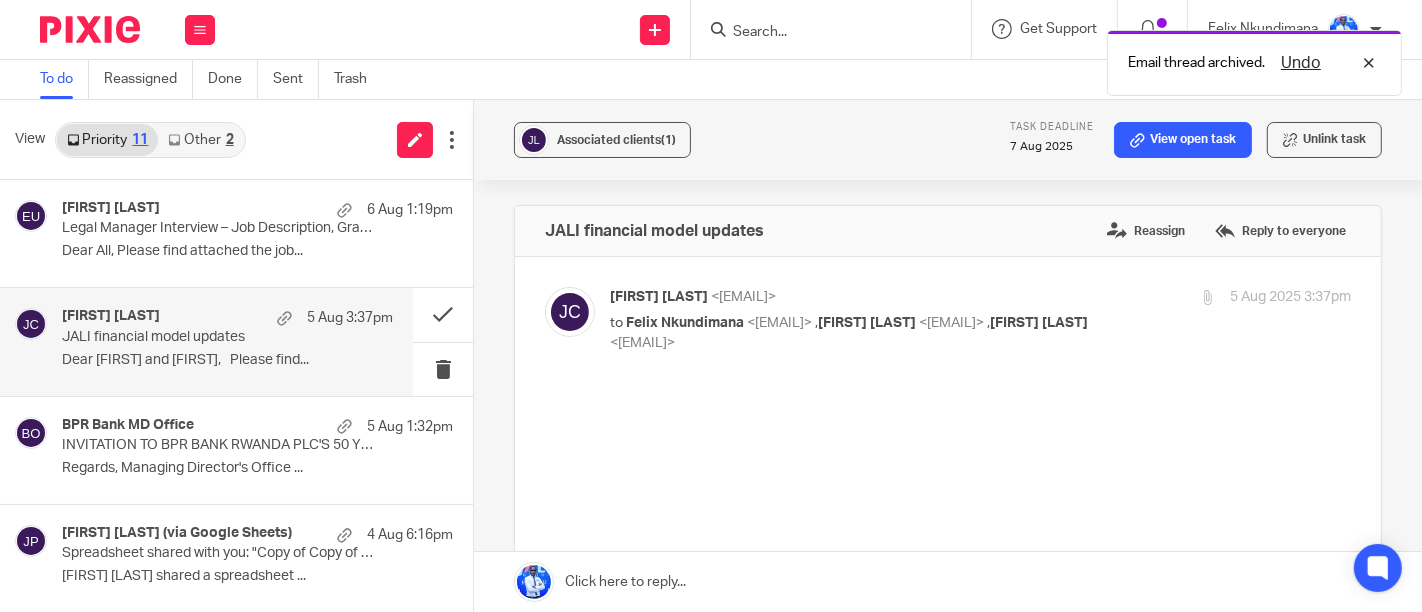 scroll, scrollTop: 55, scrollLeft: 0, axis: vertical 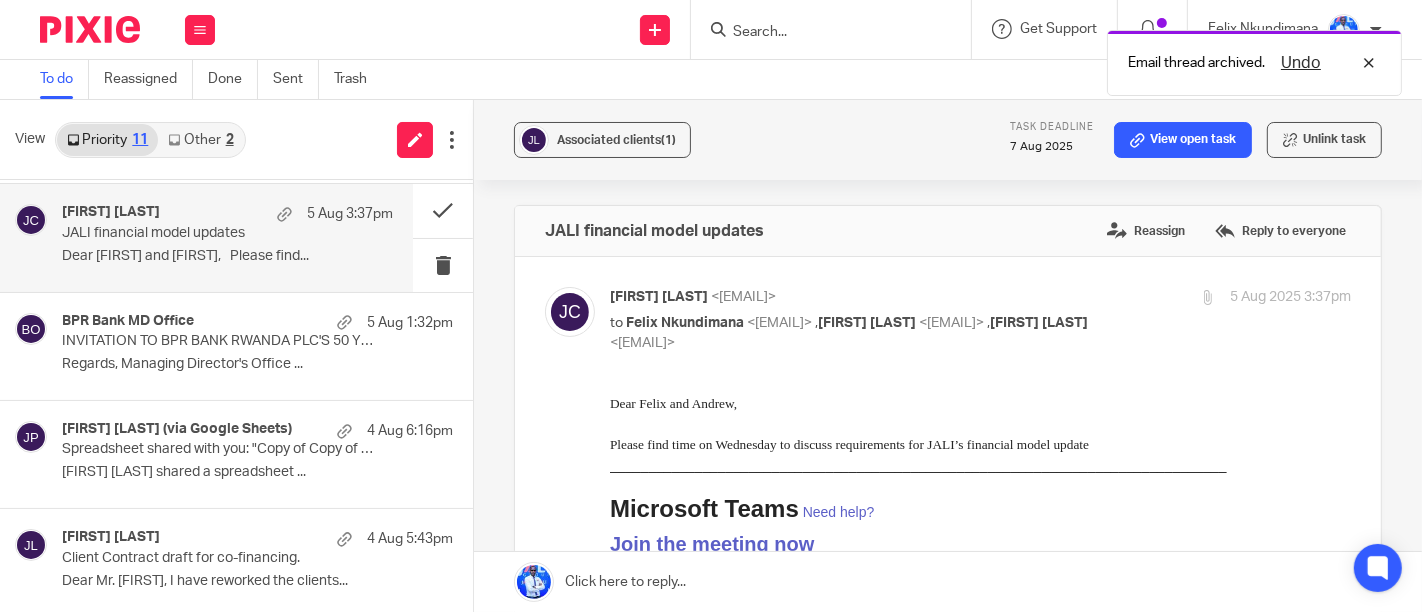 click on "BPR Bank MD Office
5 Aug 1:32pm" at bounding box center [257, 323] 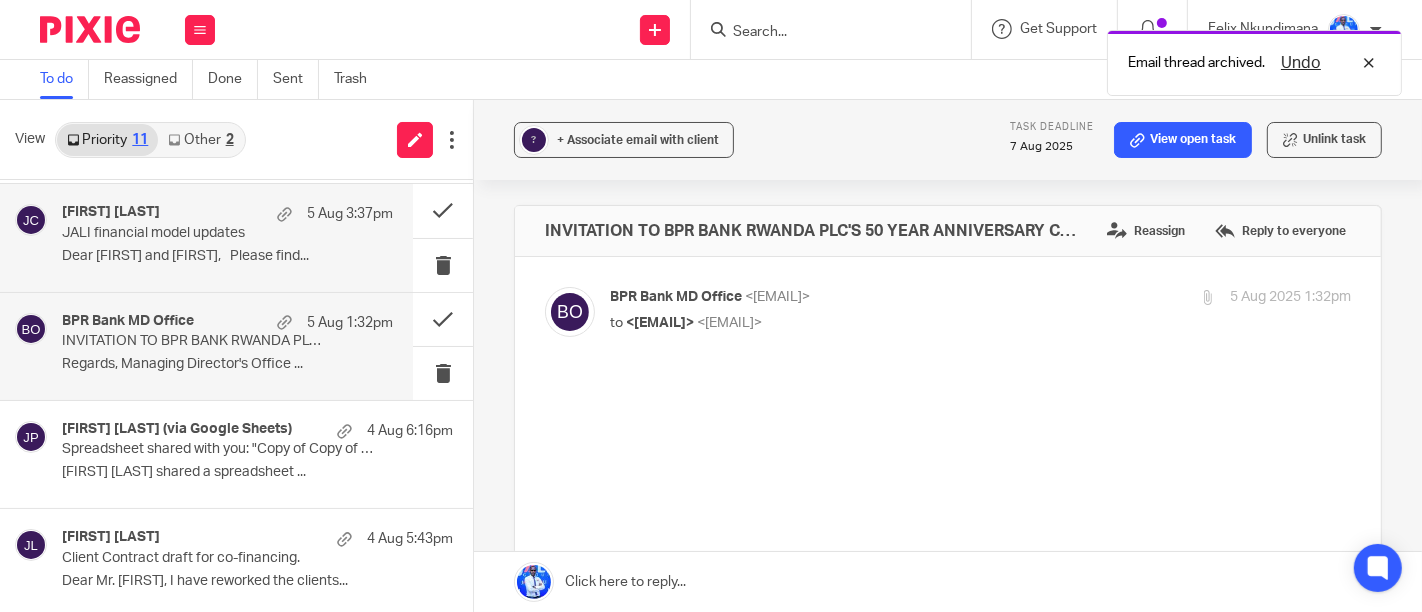 scroll, scrollTop: 182, scrollLeft: 0, axis: vertical 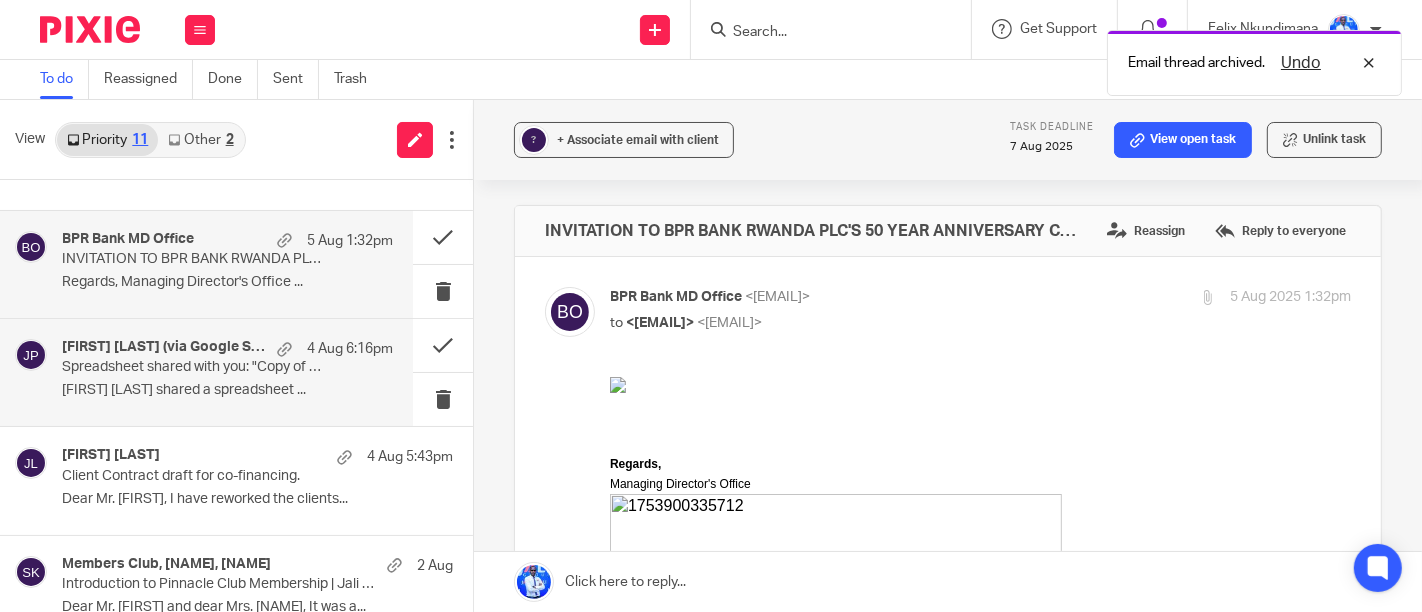 click on "Aphrodice Iyamuremye (via Google Sheets)
4 Aug 6:16pm   Spreadsheet shared with you: "Copy of Copy of The HUB (Client Asset)2"   Aphrodice Iyamuremye shared a spreadsheet   ..." at bounding box center (206, 372) 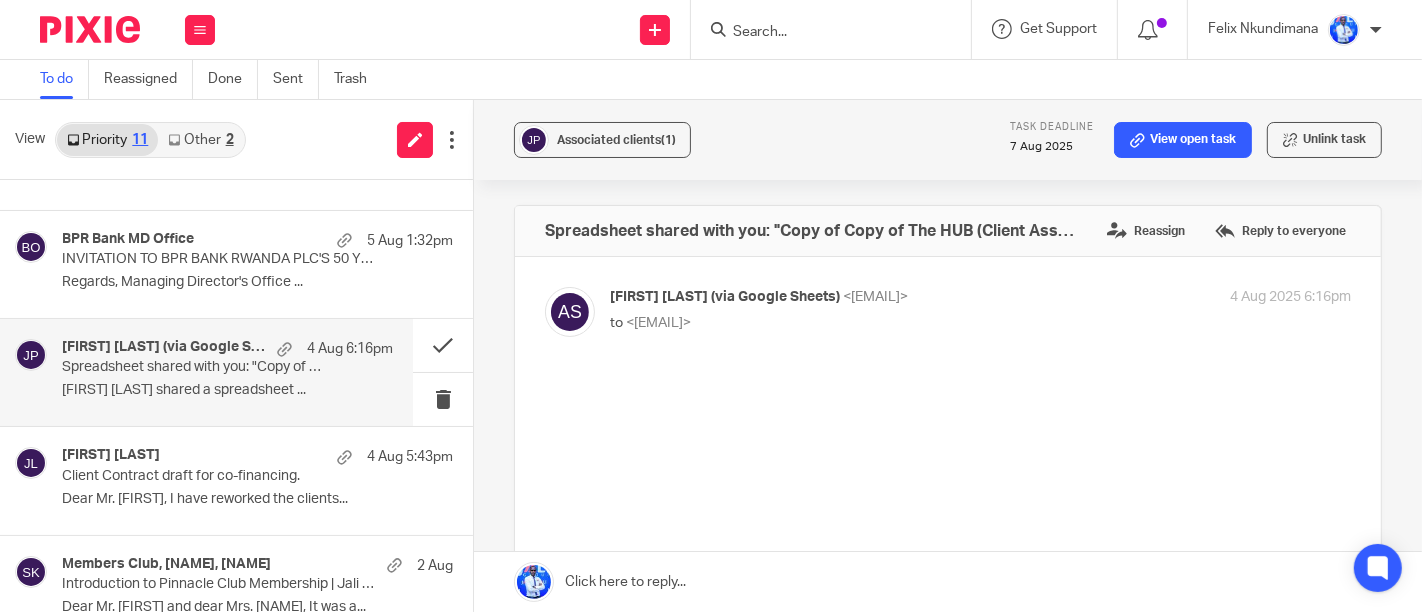 scroll, scrollTop: 263, scrollLeft: 0, axis: vertical 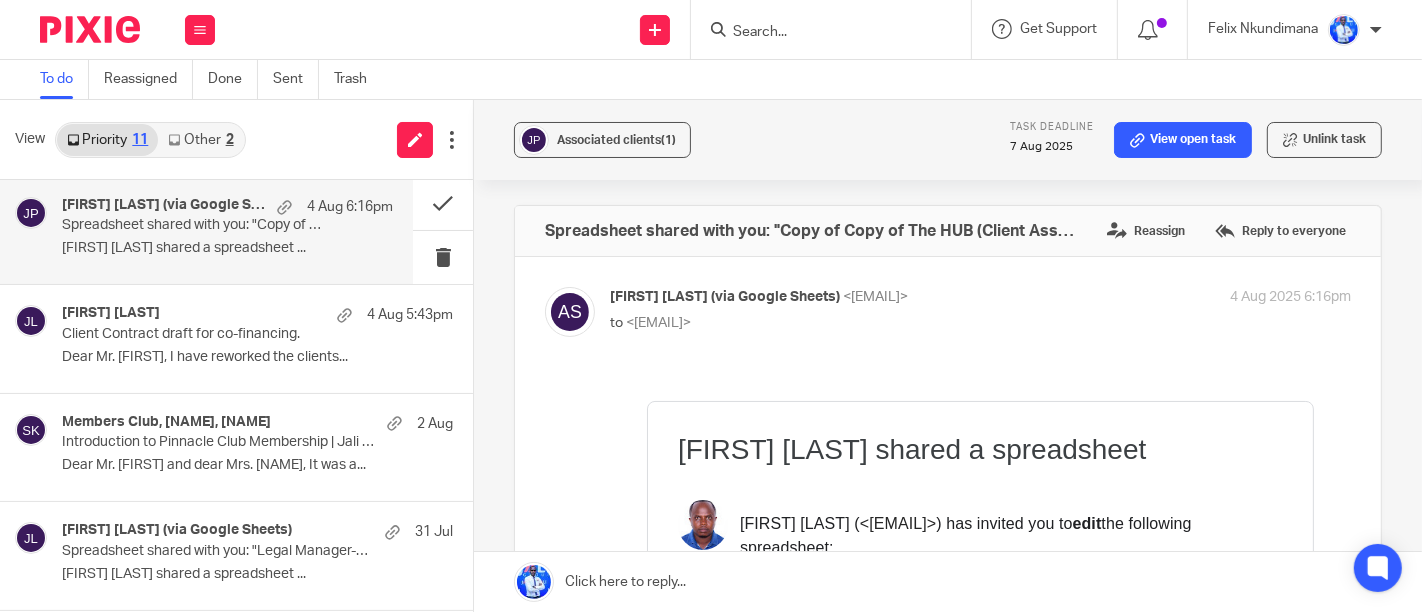 click on "Client Contract draft for co-financing." at bounding box center (218, 334) 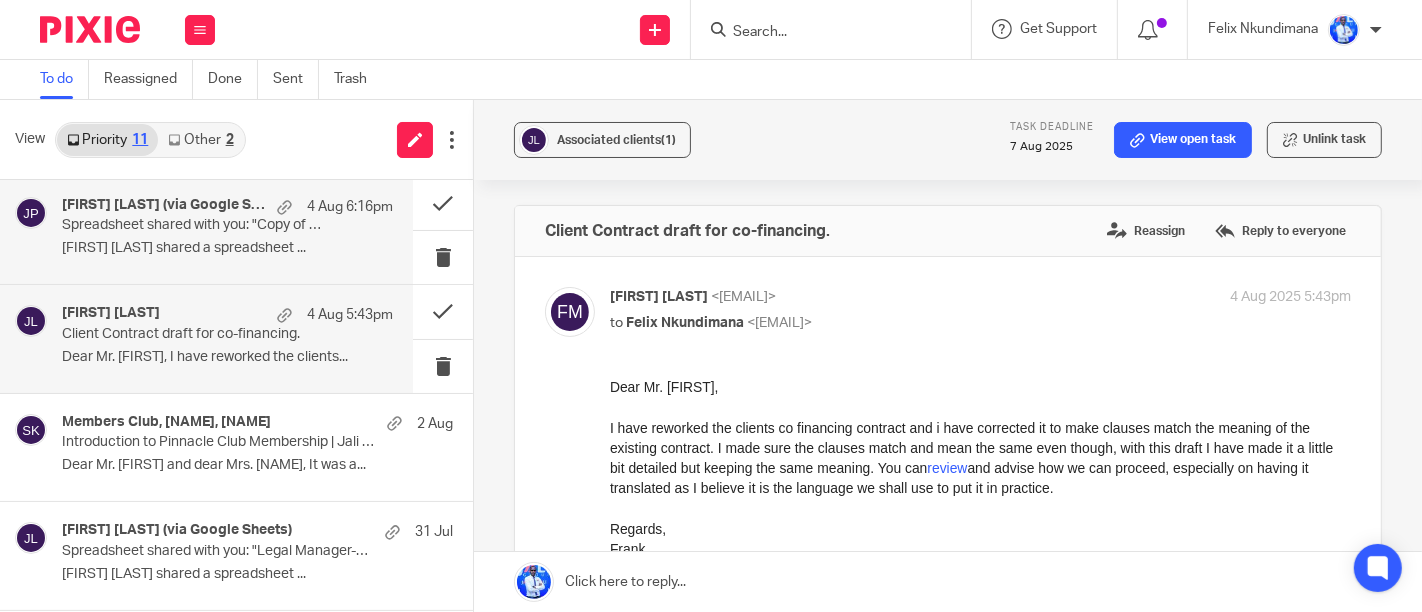 scroll, scrollTop: 0, scrollLeft: 0, axis: both 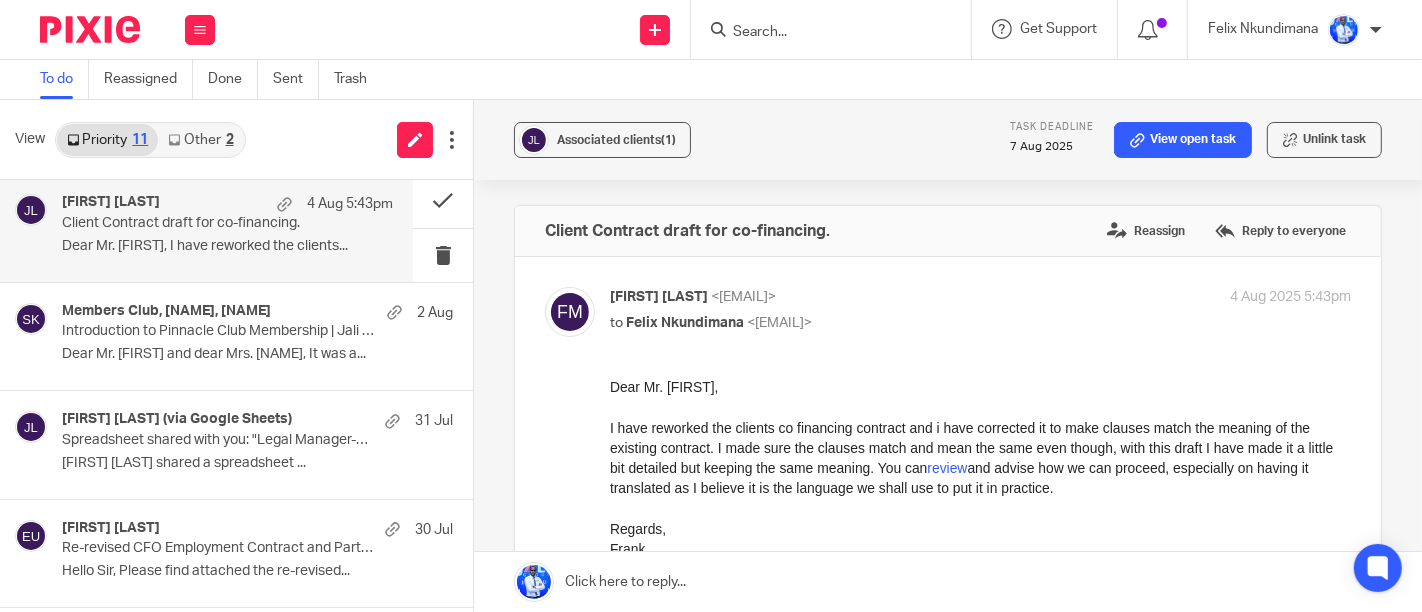 click on "Introduction to Pinnacle Club Membership | Jali Group" at bounding box center [218, 331] 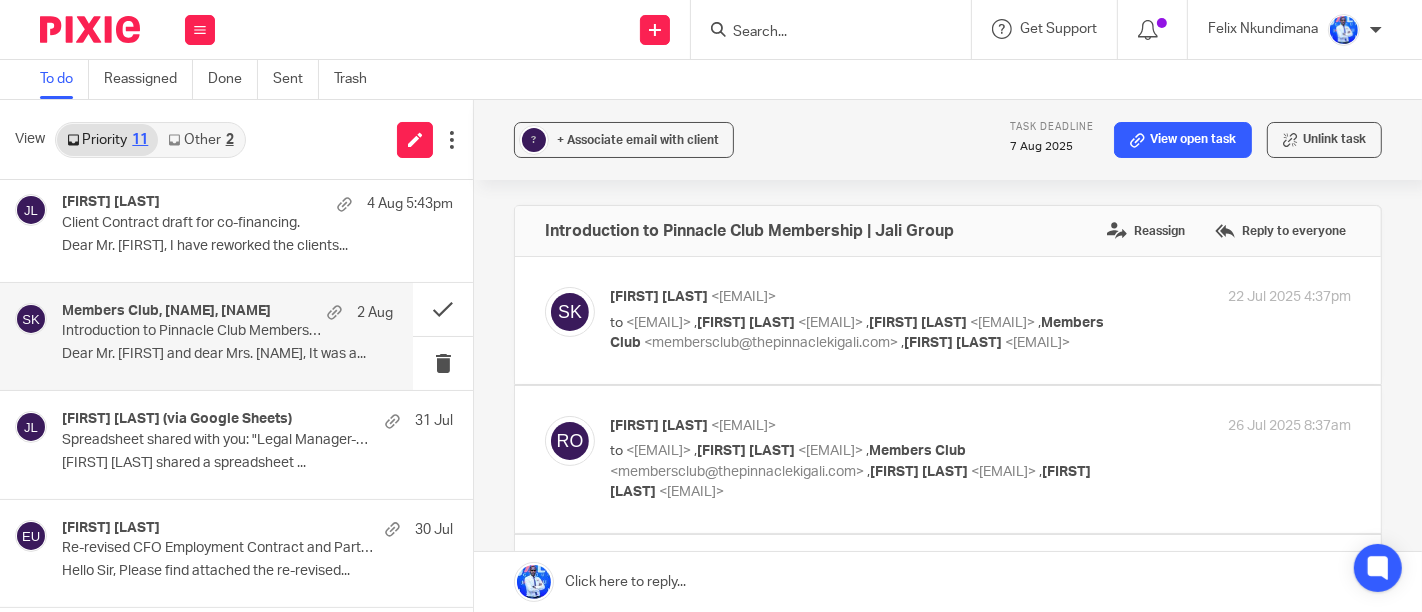 scroll, scrollTop: 582, scrollLeft: 0, axis: vertical 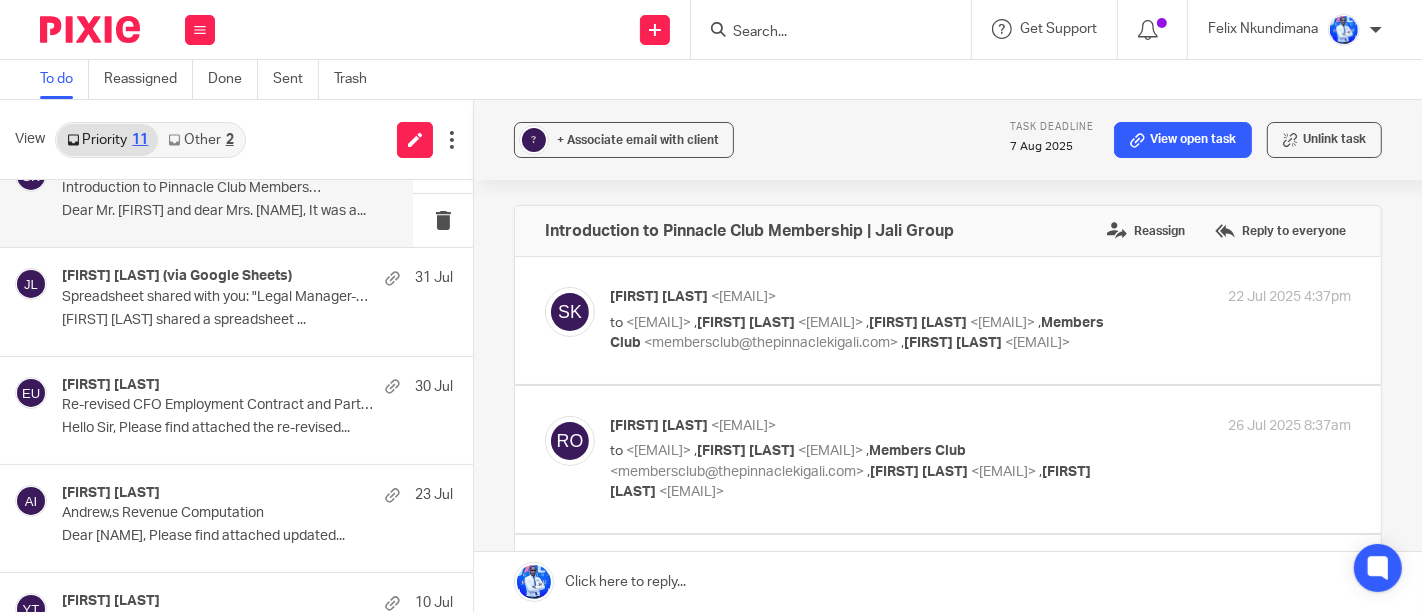 click on "Esperance Umubyeyi (via Google Sheets)
31 Jul   Spreadsheet shared with you: "Legal Manager-Shortlisted Candidates.xlsx"   Esperance Umubyeyi shared a spreadsheet   ..." at bounding box center [236, 301] 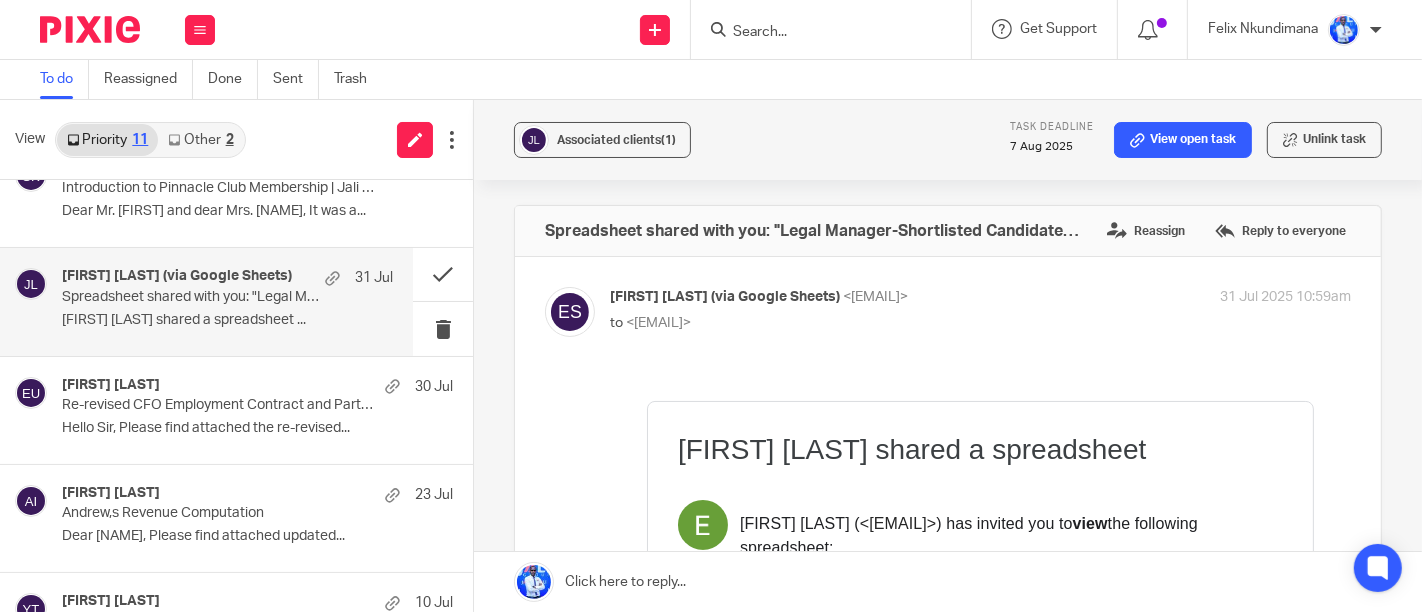 scroll, scrollTop: 0, scrollLeft: 0, axis: both 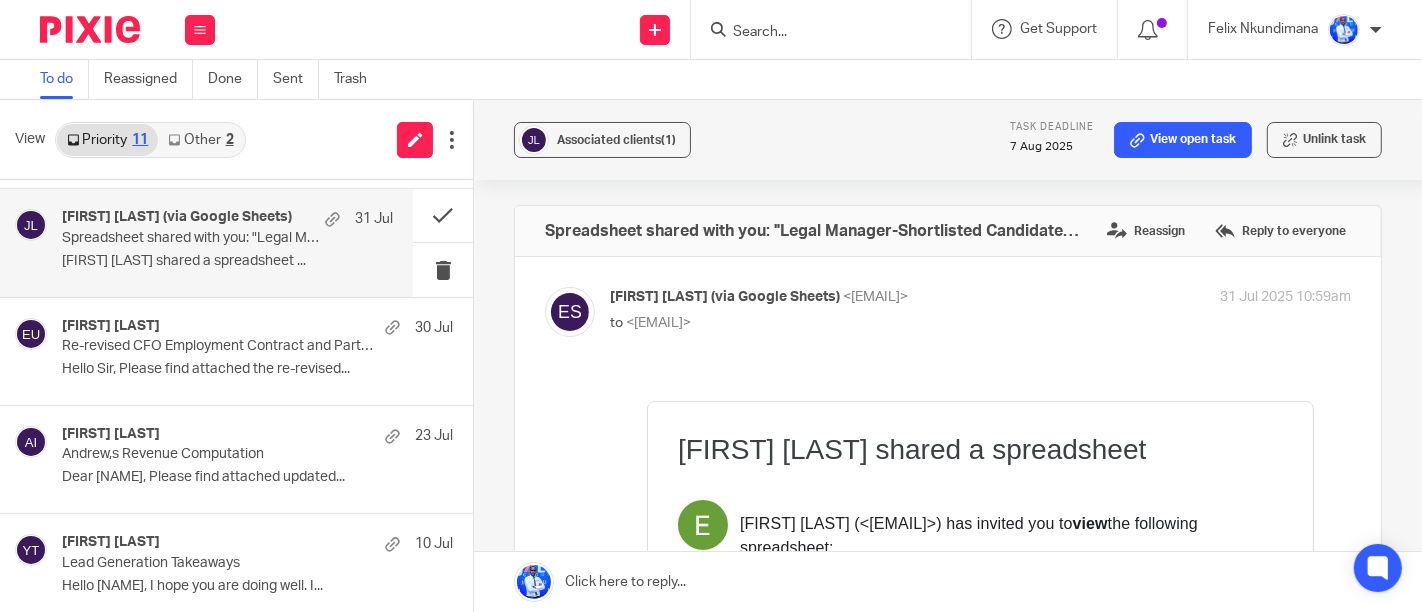 click on "Re-revised CFO Employment Contract and Partnership Agreement." at bounding box center (218, 346) 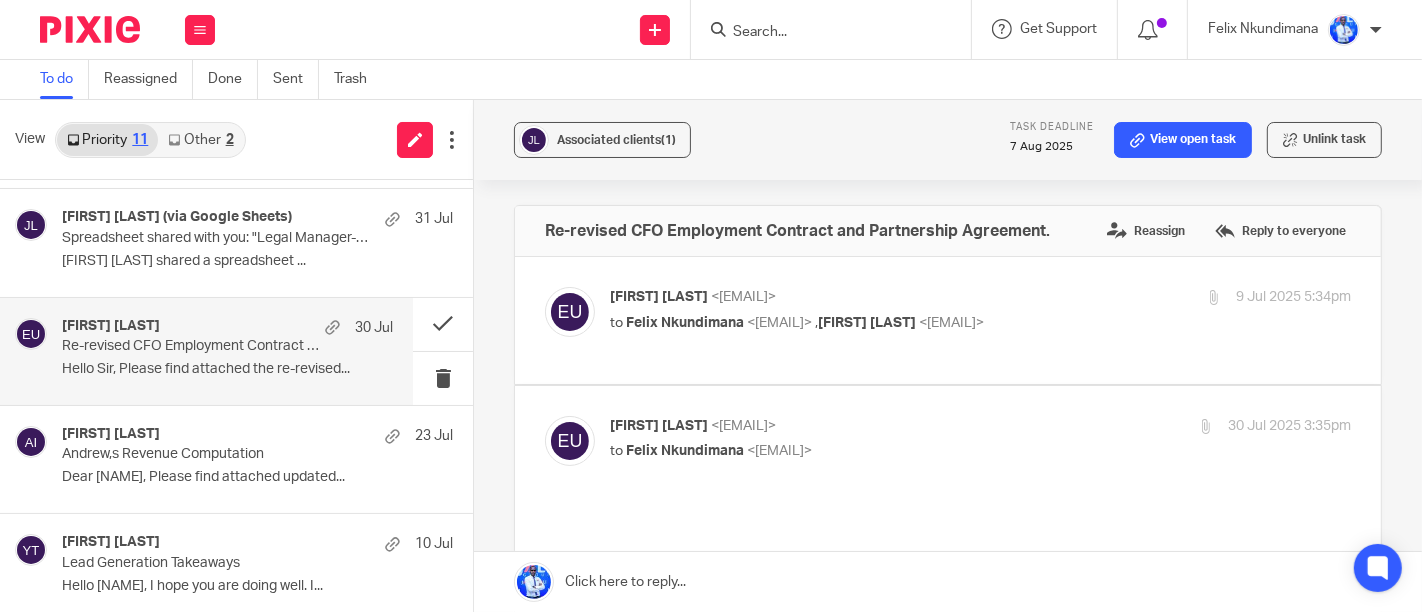 scroll, scrollTop: 648, scrollLeft: 0, axis: vertical 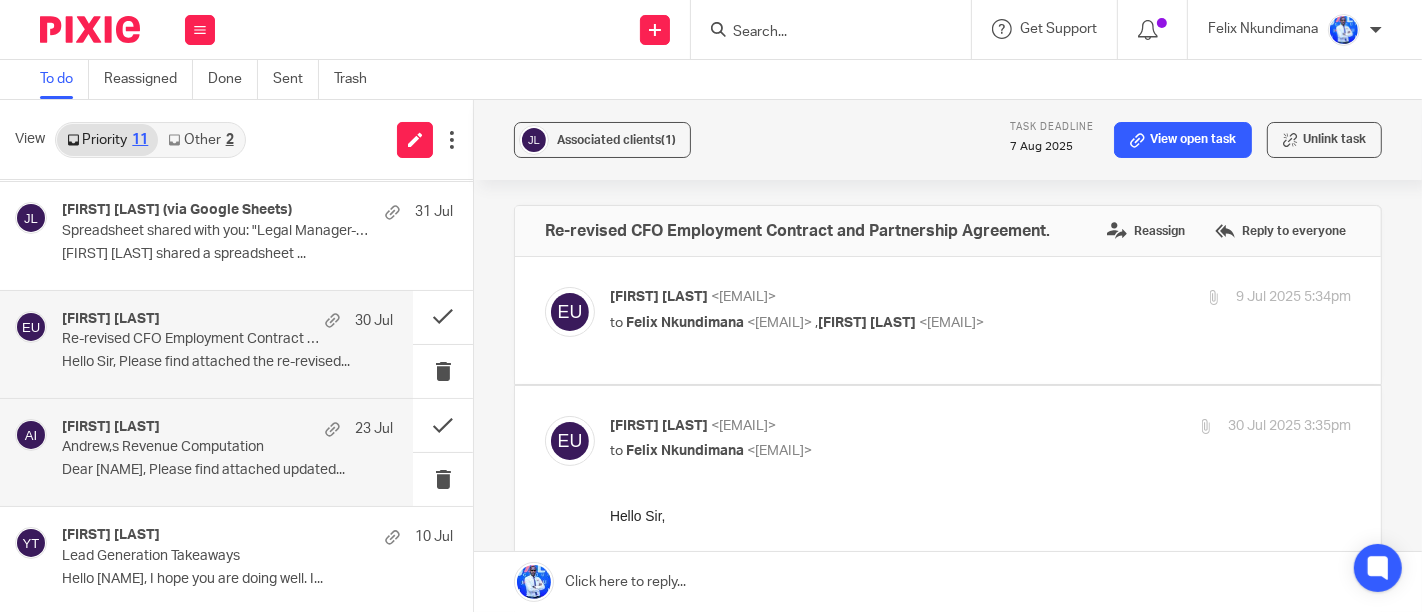 click on "Aphrodice Iyamuremye" at bounding box center [111, 427] 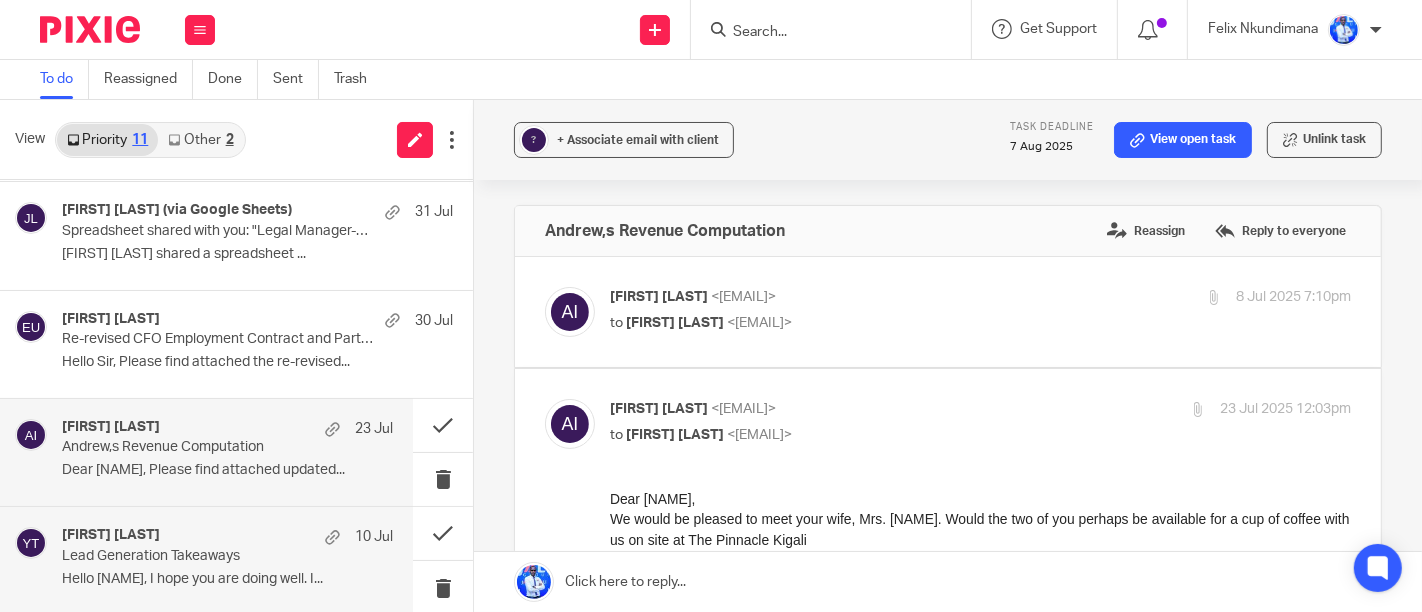 scroll, scrollTop: 0, scrollLeft: 0, axis: both 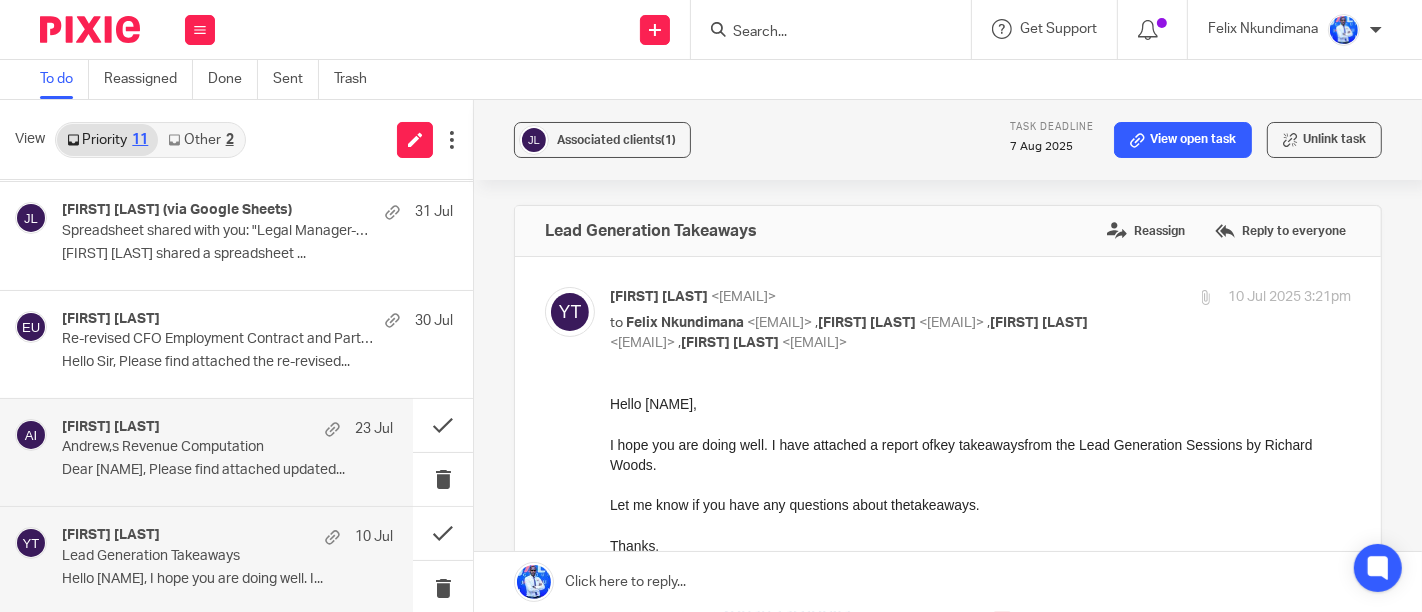 click on "Aphrodice Iyamuremye
23 Jul   Andrew,s Revenue Computation   Dear Felix,   Please find attached updated..." at bounding box center (206, 452) 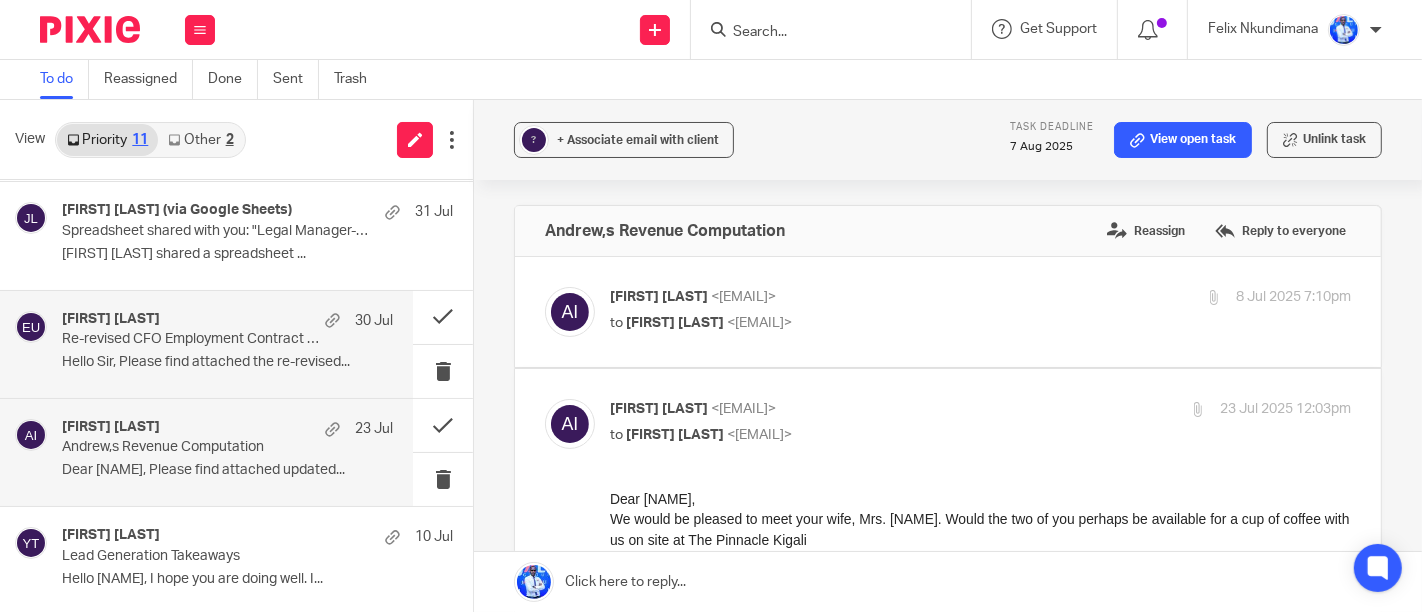 scroll, scrollTop: 0, scrollLeft: 0, axis: both 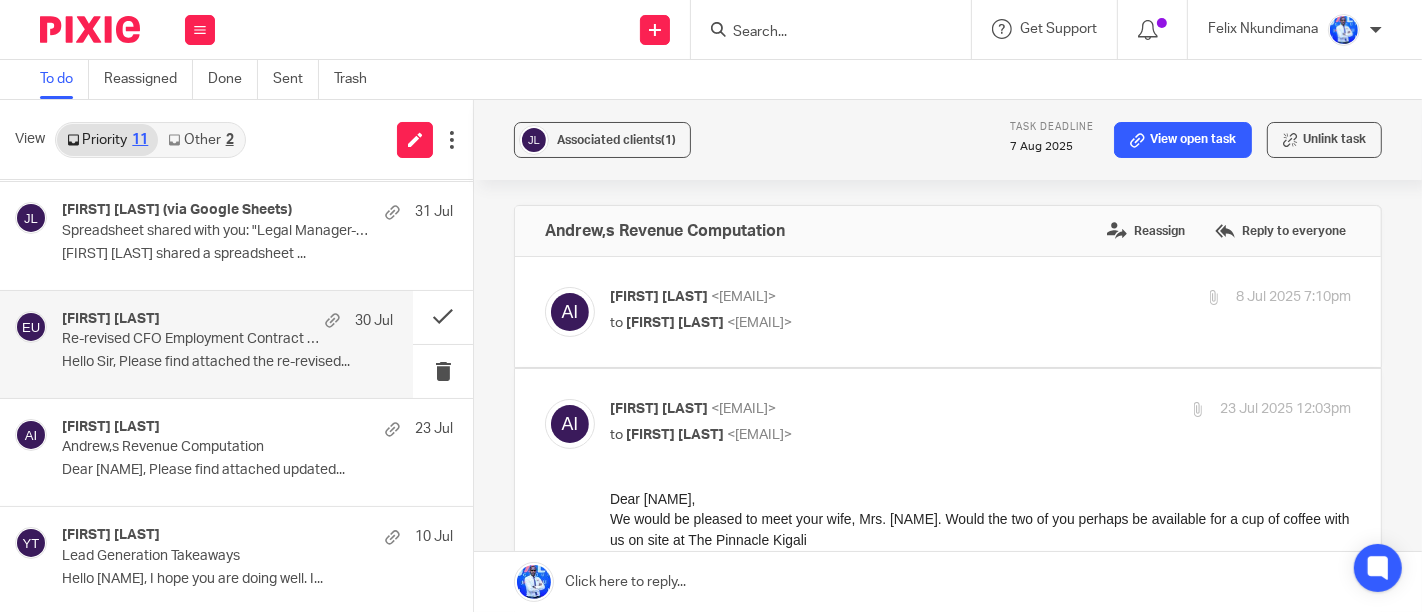 click on "Esperance Umubyeyi
30 Jul" at bounding box center [227, 321] 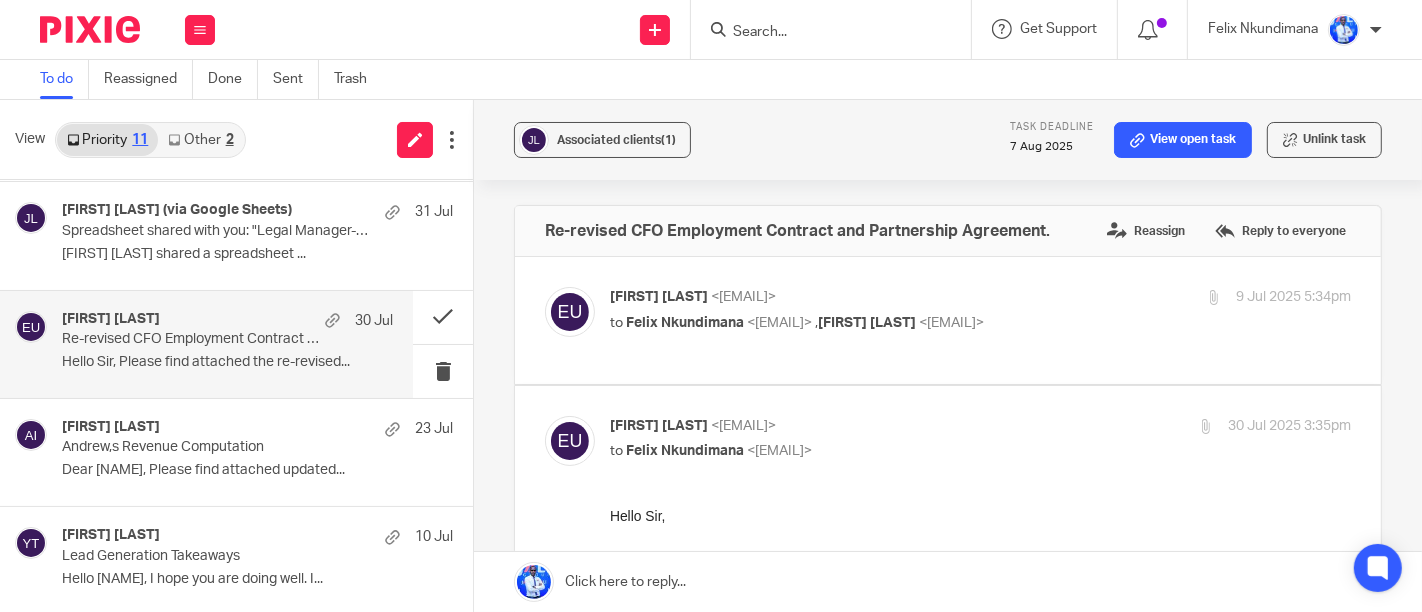 scroll, scrollTop: 0, scrollLeft: 0, axis: both 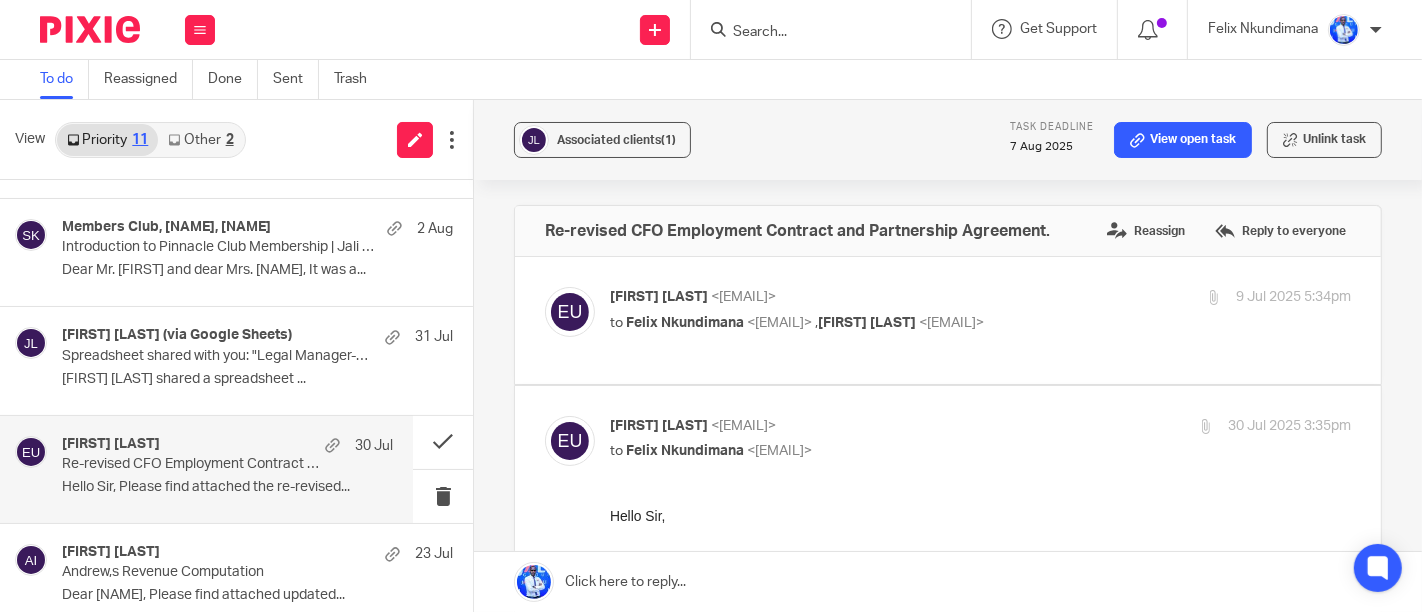 click on "Esperance Umubyeyi (via Google Sheets)" at bounding box center (177, 335) 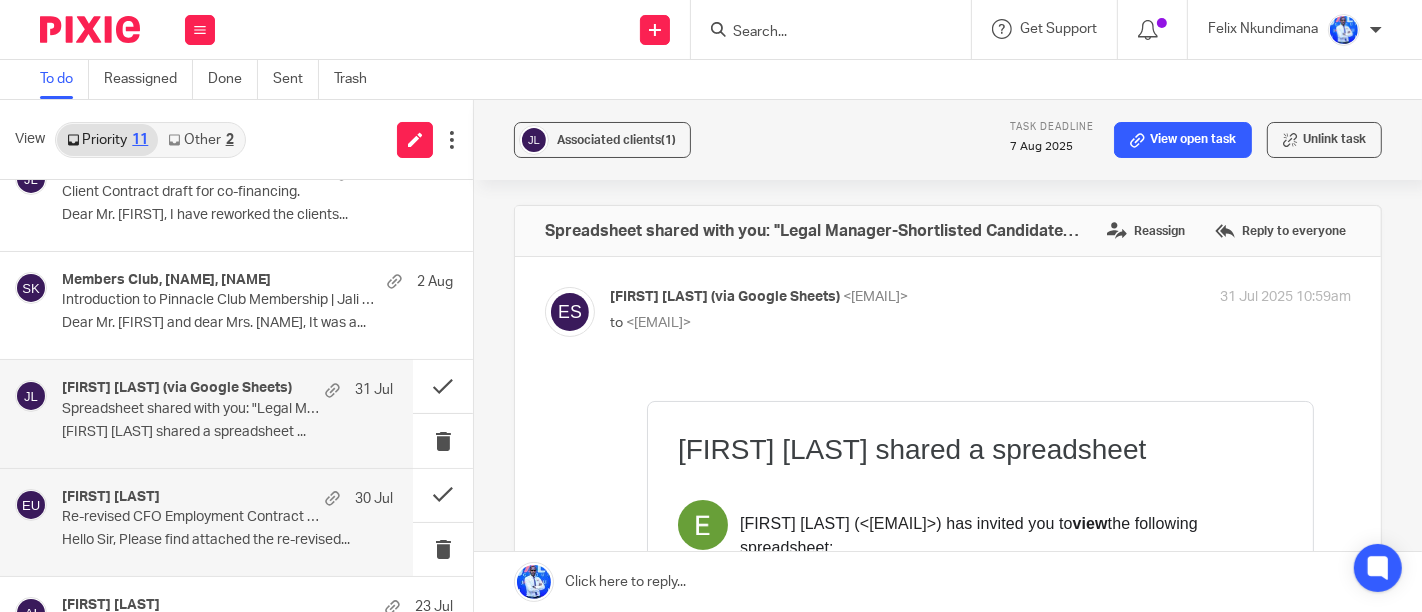 scroll, scrollTop: 0, scrollLeft: 0, axis: both 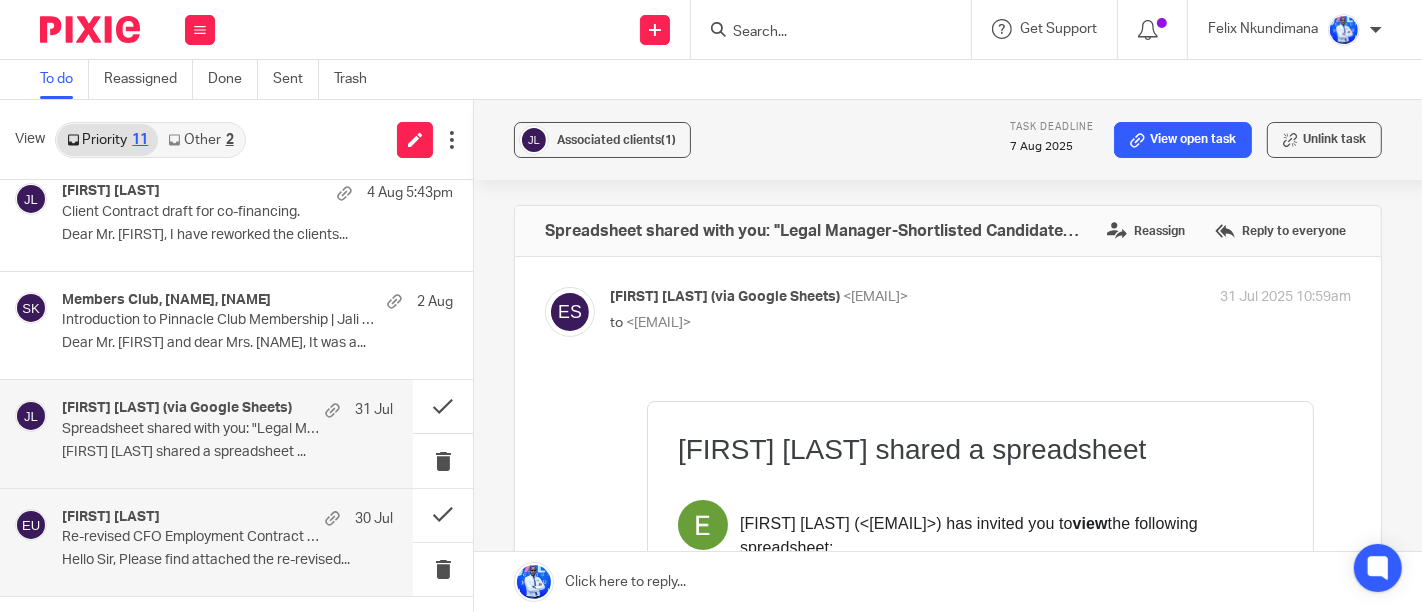 click on "Introduction to Pinnacle Club Membership | Jali Group" at bounding box center (218, 320) 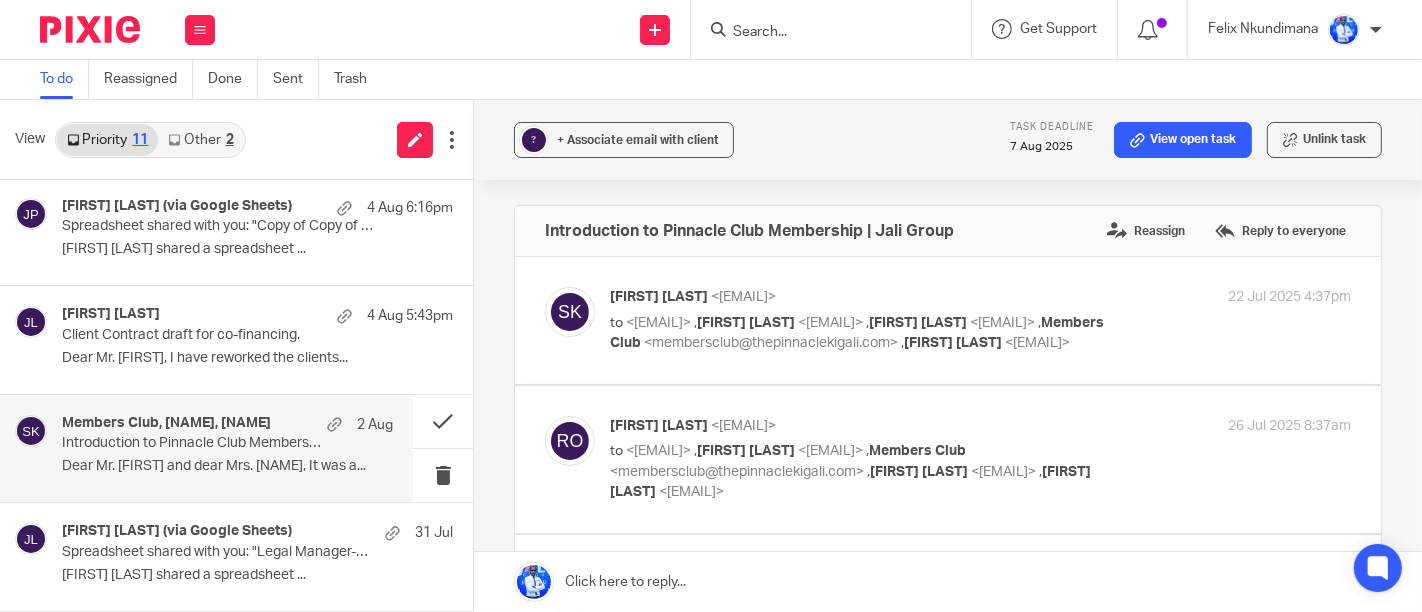 scroll 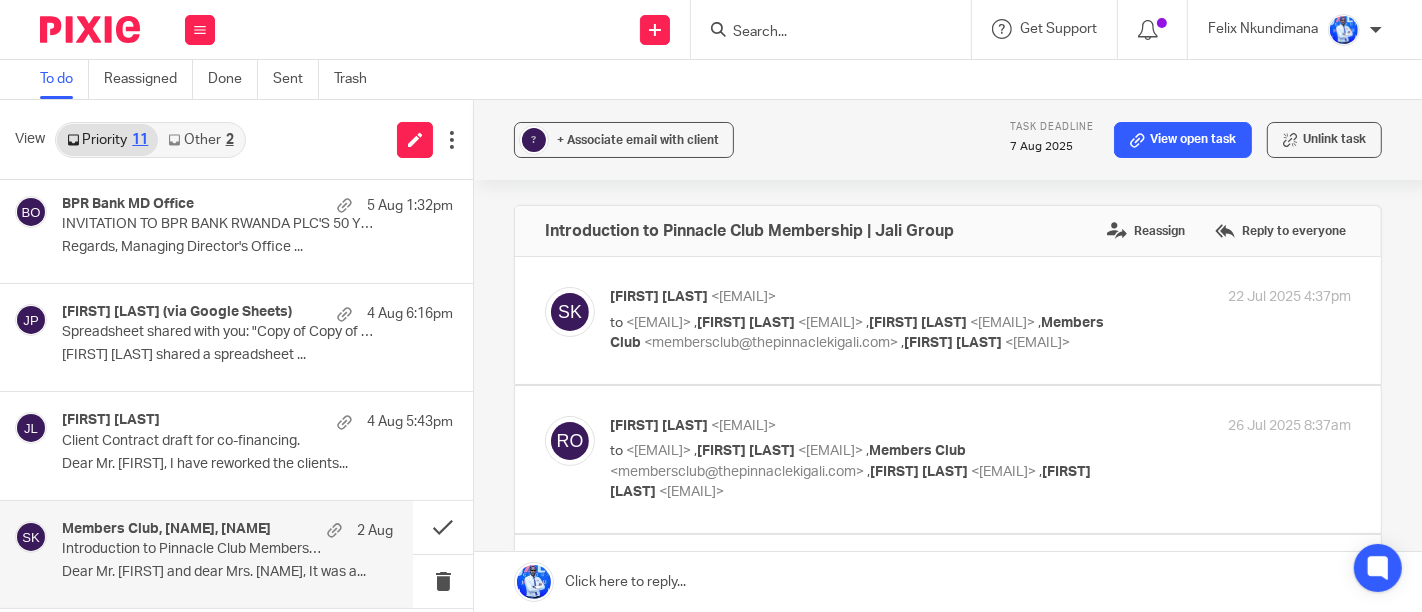 click on "Spreadsheet shared with you: "Copy of Copy of The HUB (Client Asset)2"" at bounding box center [218, 332] 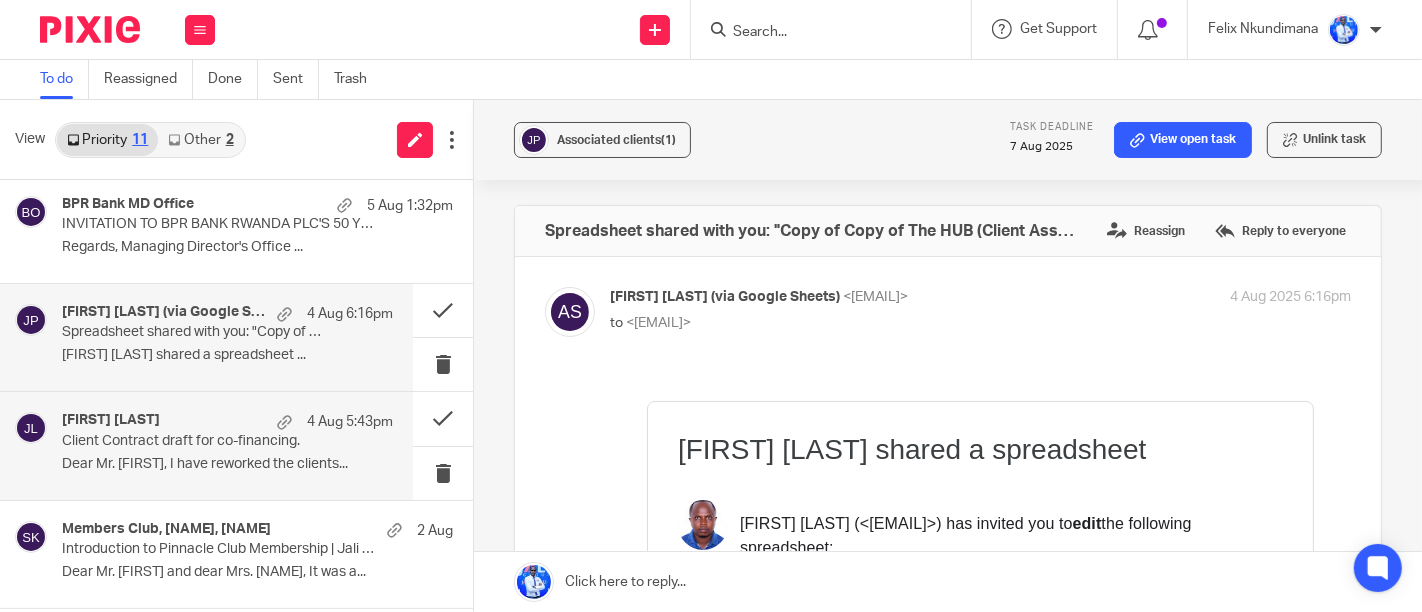 click on "Frank Mugisha
4 Aug 5:43pm" at bounding box center [227, 422] 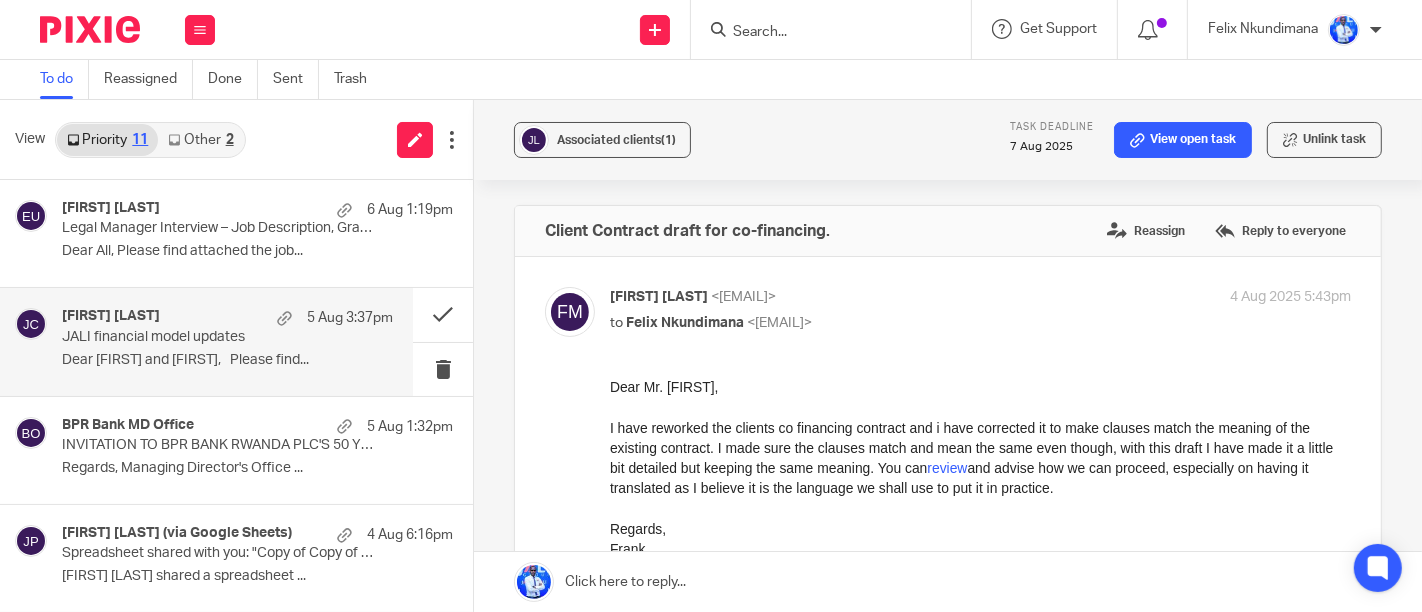click on "Dear Felix and Andrew,       Please find..." at bounding box center [227, 360] 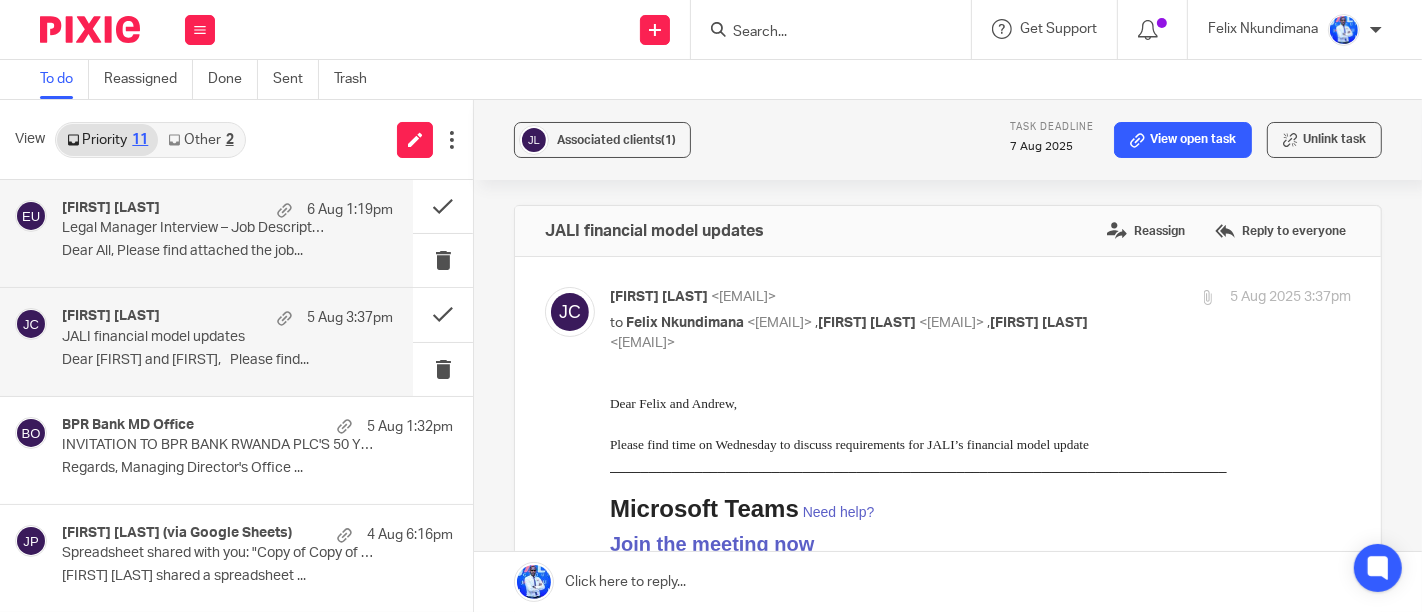 click on "Dear All,  Please find attached the job..." at bounding box center (227, 251) 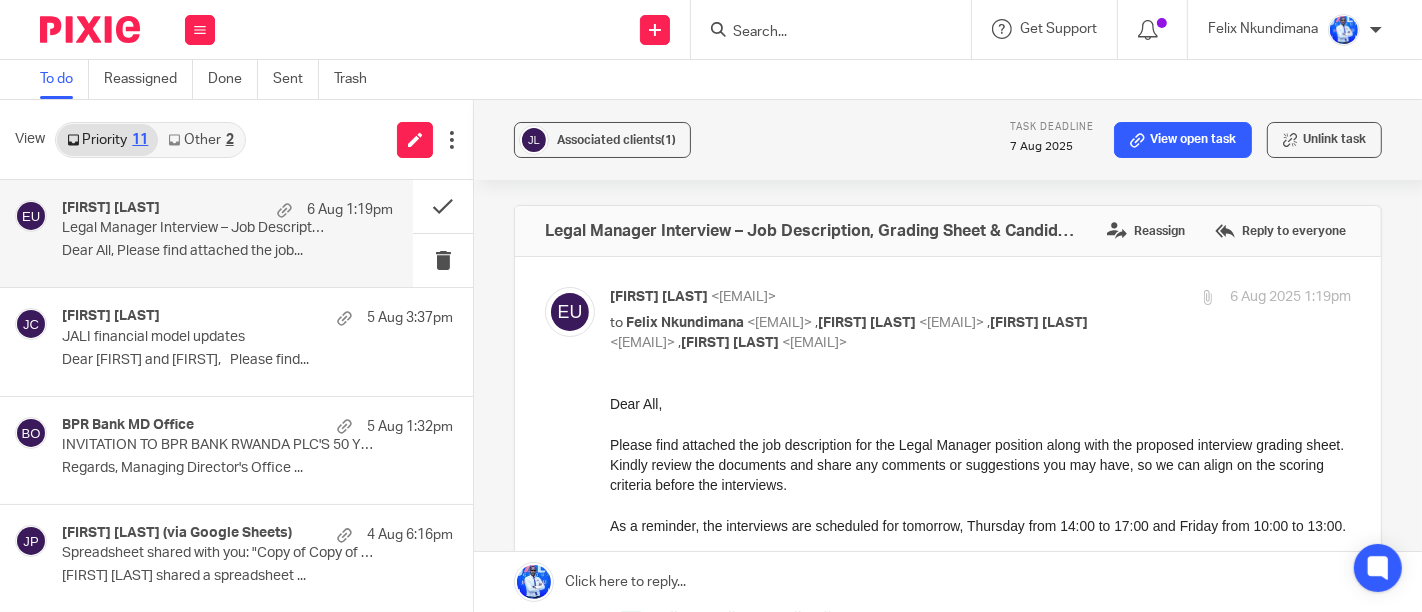 drag, startPoint x: 211, startPoint y: 118, endPoint x: 211, endPoint y: 157, distance: 39 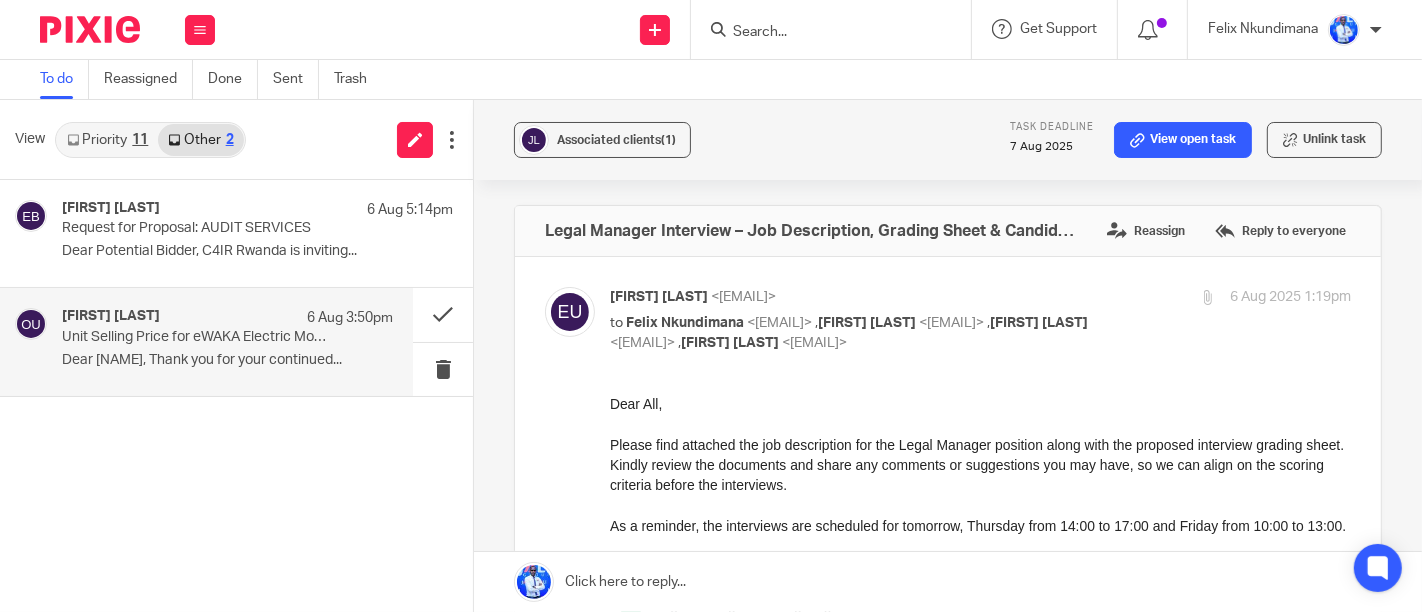 click on "Unit Selling Price for eWAKA Electric Motorbikes" at bounding box center [194, 337] 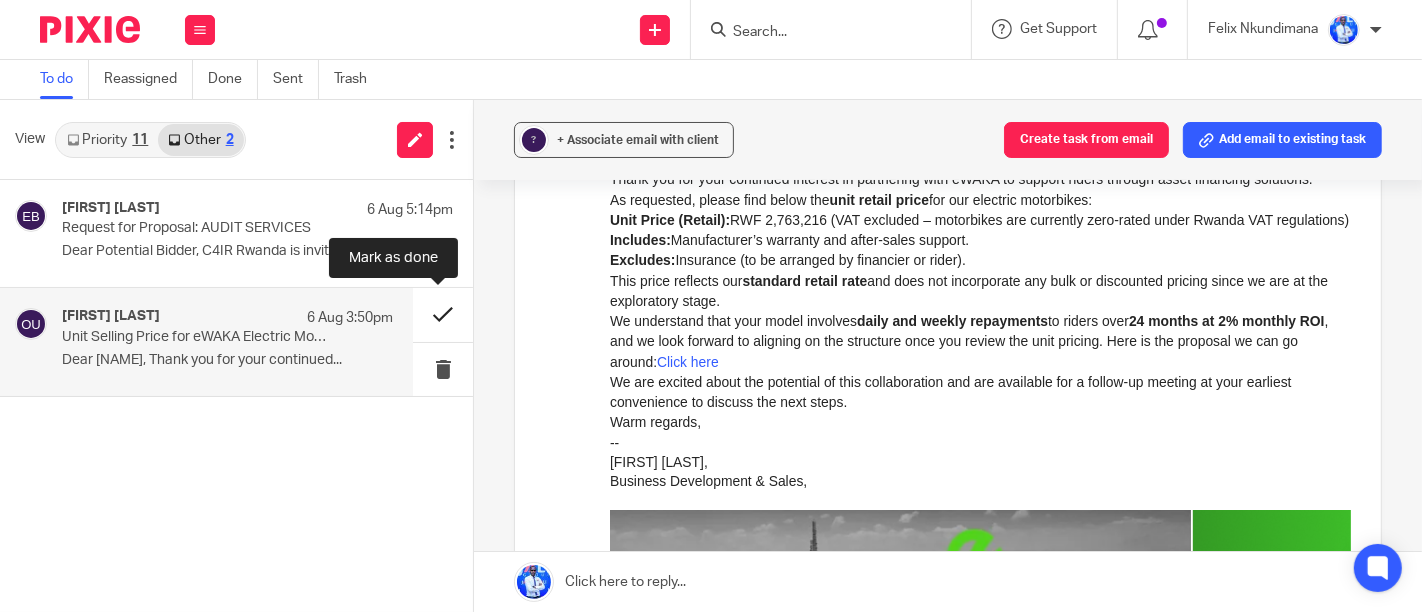 click at bounding box center [443, 314] 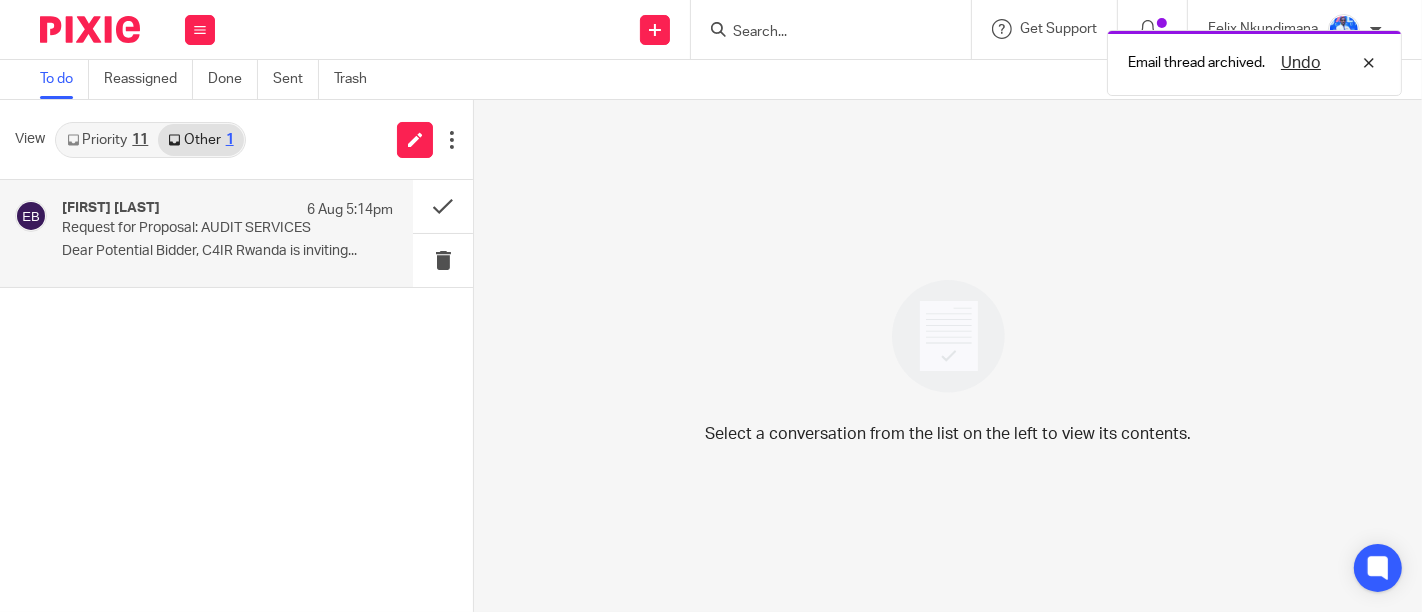 click on "Emilie Bivegete
6 Aug 5:14pm   Request for Proposal: AUDIT SERVICES   Dear Potential Bidder,  C4IR Rwanda is inviting..." at bounding box center (227, 233) 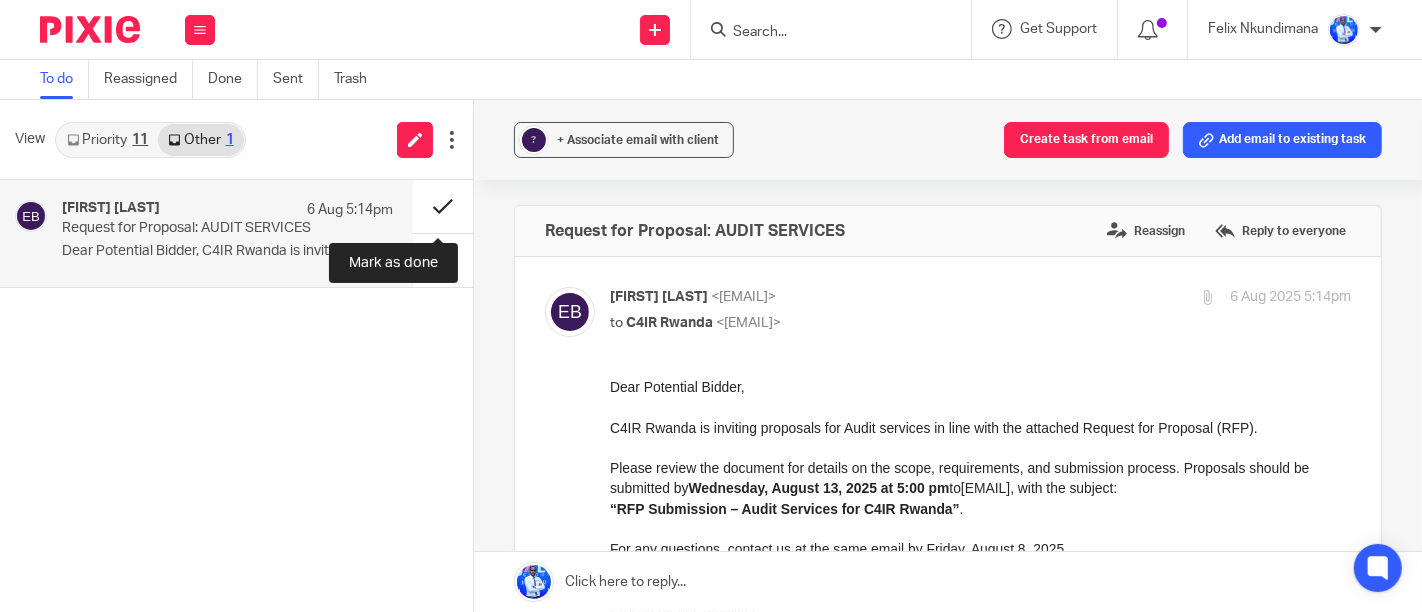 click at bounding box center (443, 206) 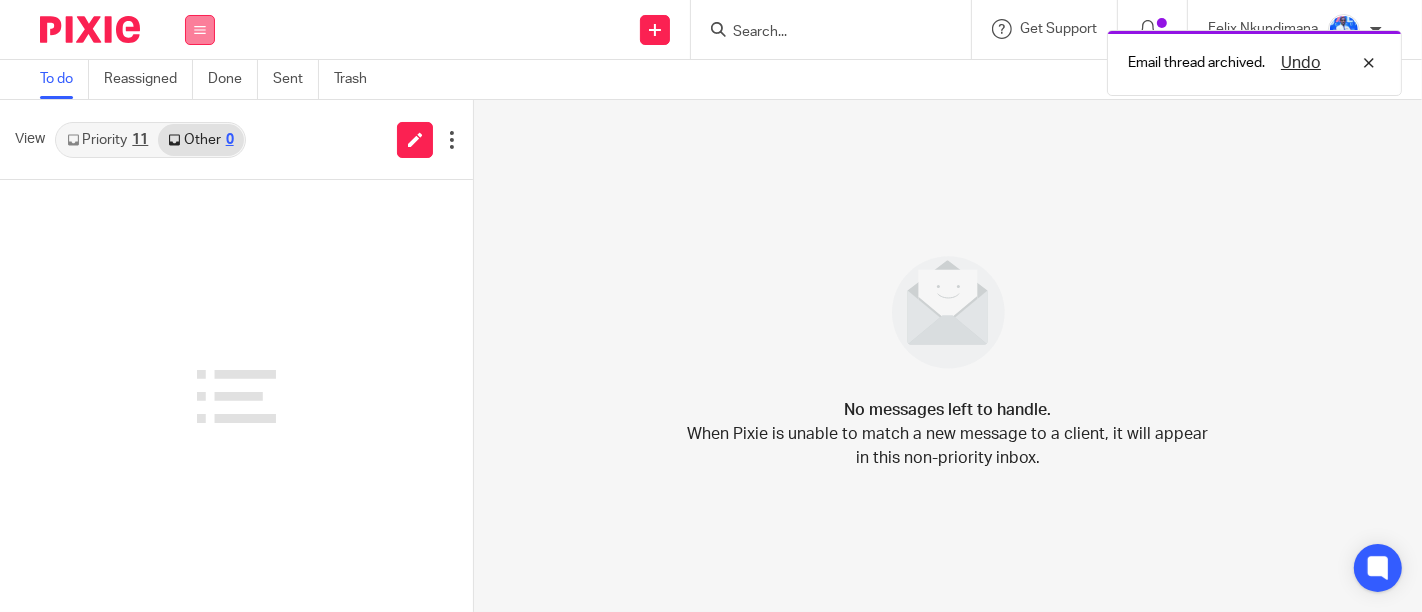 click at bounding box center (200, 30) 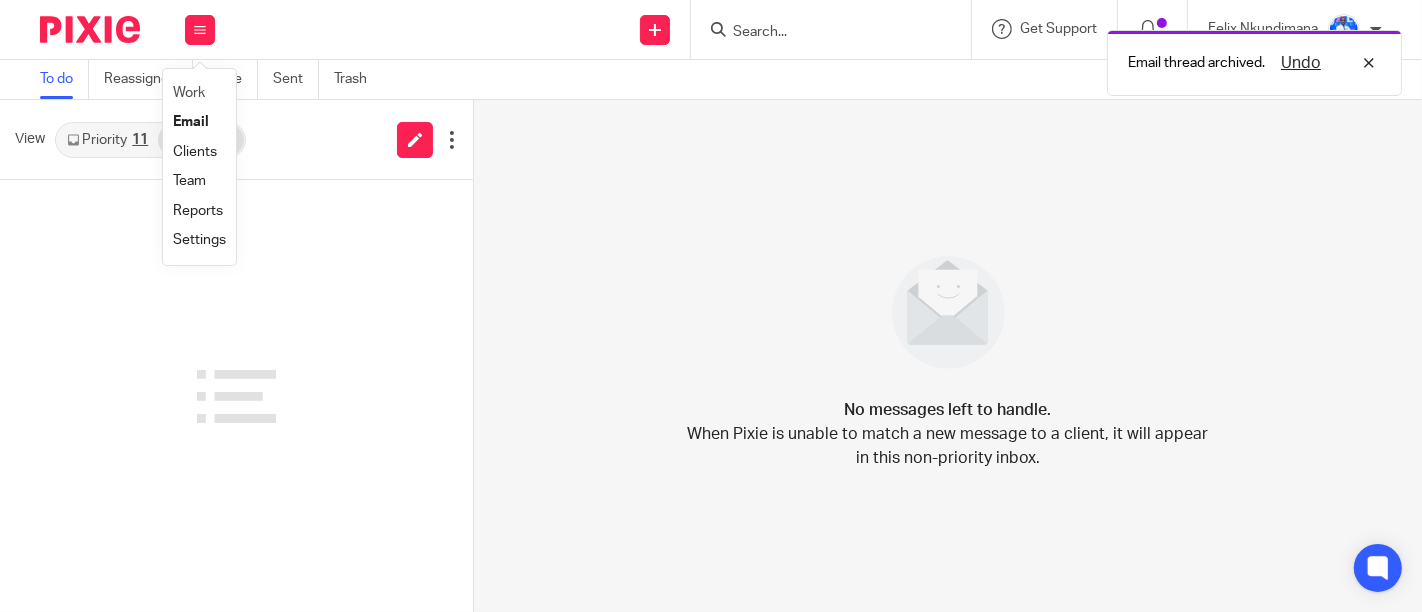 click on "Work" at bounding box center (199, 93) 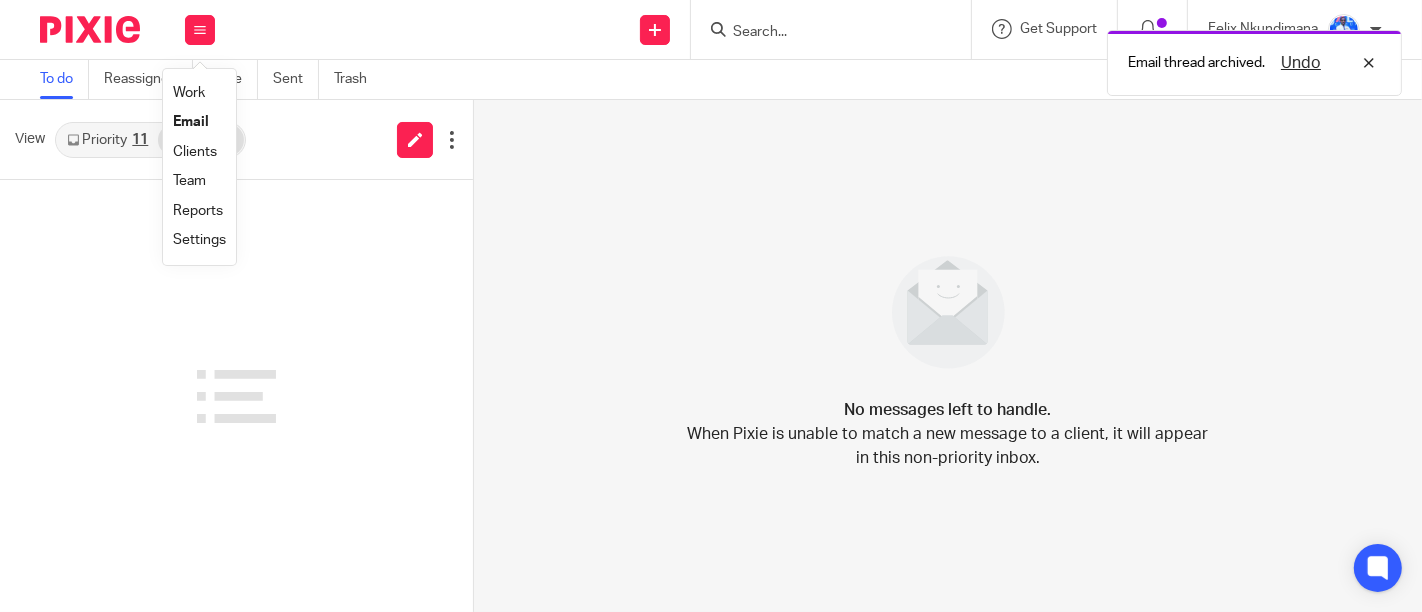 click on "Work" at bounding box center [189, 93] 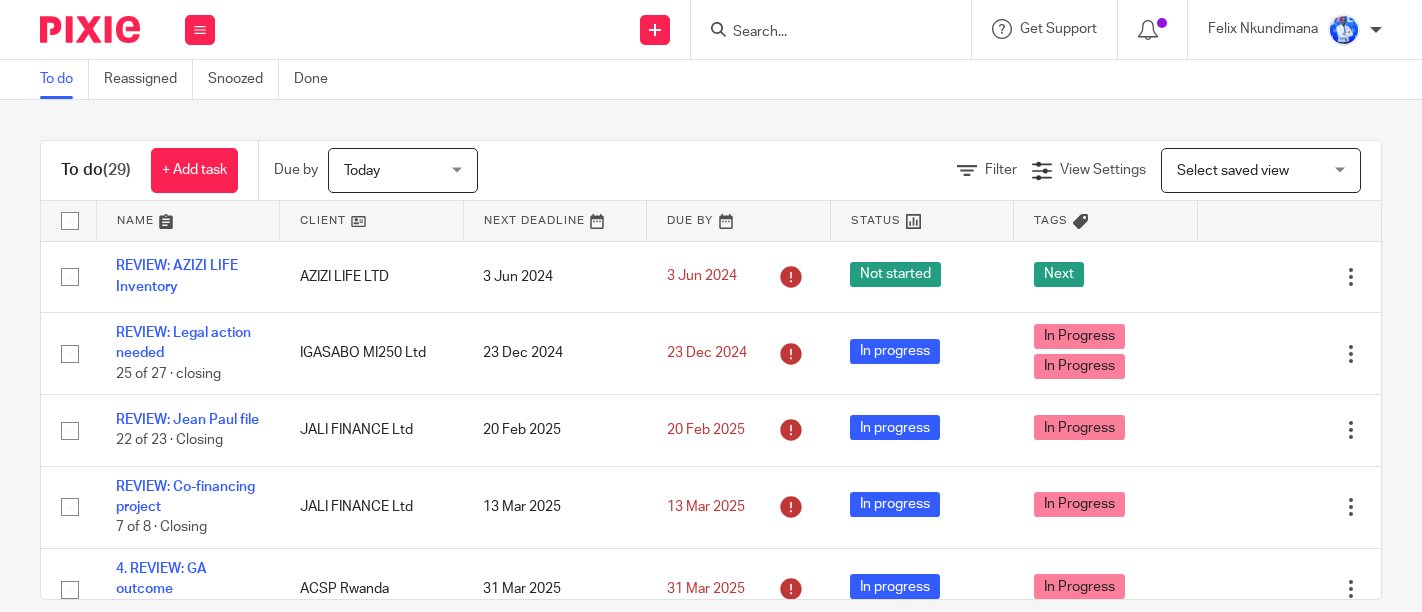 scroll, scrollTop: 0, scrollLeft: 0, axis: both 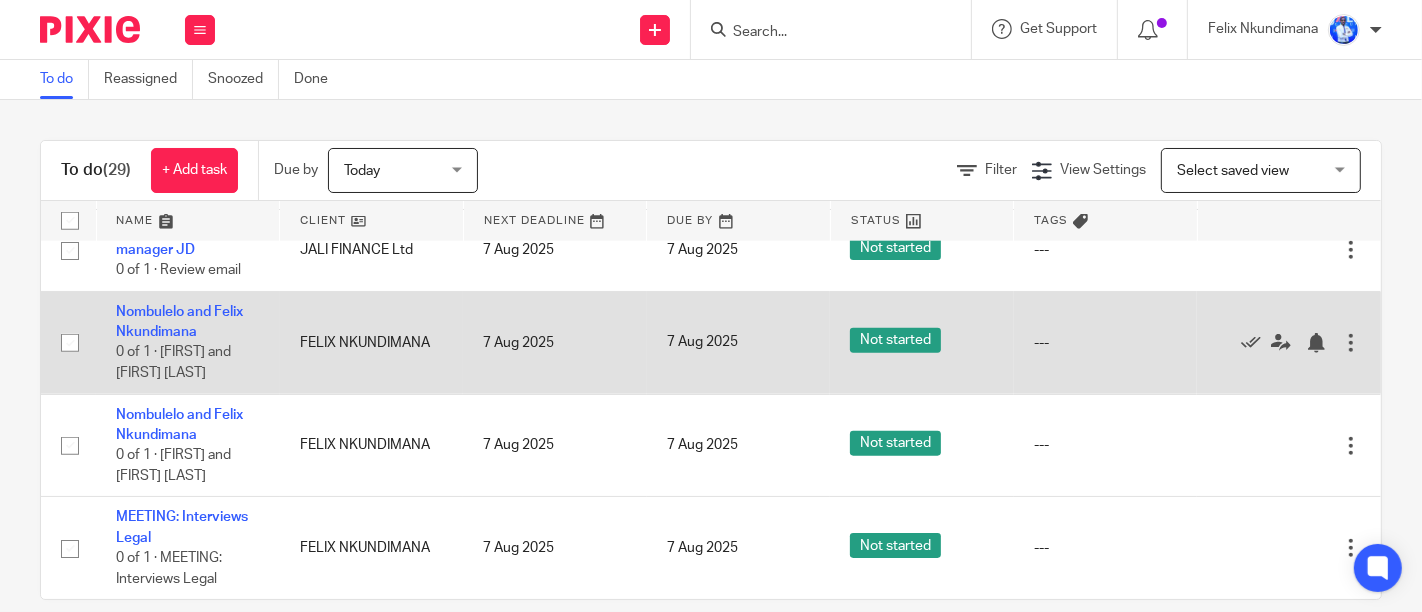 click at bounding box center (70, 343) 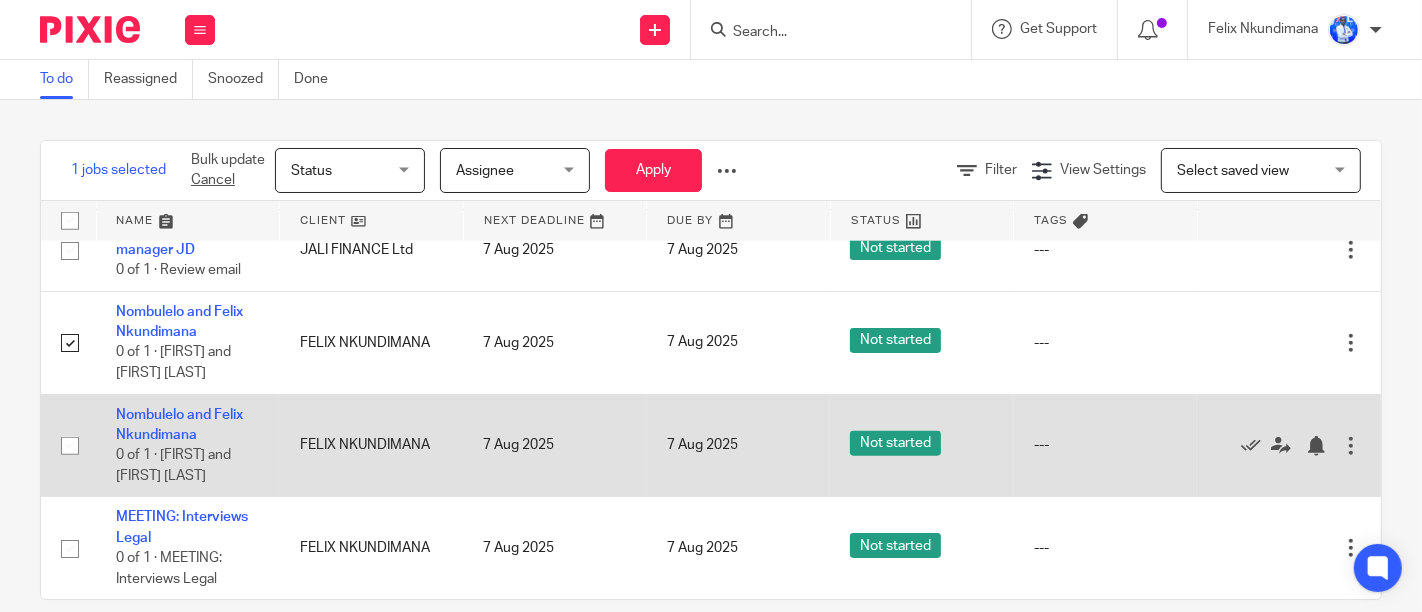click at bounding box center (70, 446) 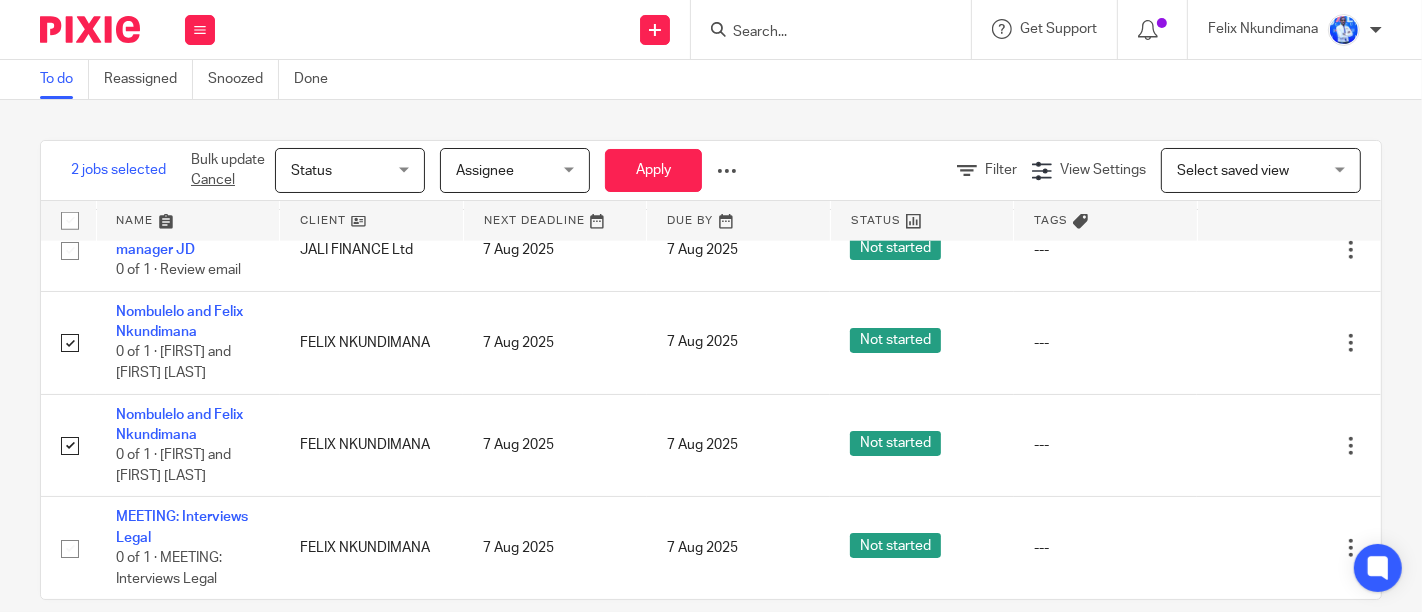click at bounding box center (727, 171) 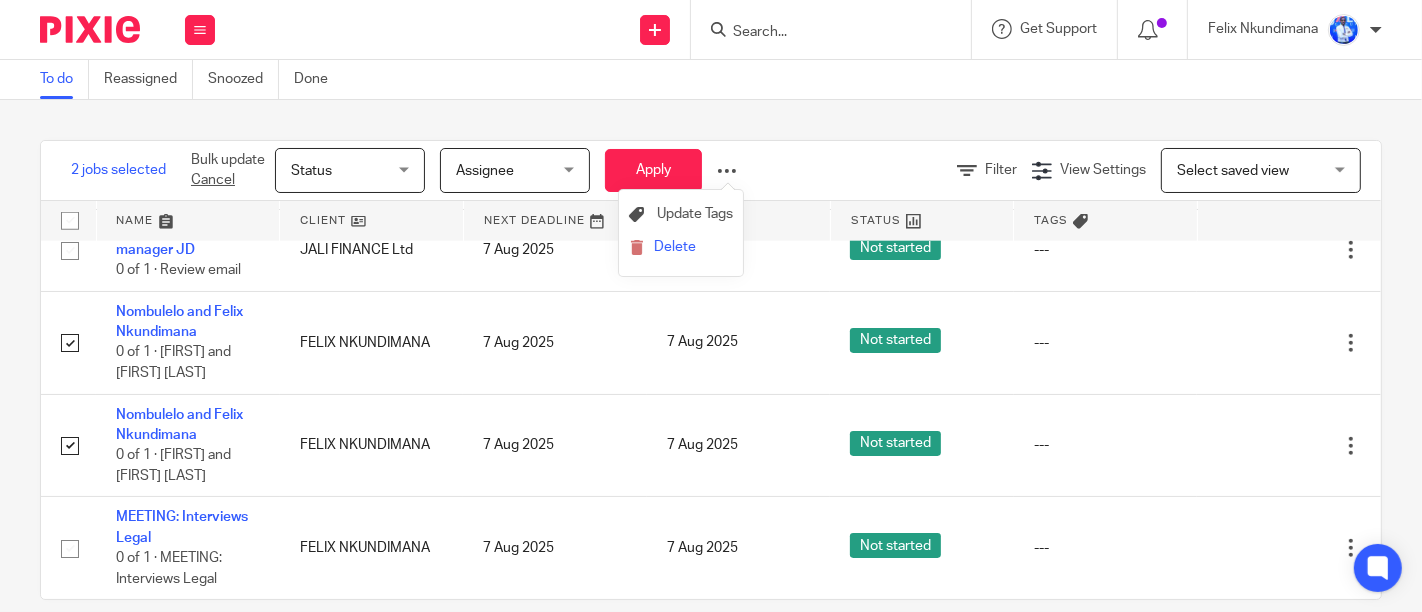 click on "Delete" at bounding box center [681, 248] 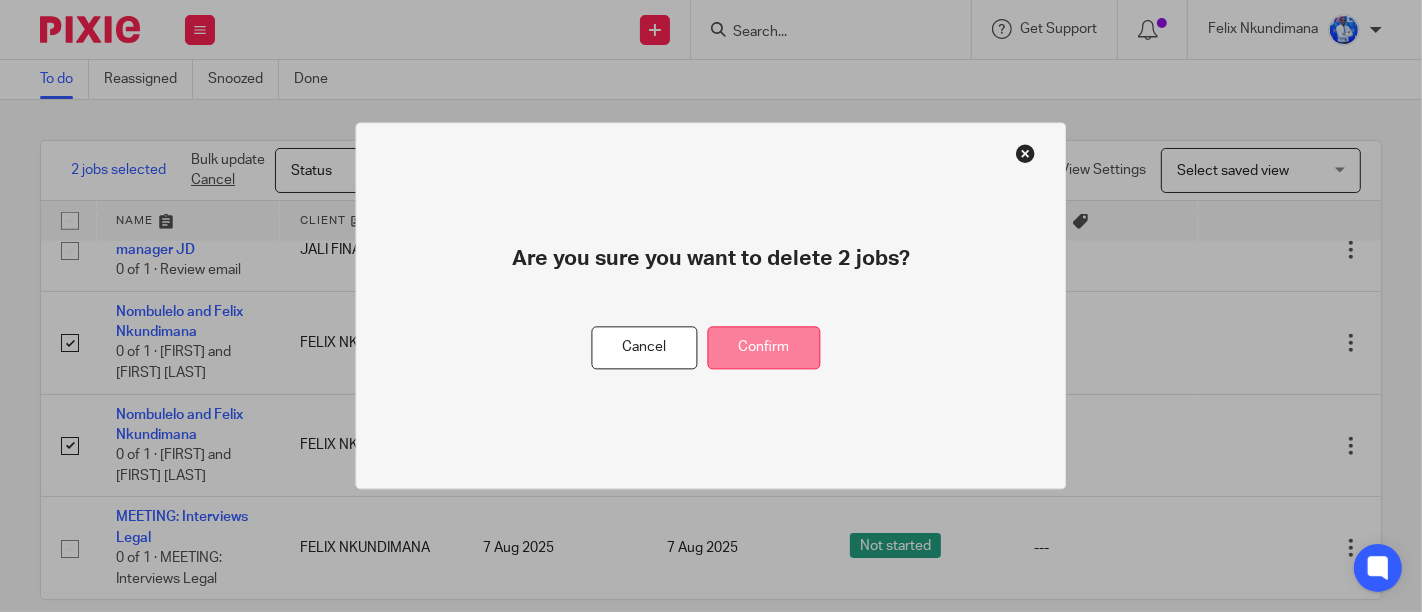 click on "Confirm" at bounding box center (764, 348) 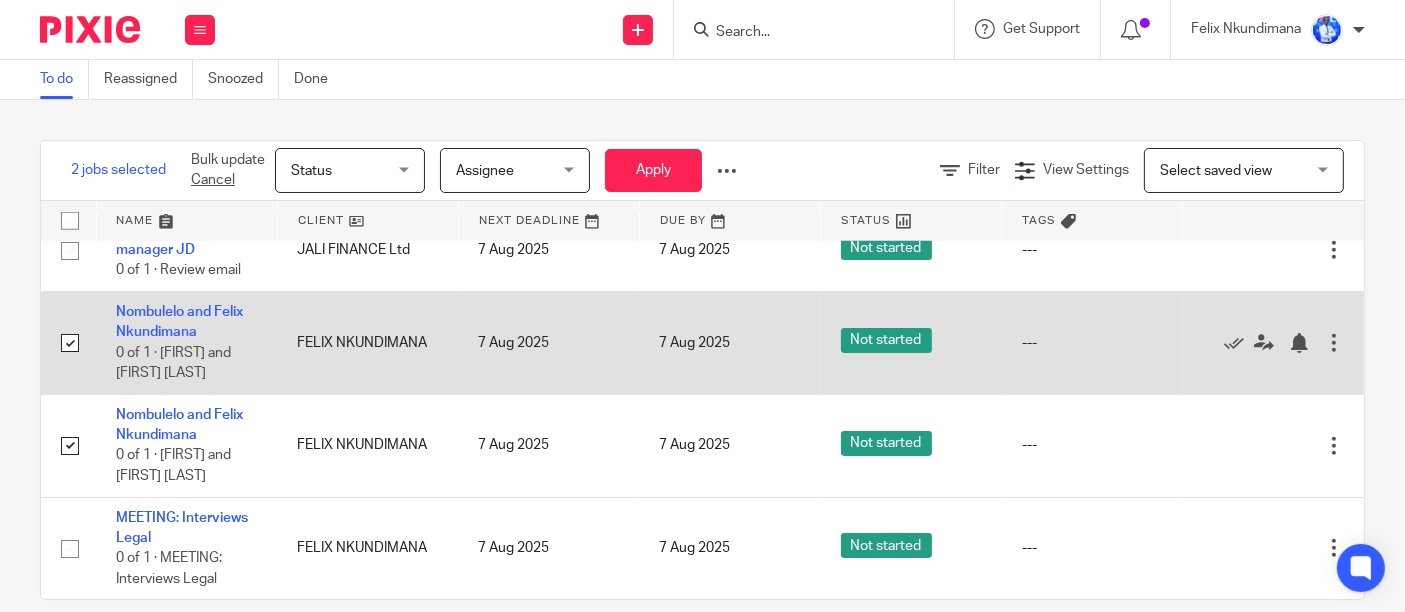 scroll, scrollTop: 2099, scrollLeft: 0, axis: vertical 